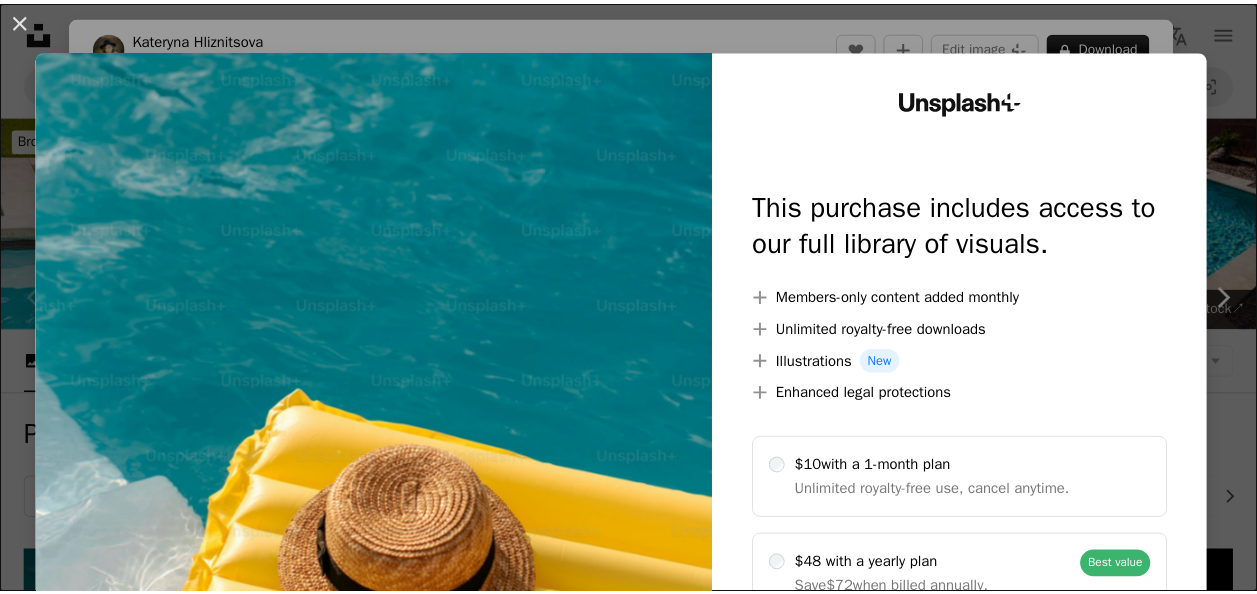 scroll, scrollTop: 434, scrollLeft: 0, axis: vertical 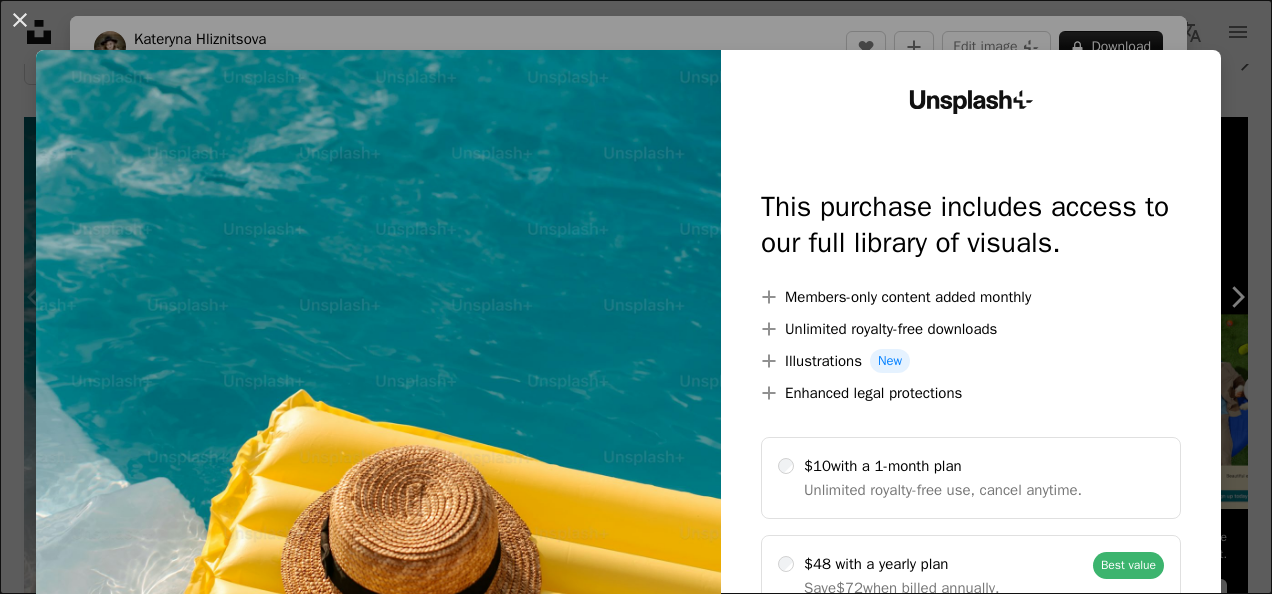 click on "An X shape Unsplash+ This purchase includes access to our full library of visuals. A plus sign Members-only content added monthly A plus sign Unlimited royalty-free downloads A plus sign Illustrations  New A plus sign Enhanced legal protections $10  with a 1-month plan Unlimited royalty-free use, cancel anytime. $48   with a yearly plan Save  $72  when billed annually. Best value Continue with purchase Taxes where applicable. Renews automatically. Cancel anytime." at bounding box center [636, 297] 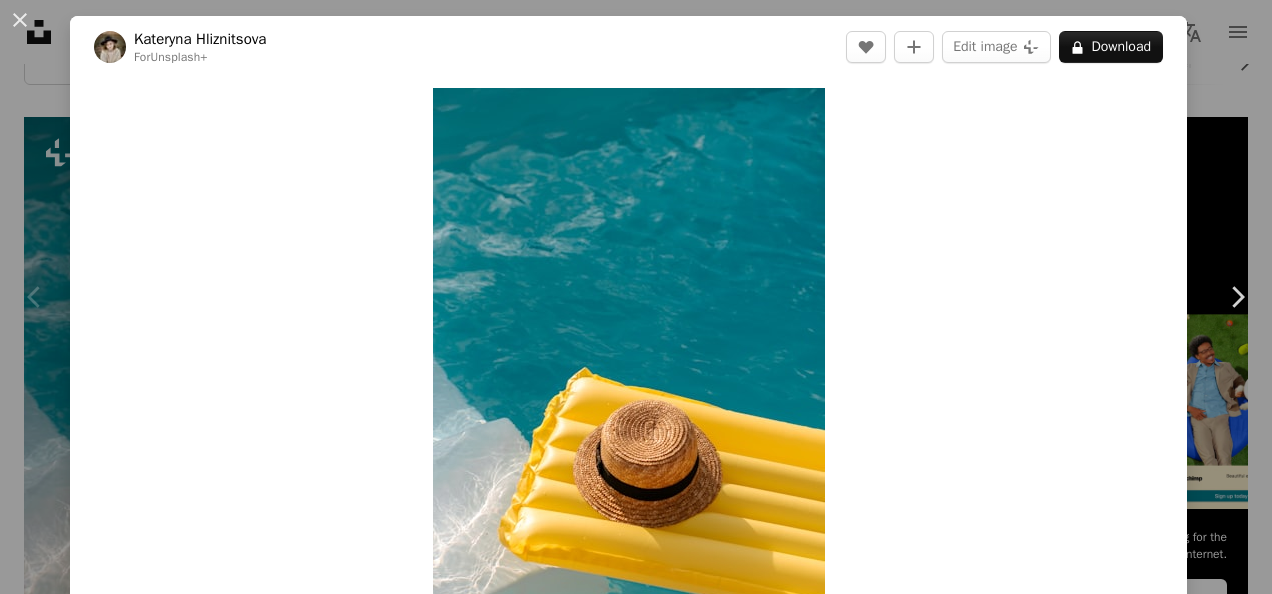 click on "Kateryna Hliznitsova For Unsplash+" at bounding box center [636, 297] 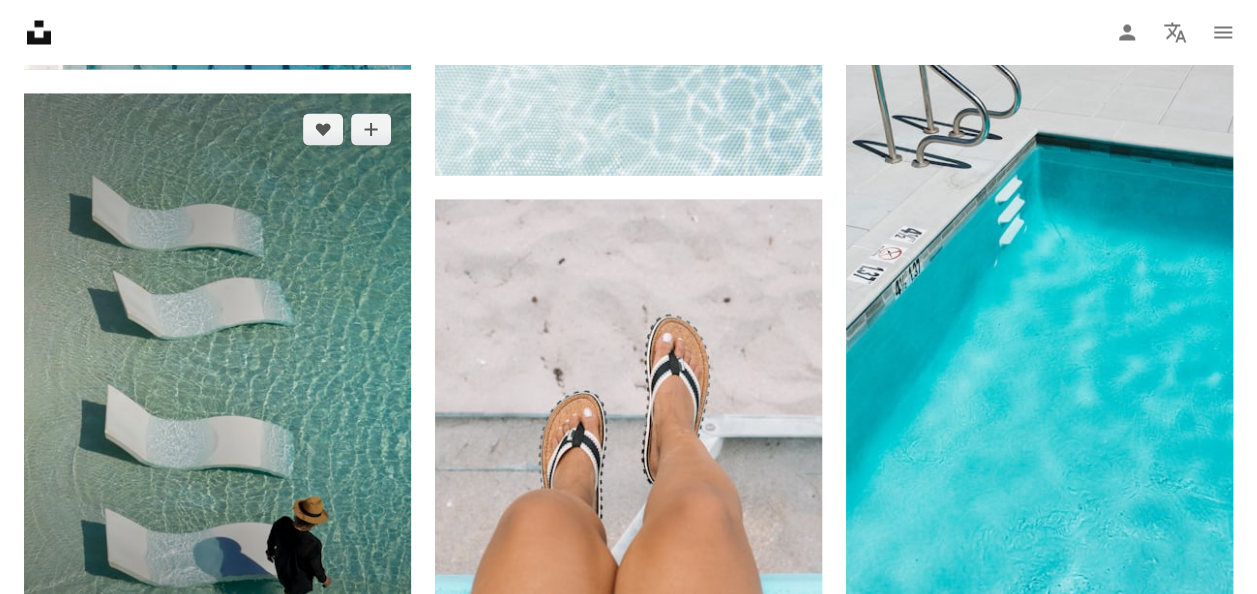 scroll, scrollTop: 1881, scrollLeft: 0, axis: vertical 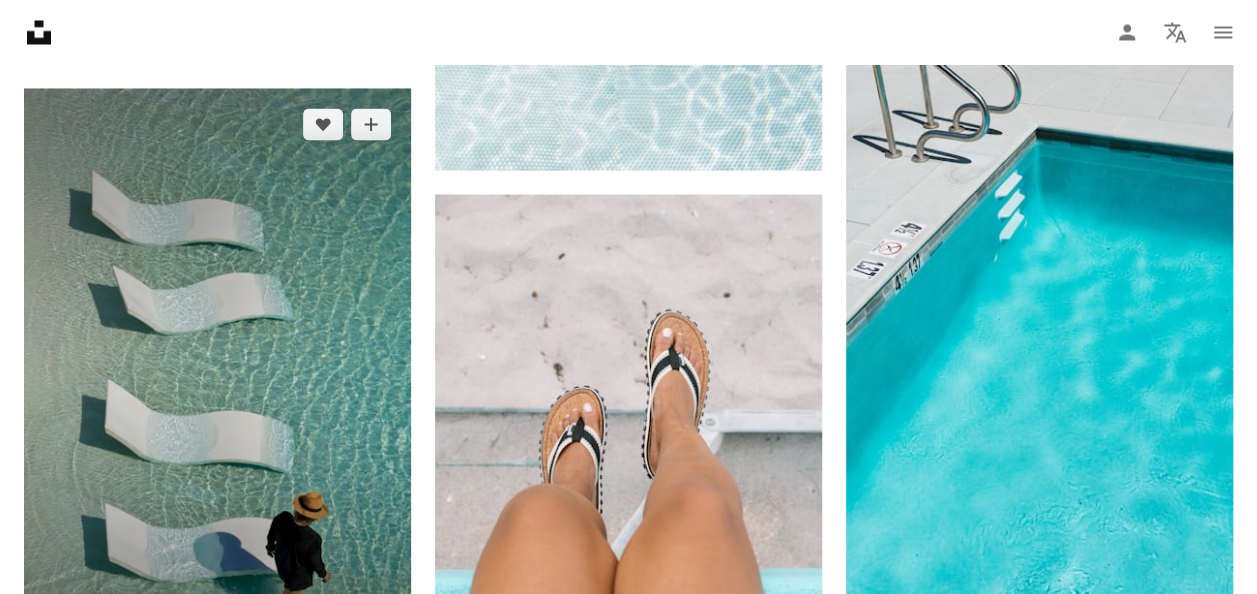 click at bounding box center [217, 378] 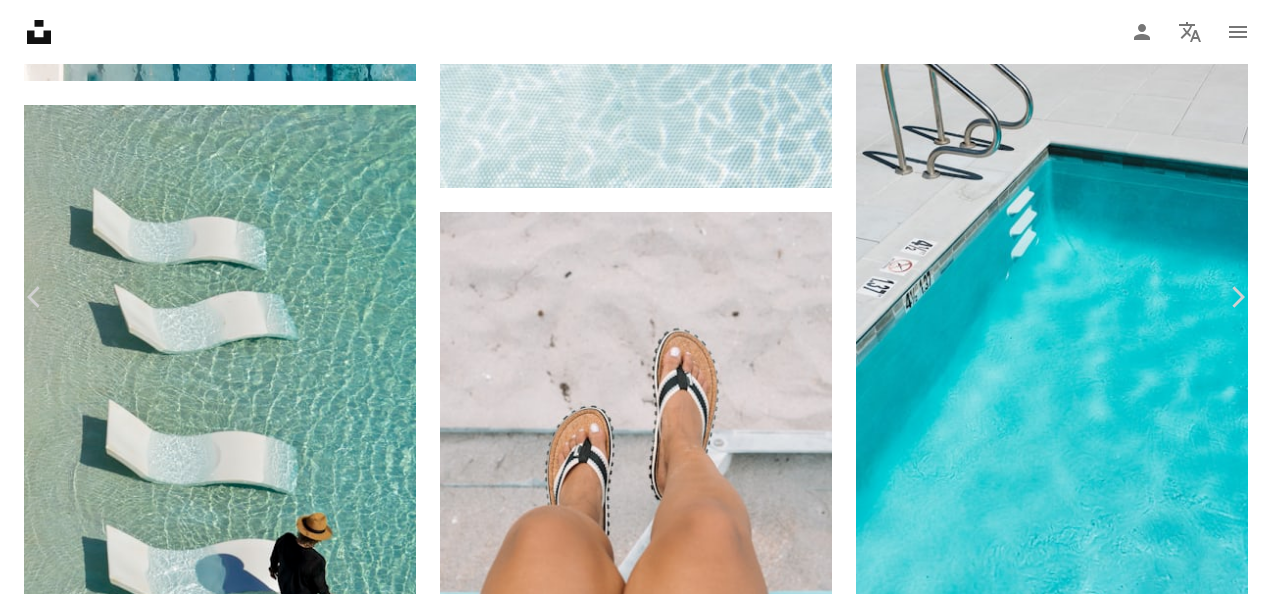 click on "Chevron down" 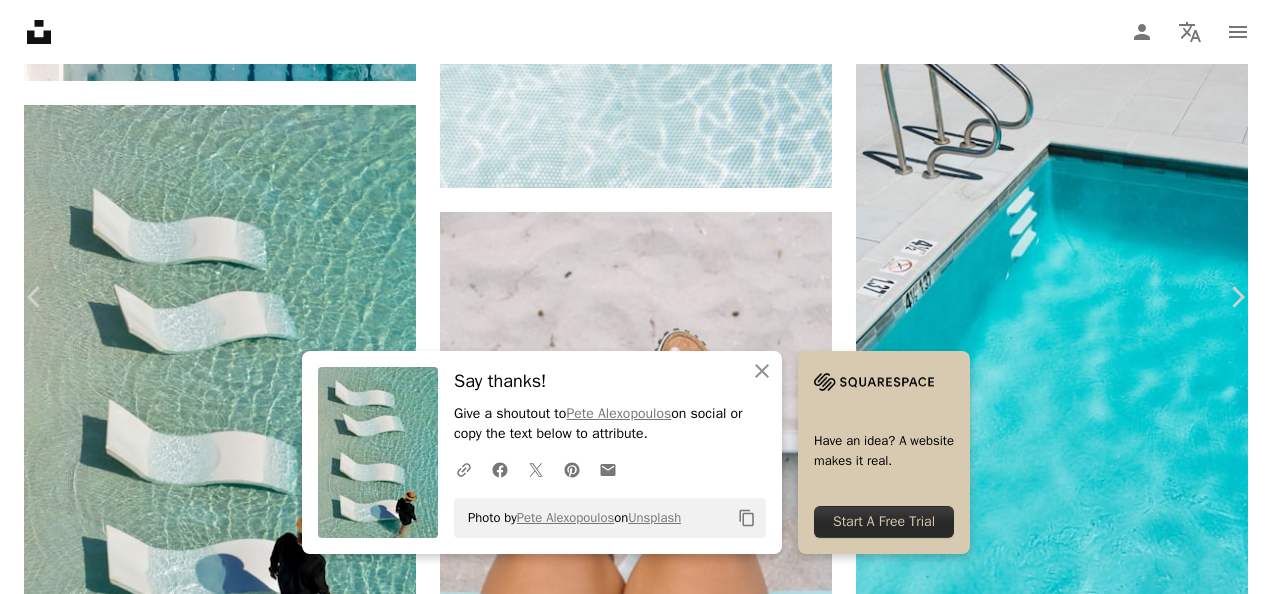 click on "Chevron down" 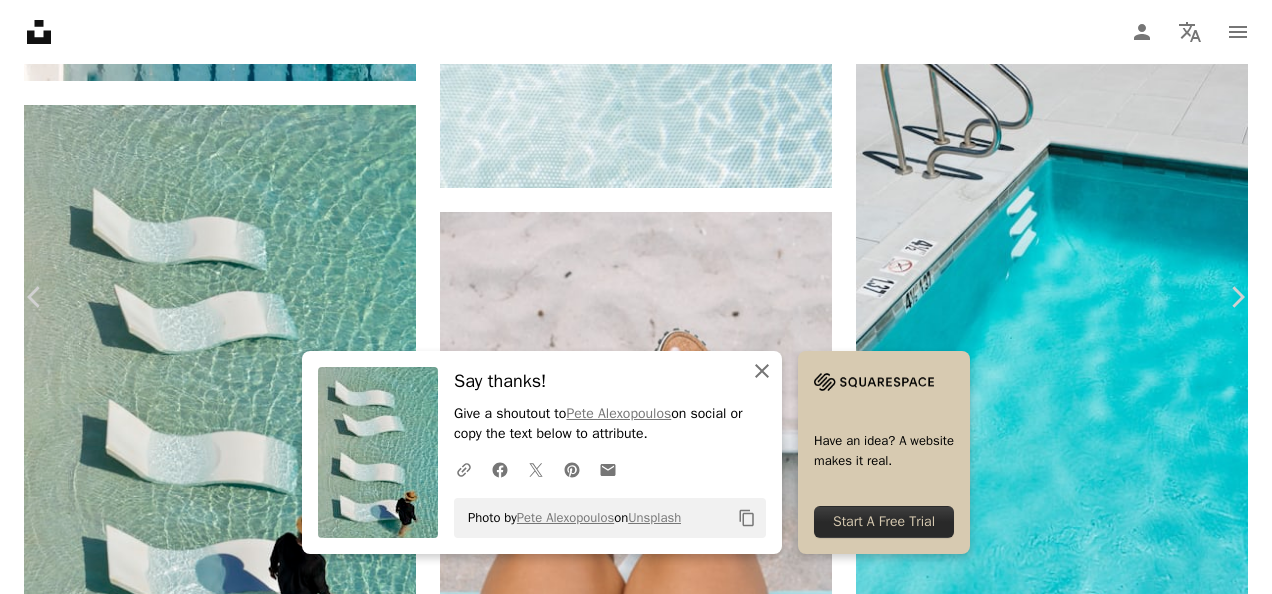 click on "An X shape" 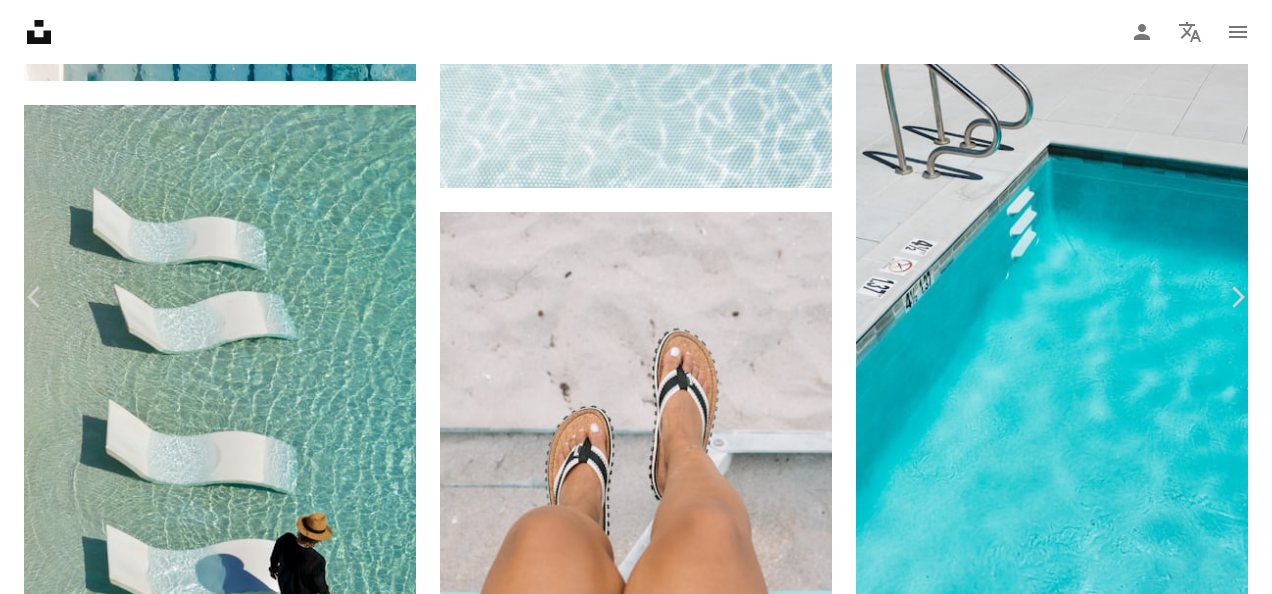 click on "An X shape Chevron left Chevron right Pete Alexopoulos Available for hire A checkmark inside of a circle A heart A plus sign Edit image   Plus sign for Unsplash+ Download free Chevron down Zoom in Views 838,361 Downloads 6,068 Featured in Photos ,  Textures ,  Travel A forward-right arrow Share Info icon Info More Actions Calendar outlined Published on  December 21, 2023 Camera NIKON CORPORATION, NIKON D600 Safety Free to use under the  Unsplash License texture pattern pool pool chairs woman human sea grey female adult swimming pool outdoors hat tape table tennis ping pong sun hat ping pong paddle Free pictures Browse premium related images on iStock  |  Save 20% with code UNSPLASH20 View more on iStock  ↗ Related images A heart A plus sign George Serbanescu Arrow pointing down Plus sign for Unsplash+ A heart A plus sign Getty Images For  Unsplash+ A lock   Download A heart A plus sign Panos Tsolakis Arrow pointing down A heart A plus sign SPOT¹²⁰ Arrow pointing down A heart A plus sign Victor Rosario" at bounding box center (636, 4038) 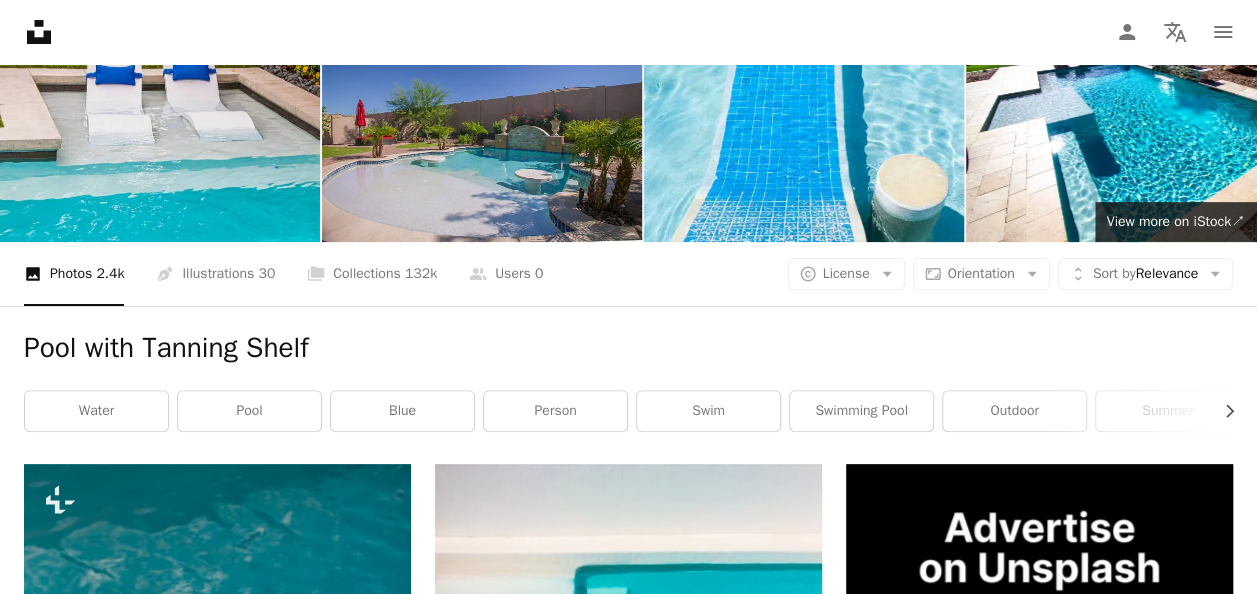 scroll, scrollTop: 0, scrollLeft: 0, axis: both 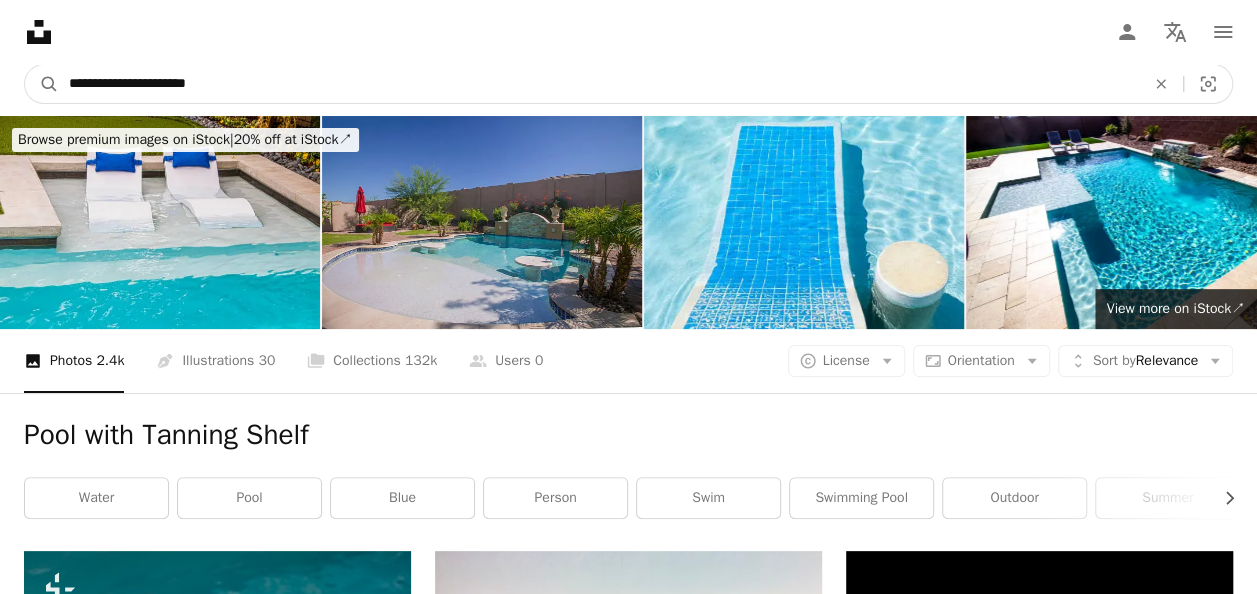 click on "**********" at bounding box center (599, 84) 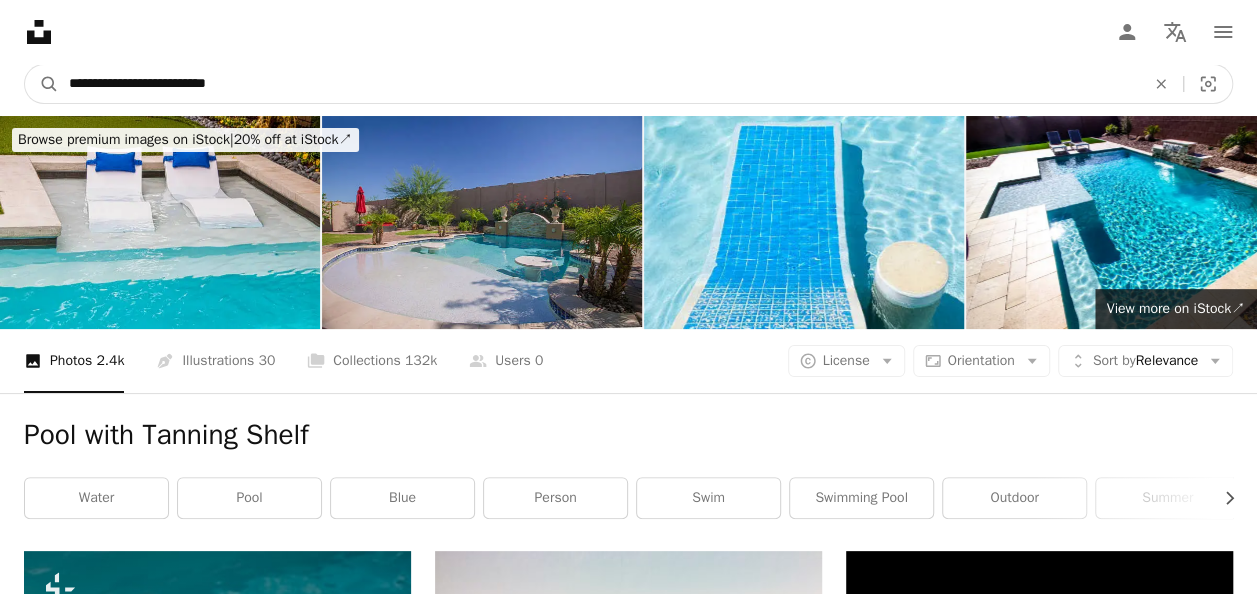 click on "**********" at bounding box center [599, 84] 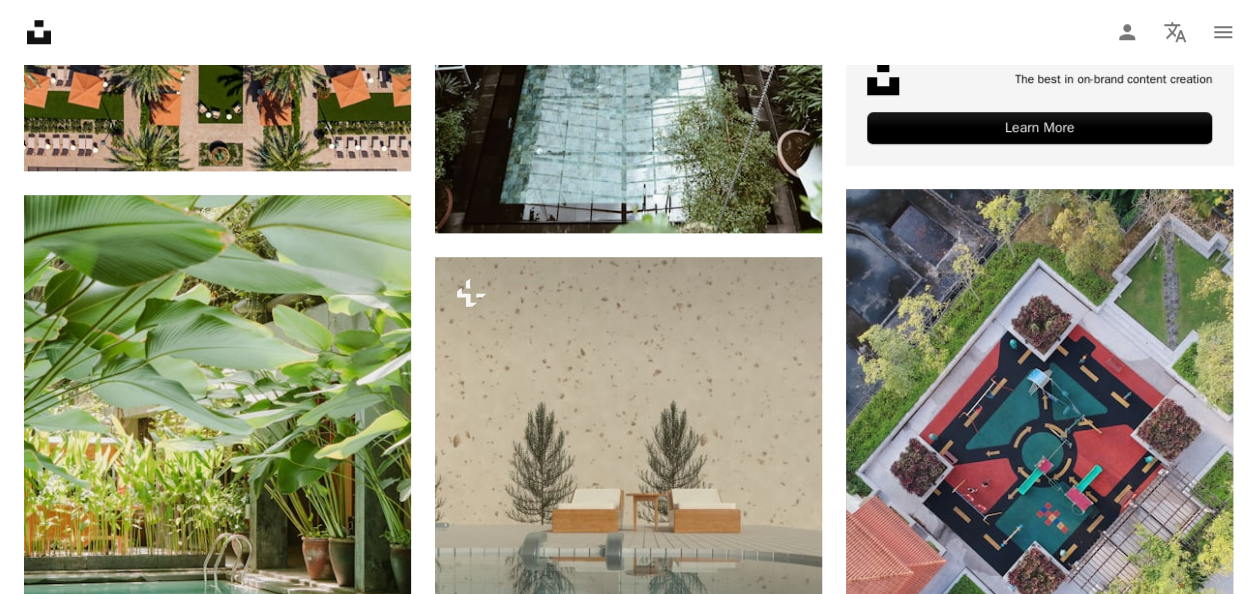 scroll, scrollTop: 898, scrollLeft: 0, axis: vertical 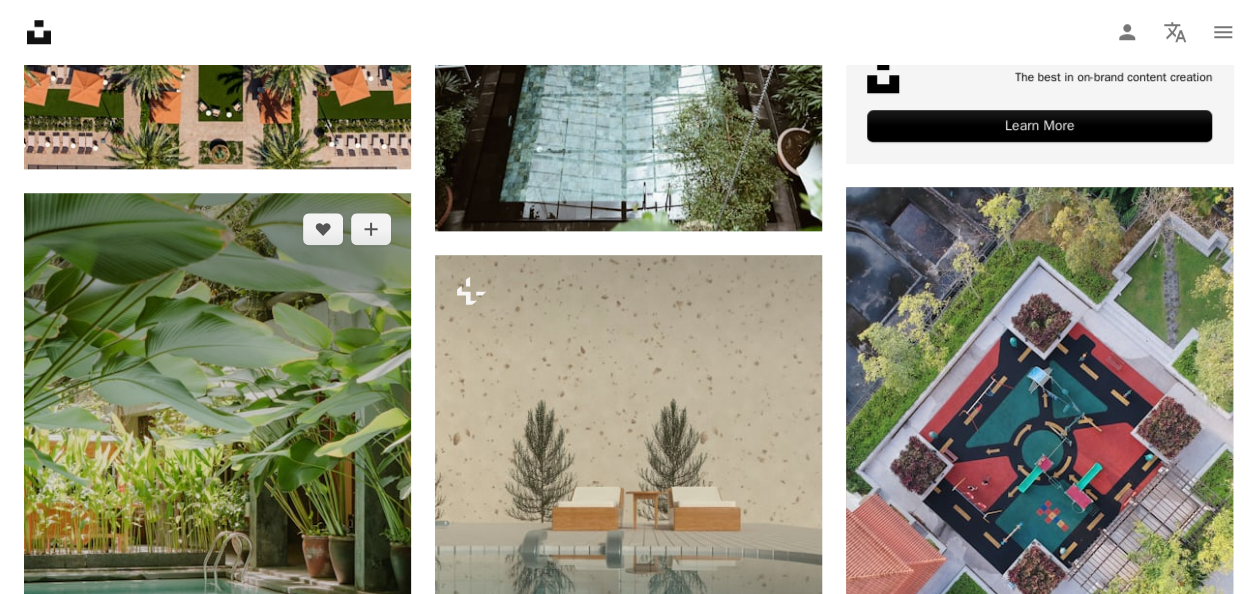 click at bounding box center (217, 483) 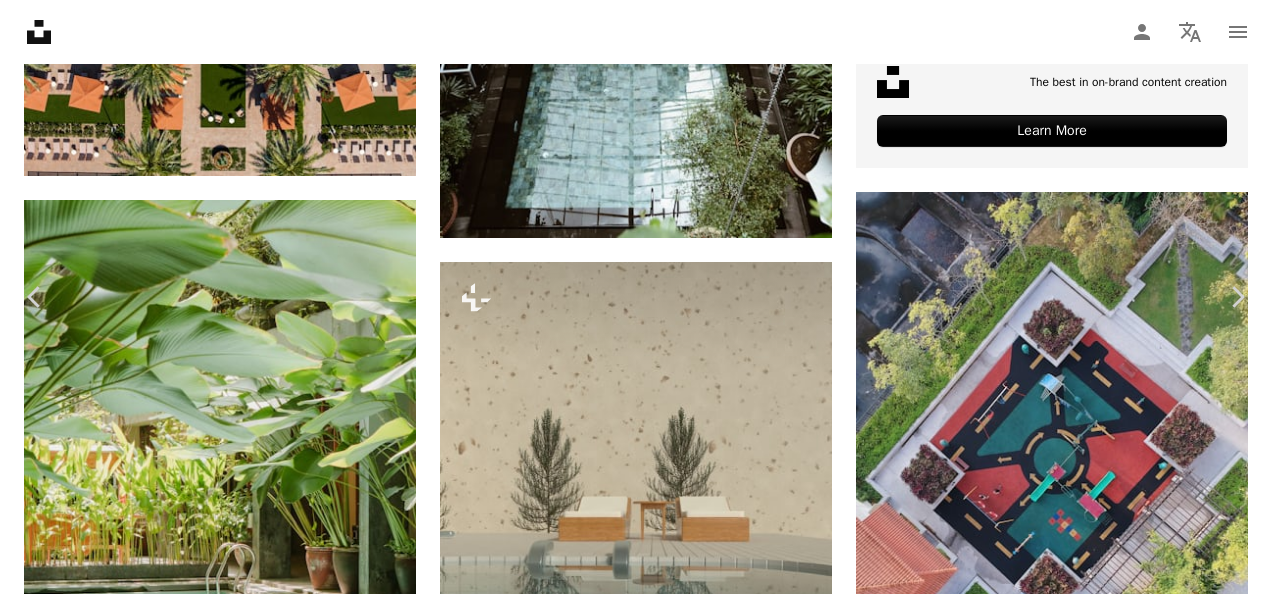 click on "Chevron down" 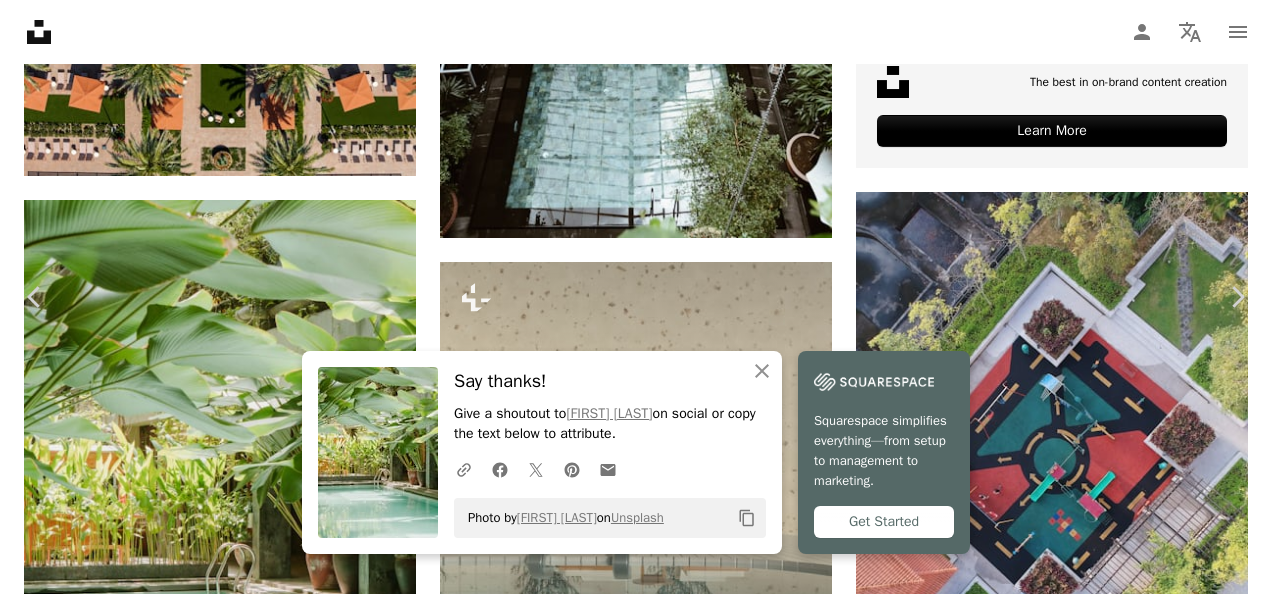 click on "Say thanks! Give a shoutout to [FIRST] [LAST] on social or copy the text below to attribute. A URL sharing icon (chains) Facebook icon X (formerly Twitter) icon Pinterest icon An envelope Photo by [FIRST] [LAST] on Unsplash" at bounding box center (636, 4952) 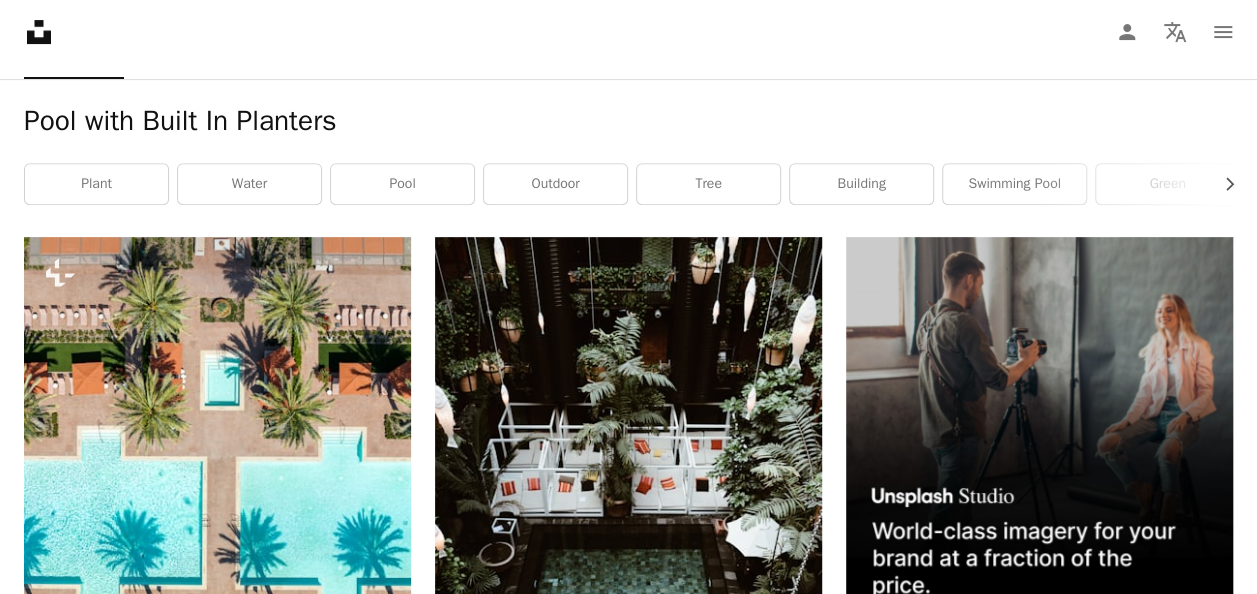 scroll, scrollTop: 0, scrollLeft: 0, axis: both 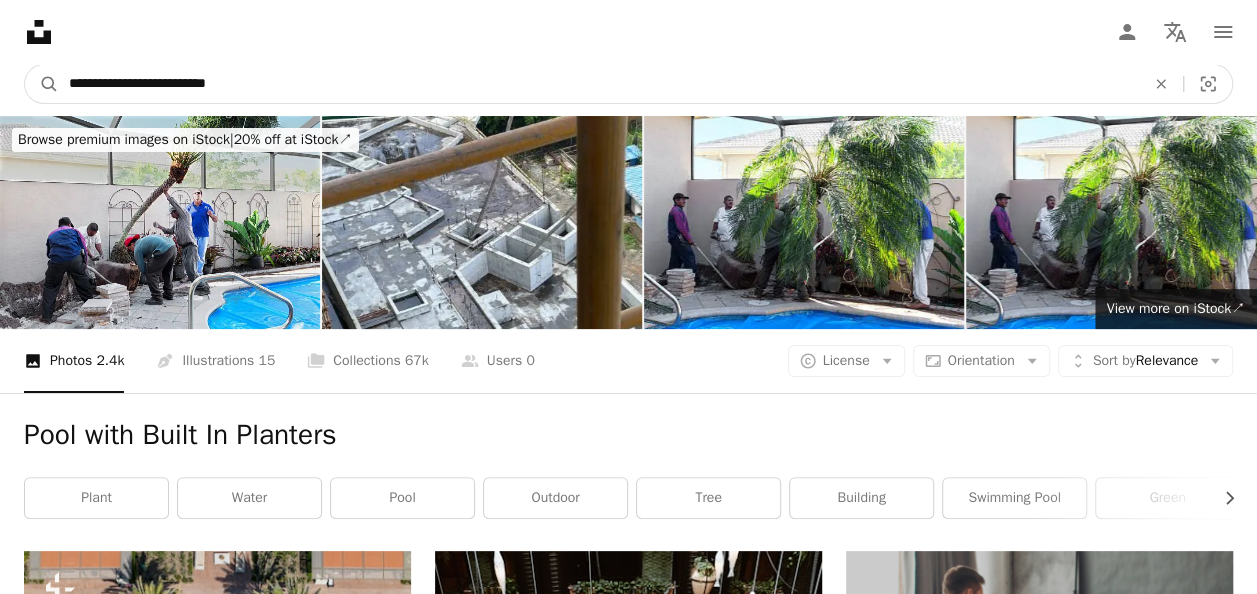 click on "**********" at bounding box center [599, 84] 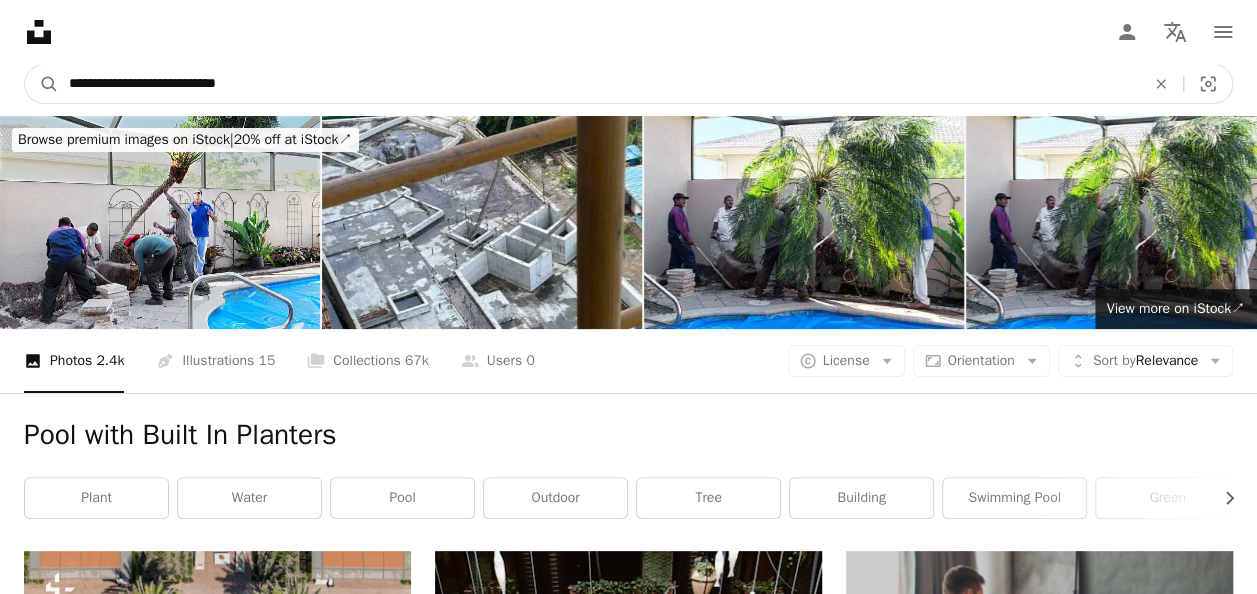 click on "A magnifying glass" at bounding box center [42, 84] 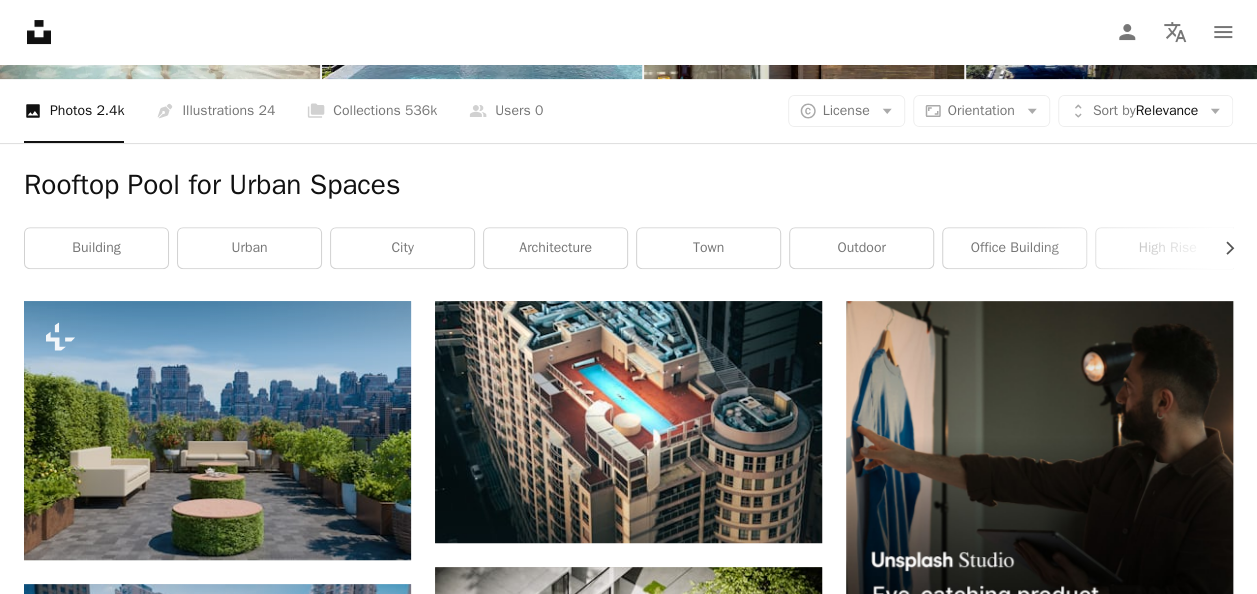 scroll, scrollTop: 0, scrollLeft: 0, axis: both 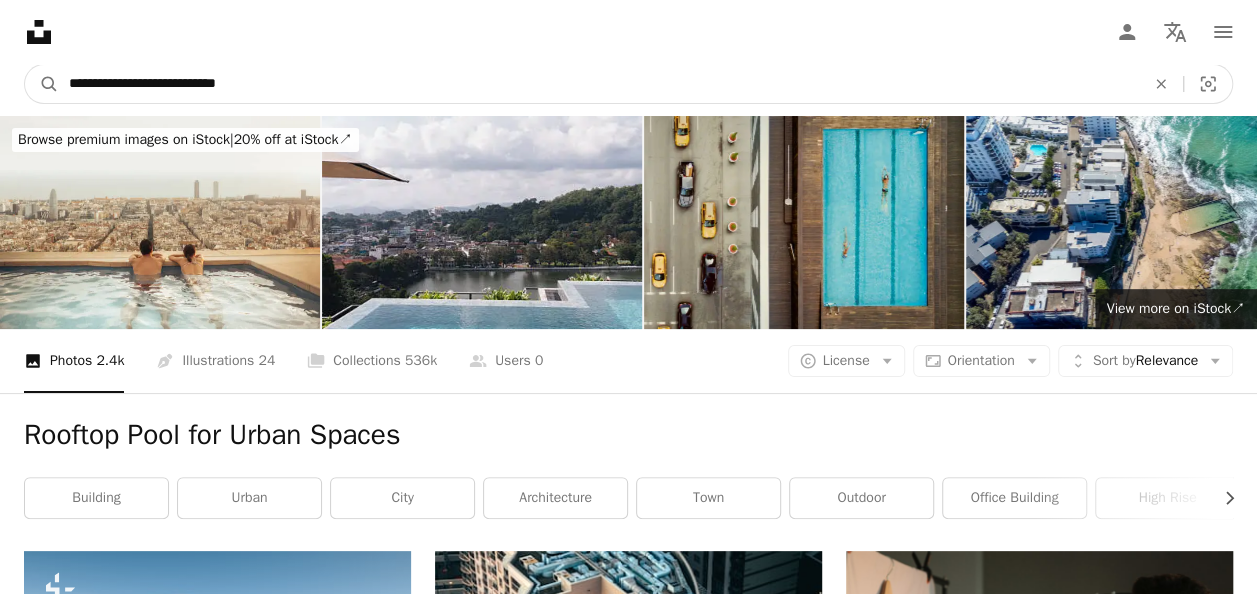 click on "**********" at bounding box center [599, 84] 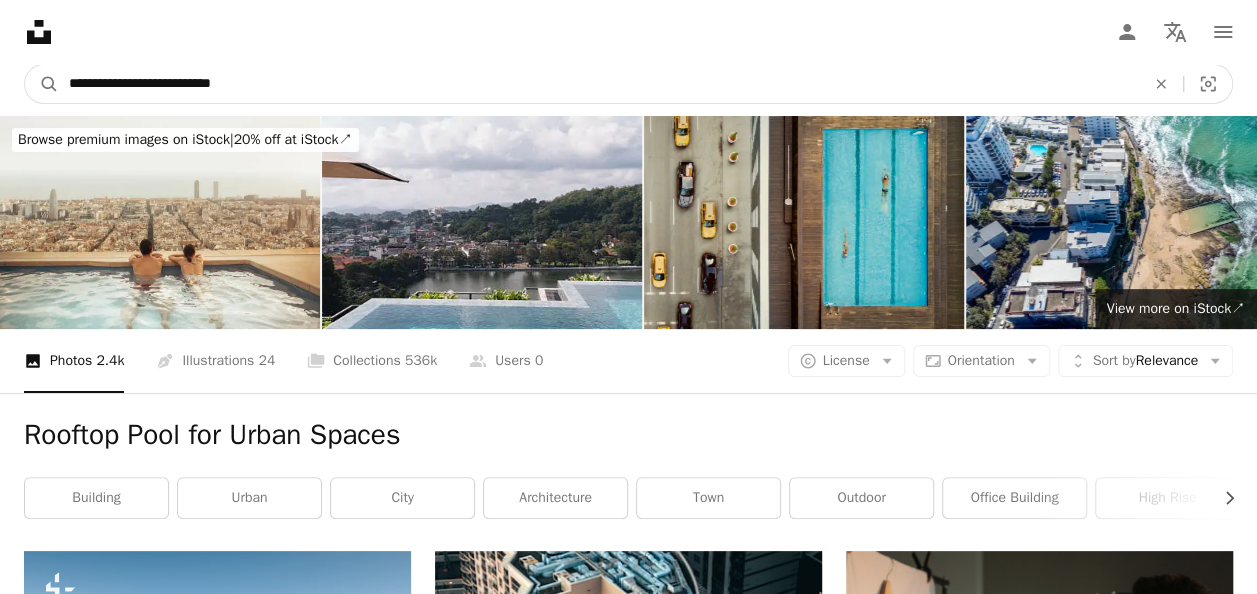 type on "**********" 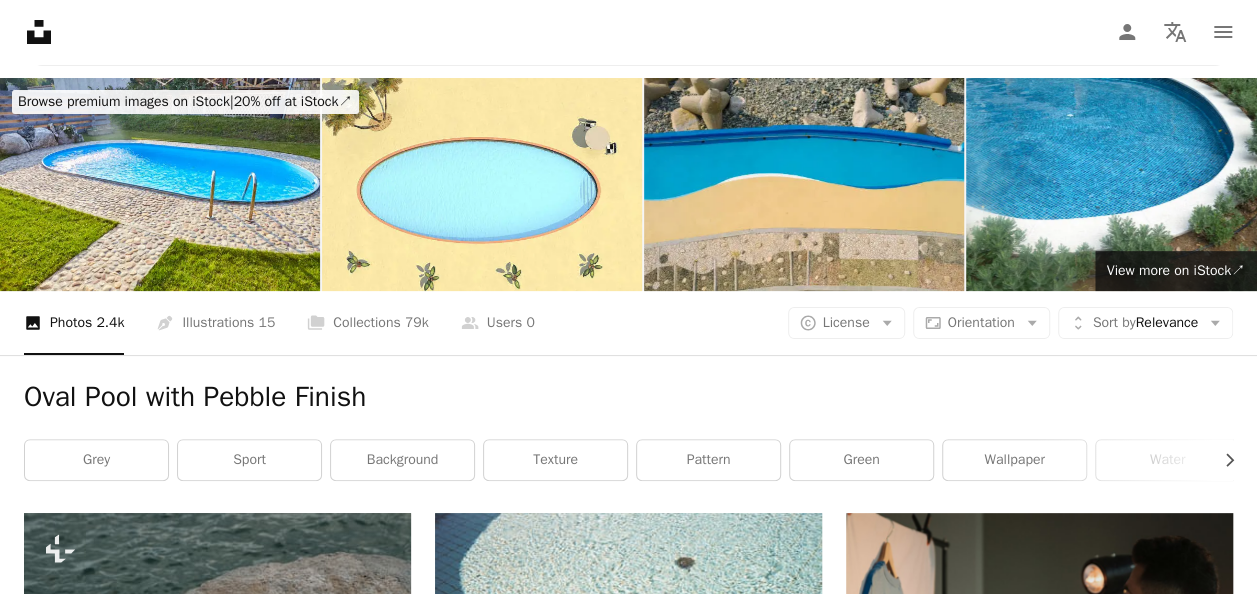 scroll, scrollTop: 0, scrollLeft: 0, axis: both 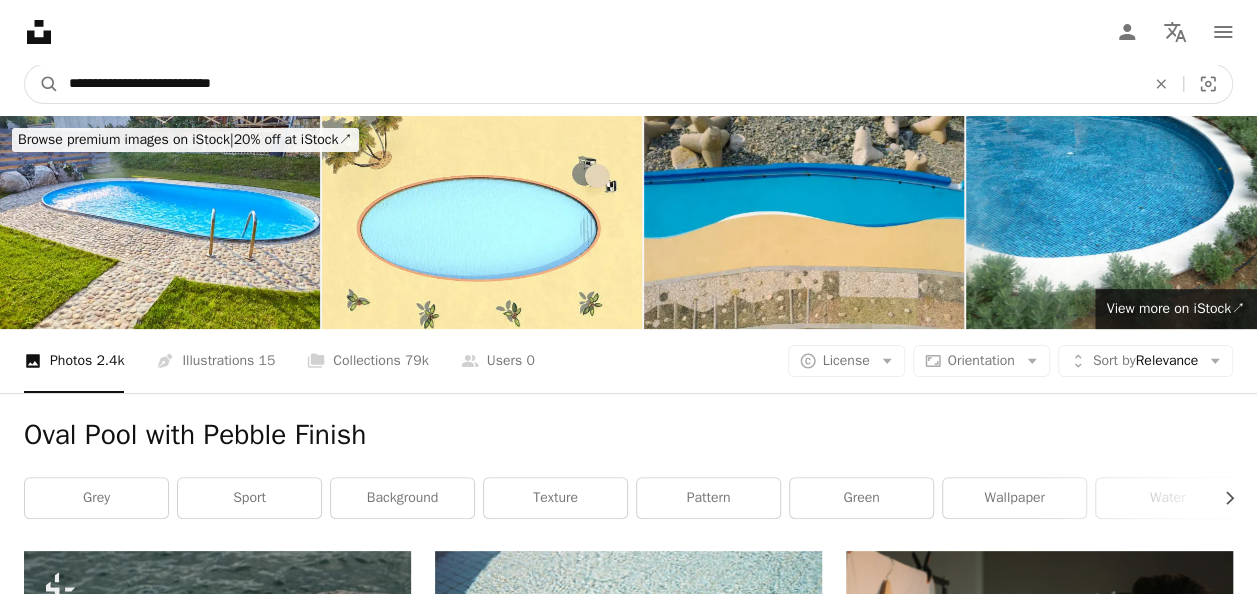 click on "**********" at bounding box center (599, 84) 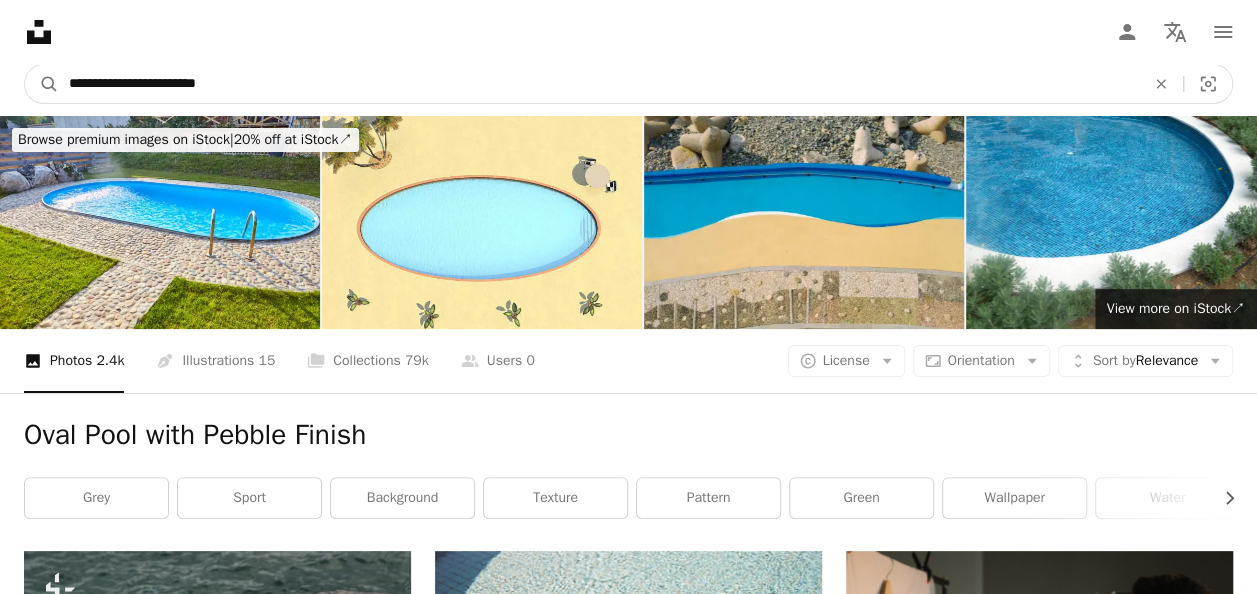 click on "**********" at bounding box center (599, 84) 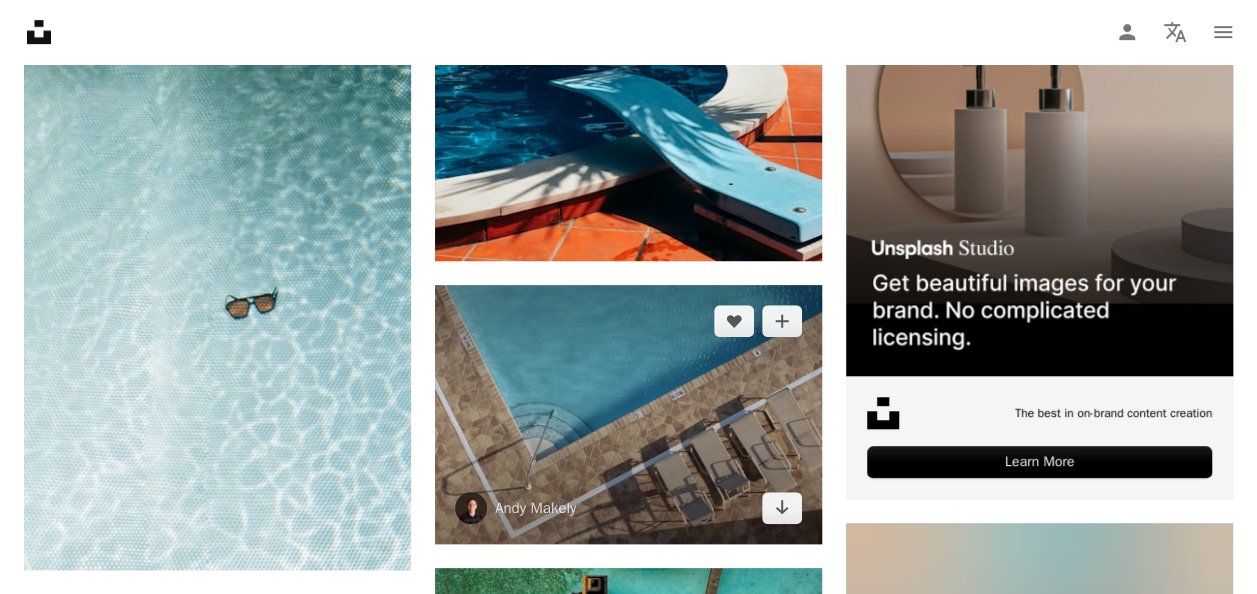 scroll, scrollTop: 0, scrollLeft: 0, axis: both 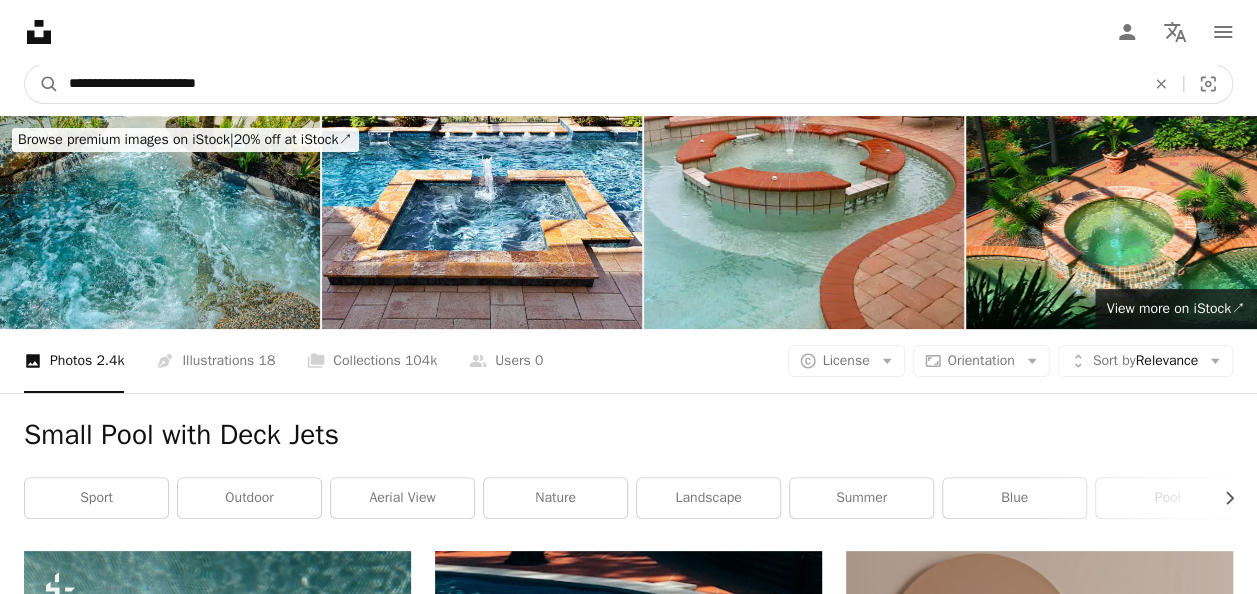 click on "**********" at bounding box center (599, 84) 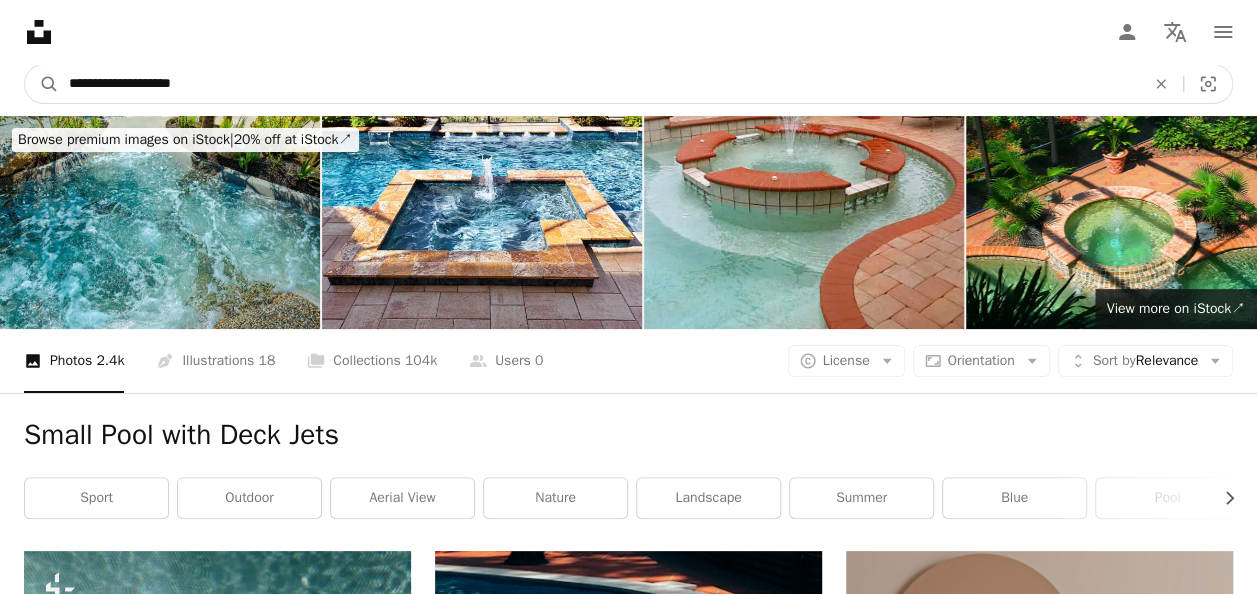 click on "**********" at bounding box center (599, 84) 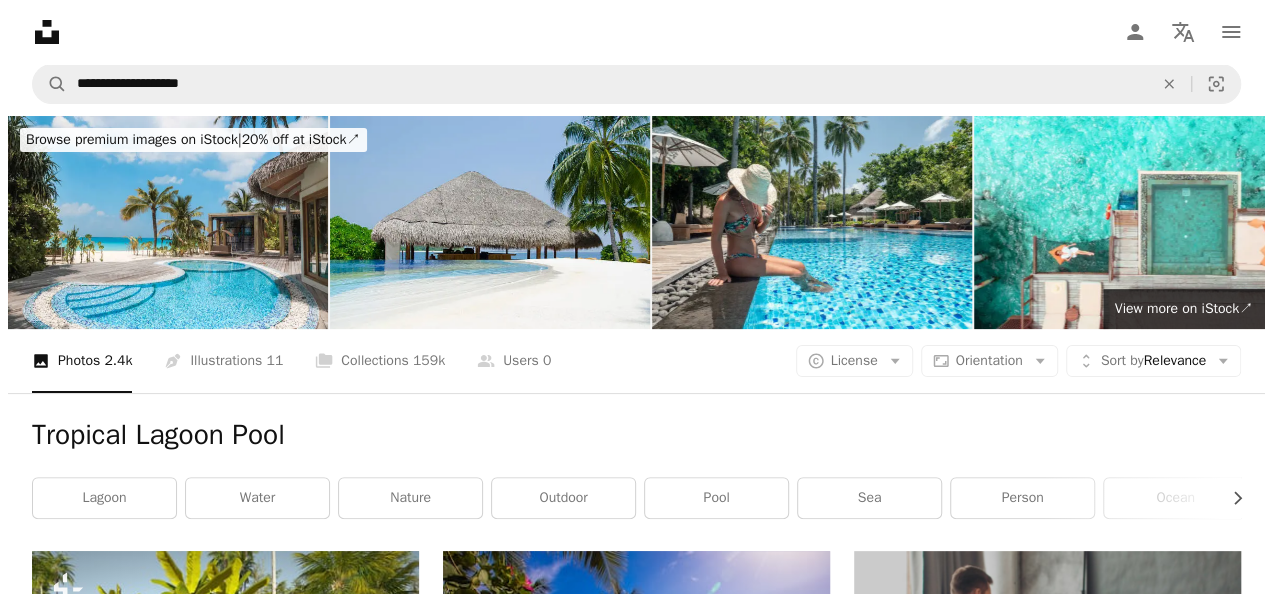 scroll, scrollTop: 274, scrollLeft: 0, axis: vertical 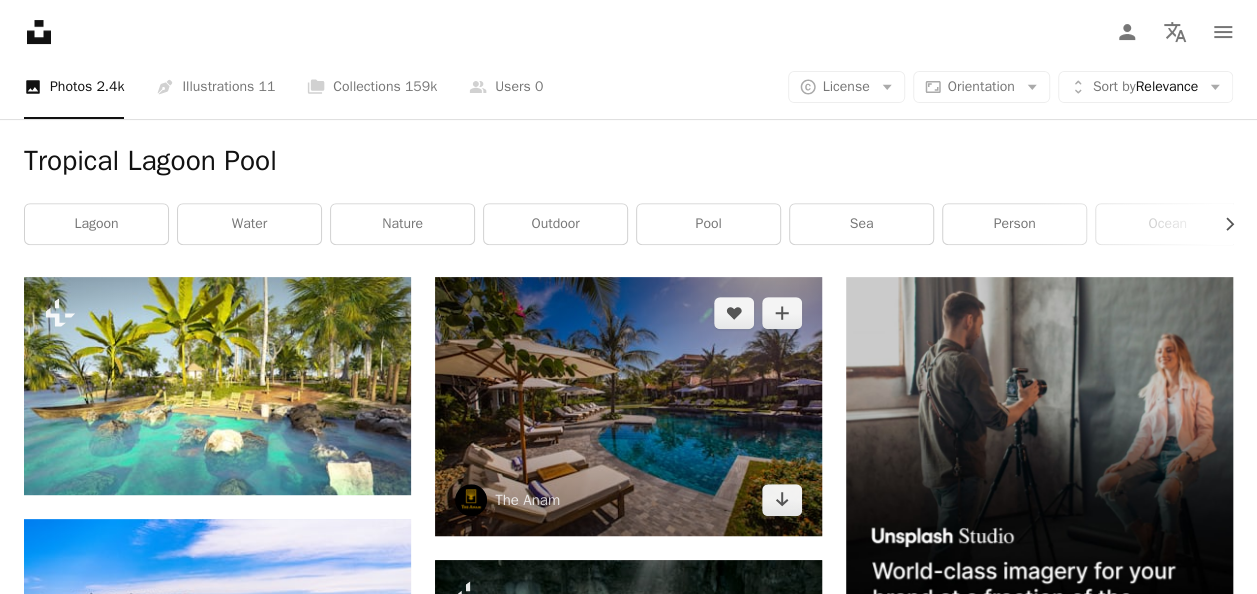 click at bounding box center (628, 406) 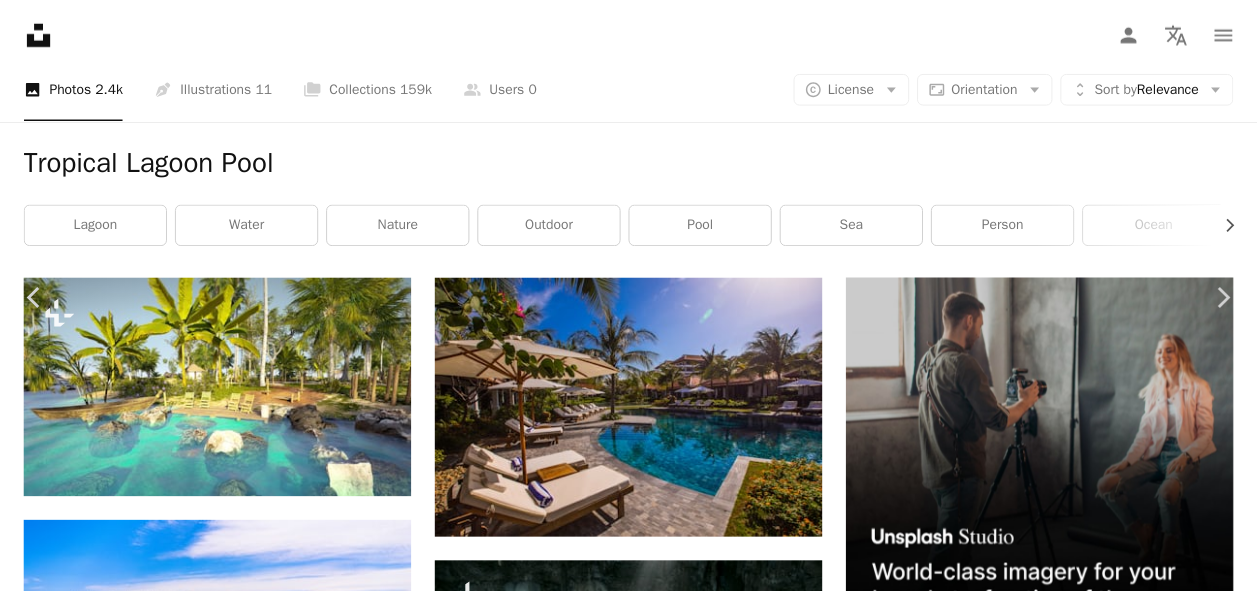 scroll, scrollTop: 0, scrollLeft: 0, axis: both 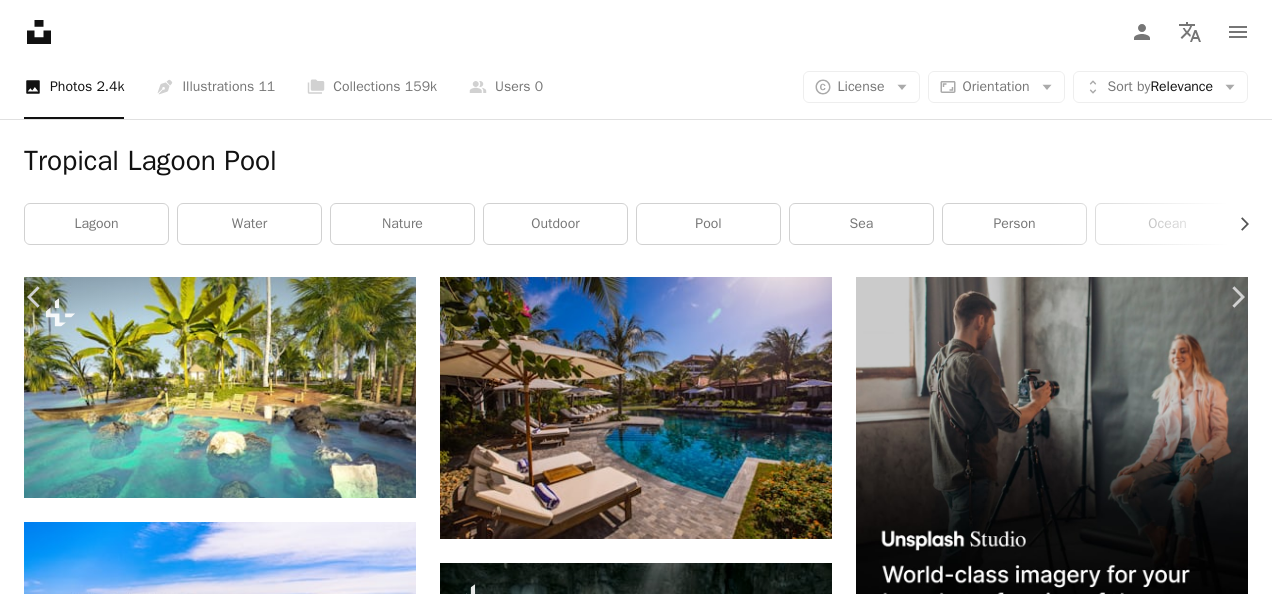click on "Chevron down" 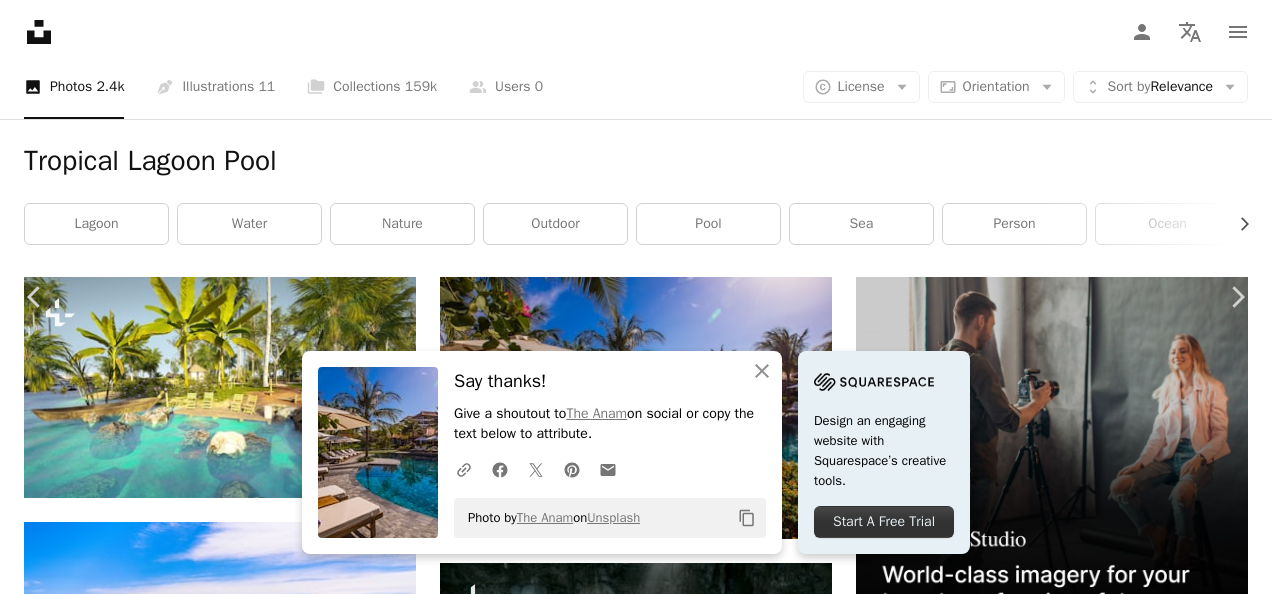 click on "An X shape Chevron left Chevron right An X shape Close Say thanks! Give a shoutout to  The Anam  on social or copy the text below to attribute. A URL sharing icon (chains) Facebook icon X (formerly Twitter) icon Pinterest icon An envelope Photo by  The Anam  on  Unsplash
Copy content Design an engaging website with Squarespace’s creative tools. Start A Free Trial The Anam theanamcxr A heart A plus sign Edit image   Plus sign for Unsplash+ Download free Chevron down Zoom in Views 454,522 Downloads 7,368 A forward-right arrow Share Info icon Info More Actions Lagoon pool for families at The Anam resort Cam Ranh A map marker The Anam, Nguyễn Tất Thành, Cam Hải Đông, Cam Lâm, Khánh Hòa, Việt Nam Calendar outlined Published on  July 31, 2020 Camera Canon, EOS 5D Mark IV Safety Free to use under the  Unsplash License family pool building house blue hotel pool villa tropical outdoors housing resort HD Wallpapers Browse premium related images on iStock  |  Save 20% with code UNSPLASH20  ↗" at bounding box center [636, 4660] 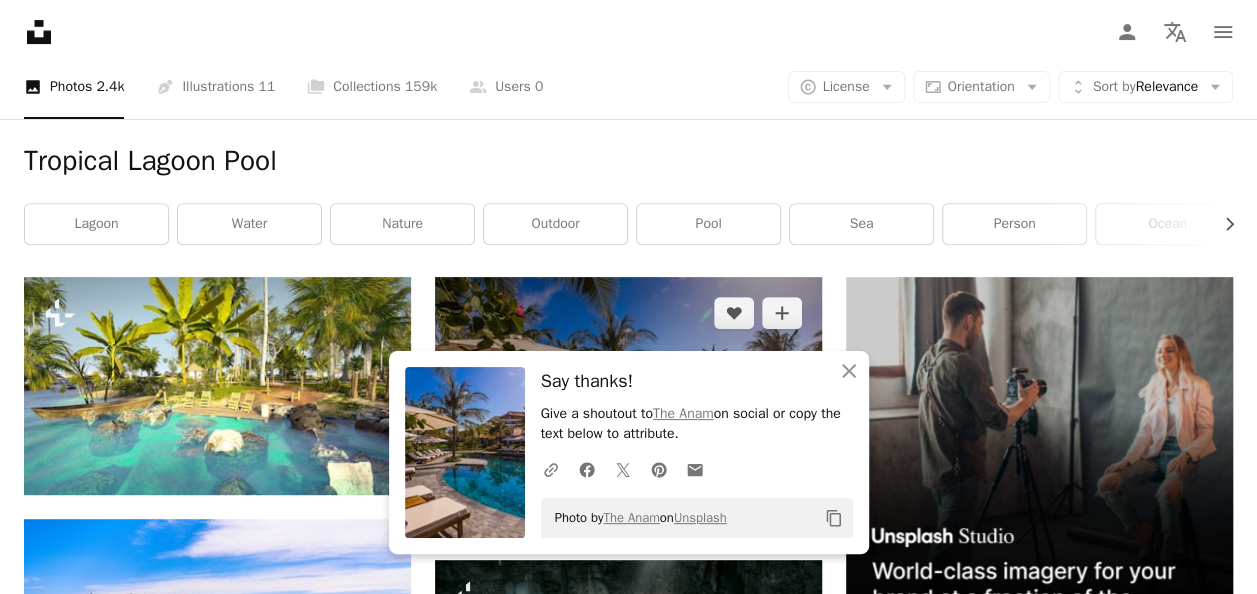 scroll, scrollTop: 0, scrollLeft: 0, axis: both 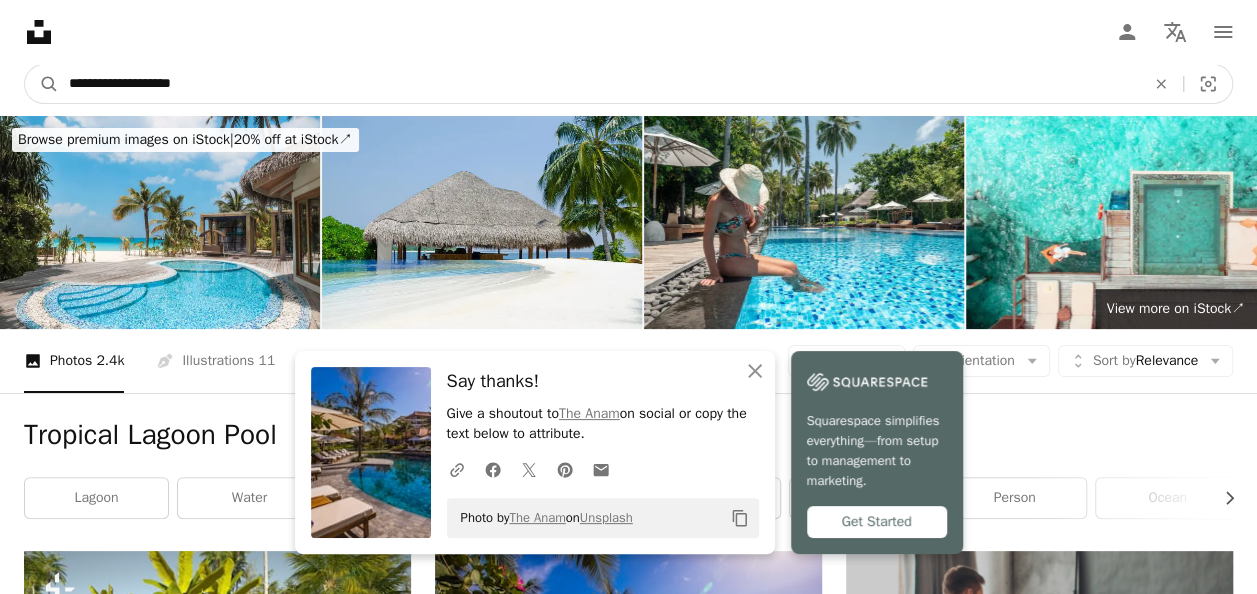 click on "**********" at bounding box center (599, 84) 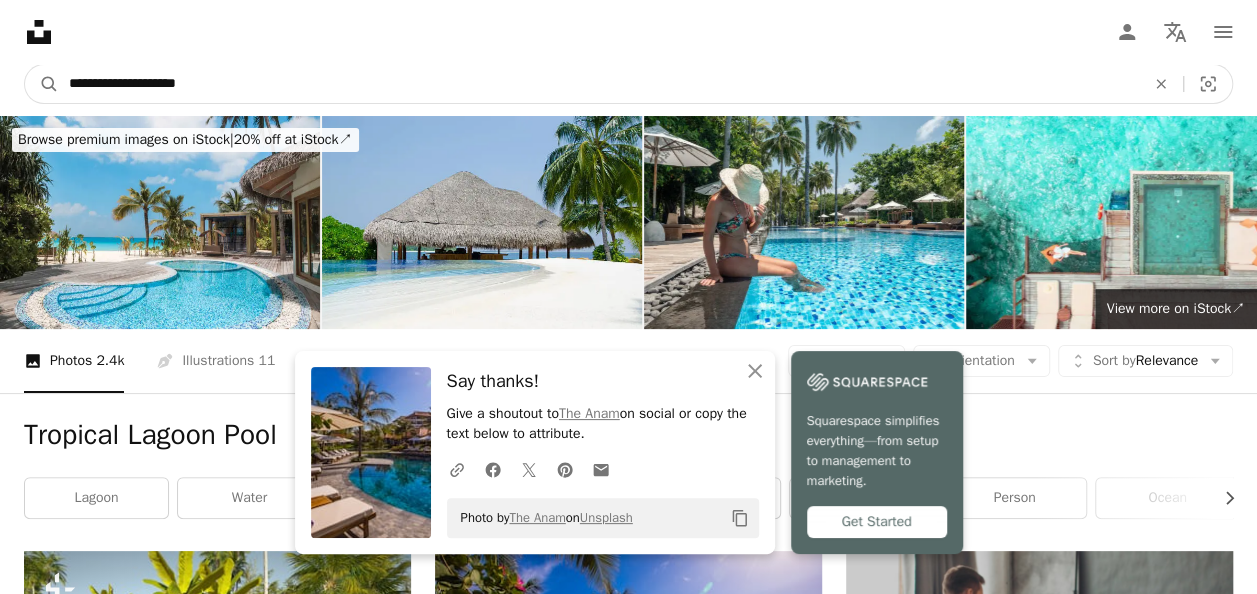 type on "**********" 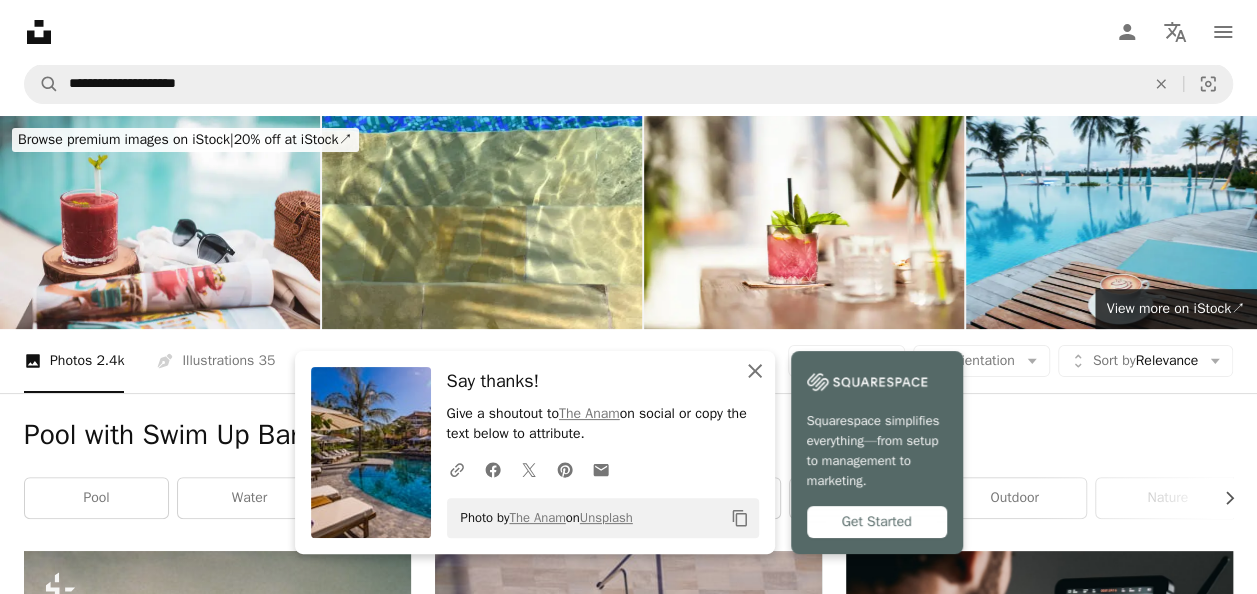 click on "An X shape" 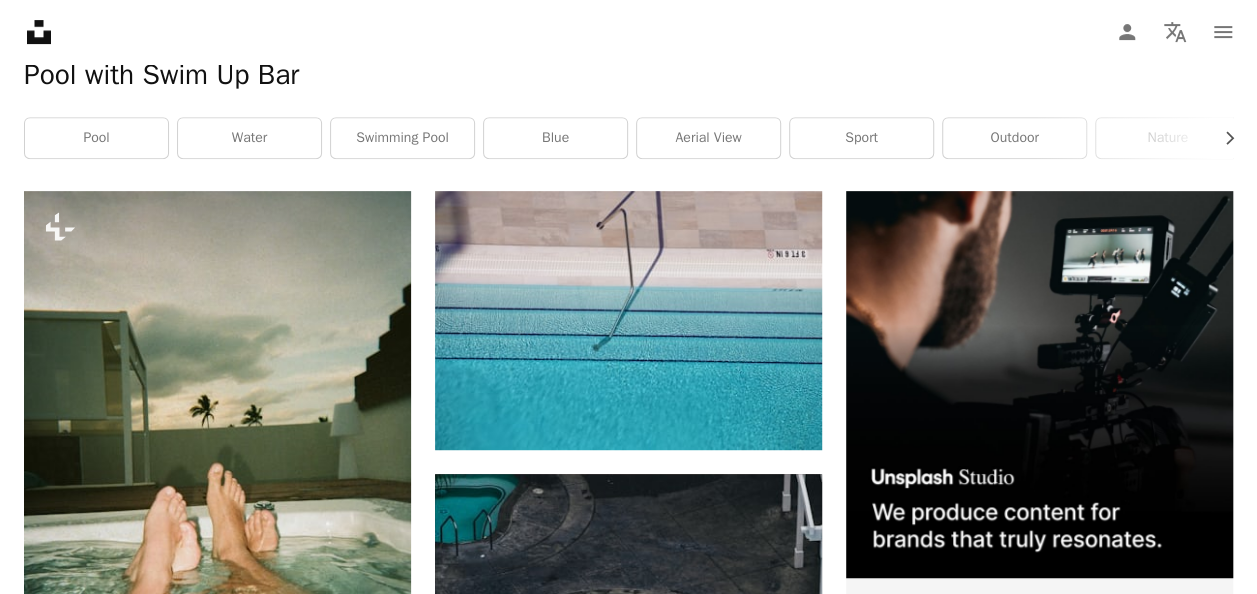 scroll, scrollTop: 0, scrollLeft: 0, axis: both 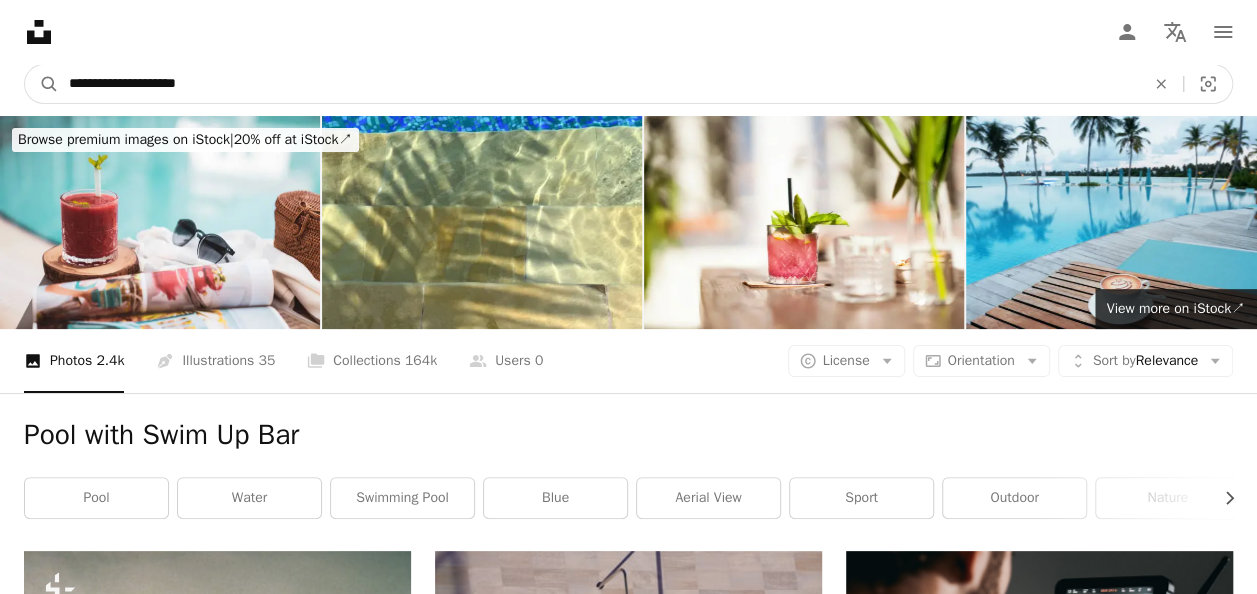 click on "**********" at bounding box center (599, 84) 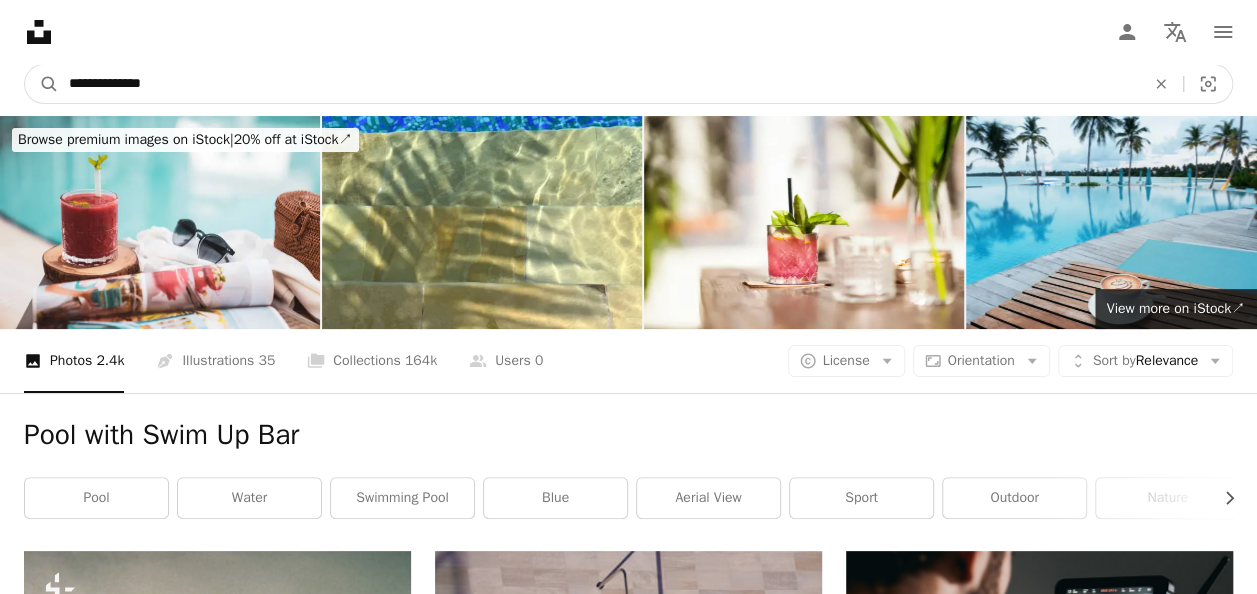 type on "**********" 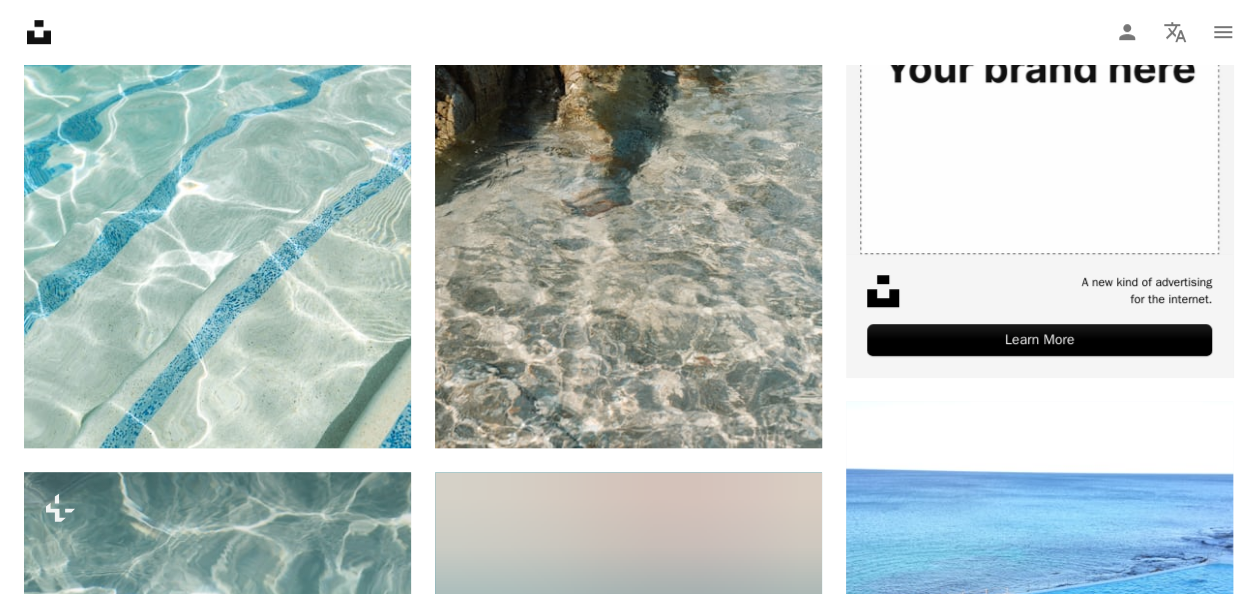 scroll, scrollTop: 0, scrollLeft: 0, axis: both 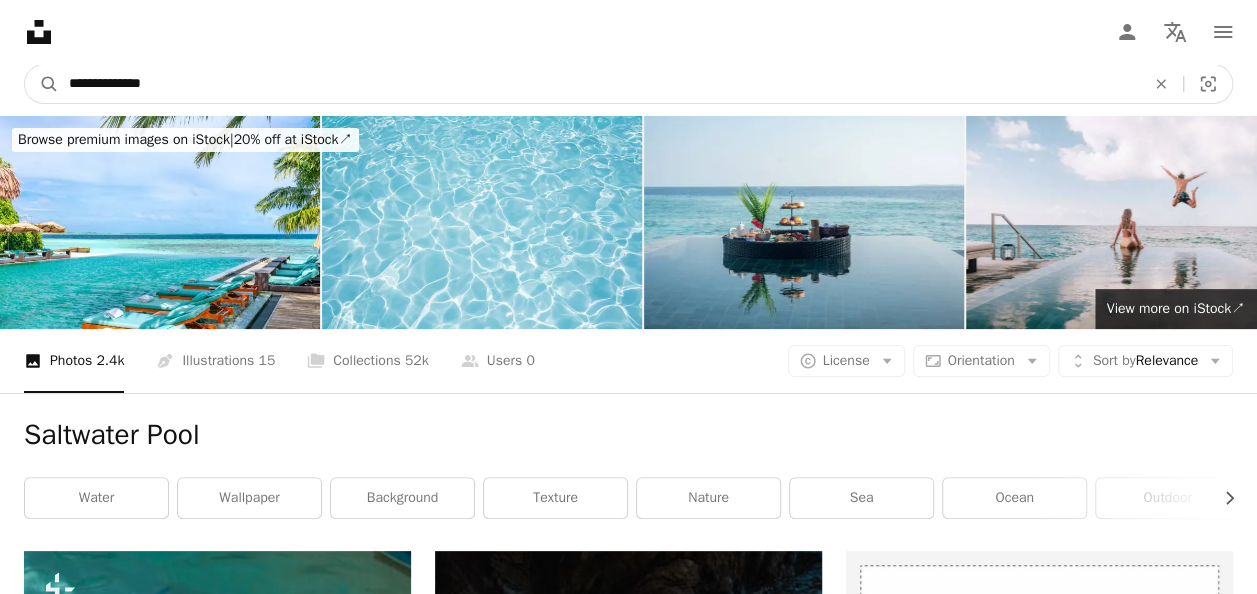 click on "**********" at bounding box center (599, 84) 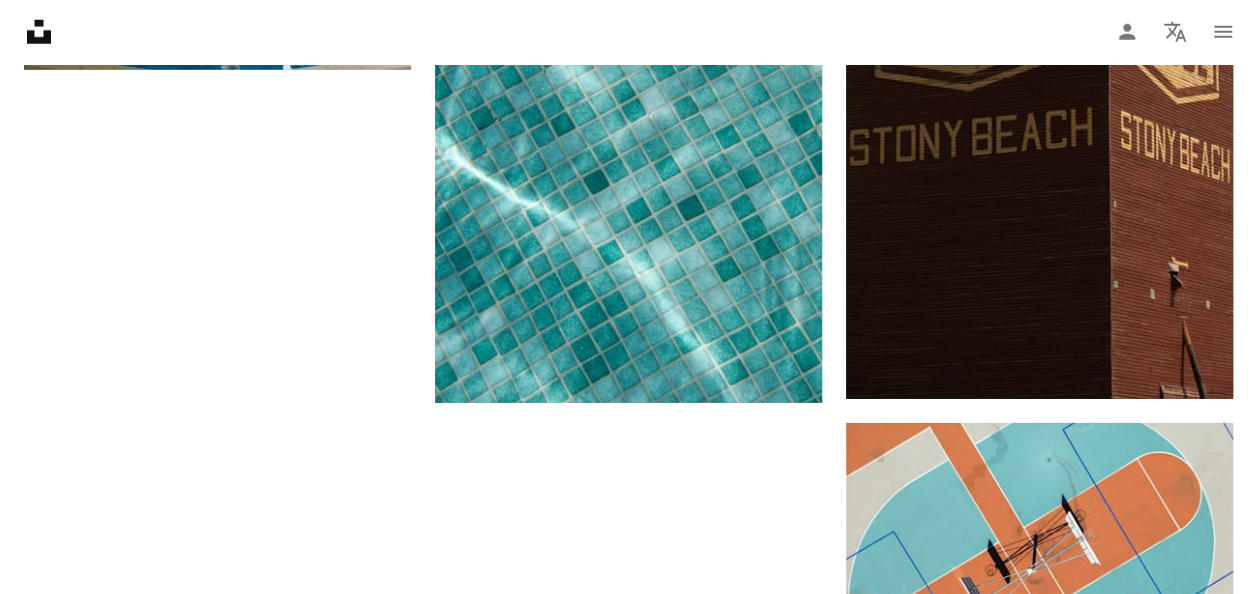 scroll, scrollTop: 2888, scrollLeft: 0, axis: vertical 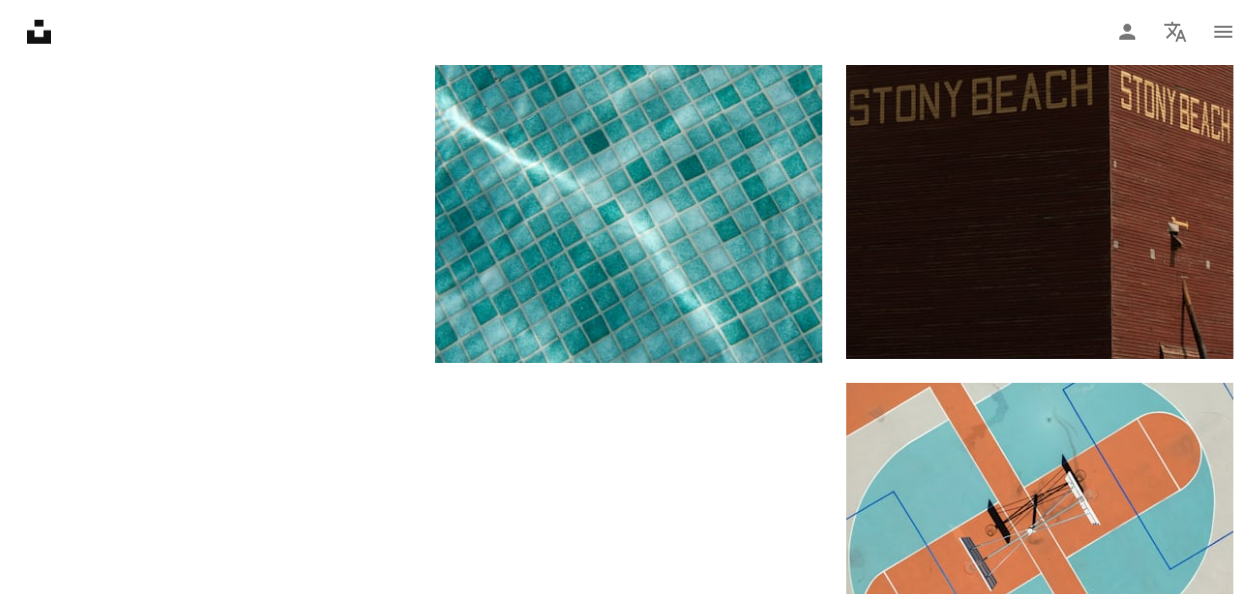 click on "Load more" at bounding box center (628, 754) 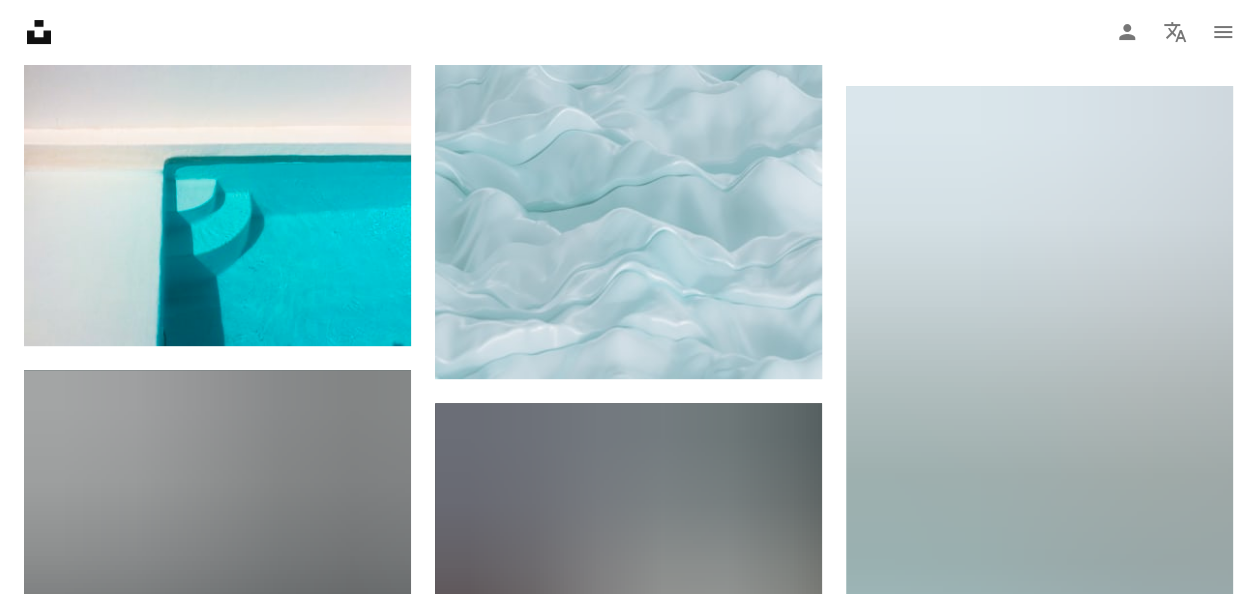 scroll, scrollTop: 4020, scrollLeft: 0, axis: vertical 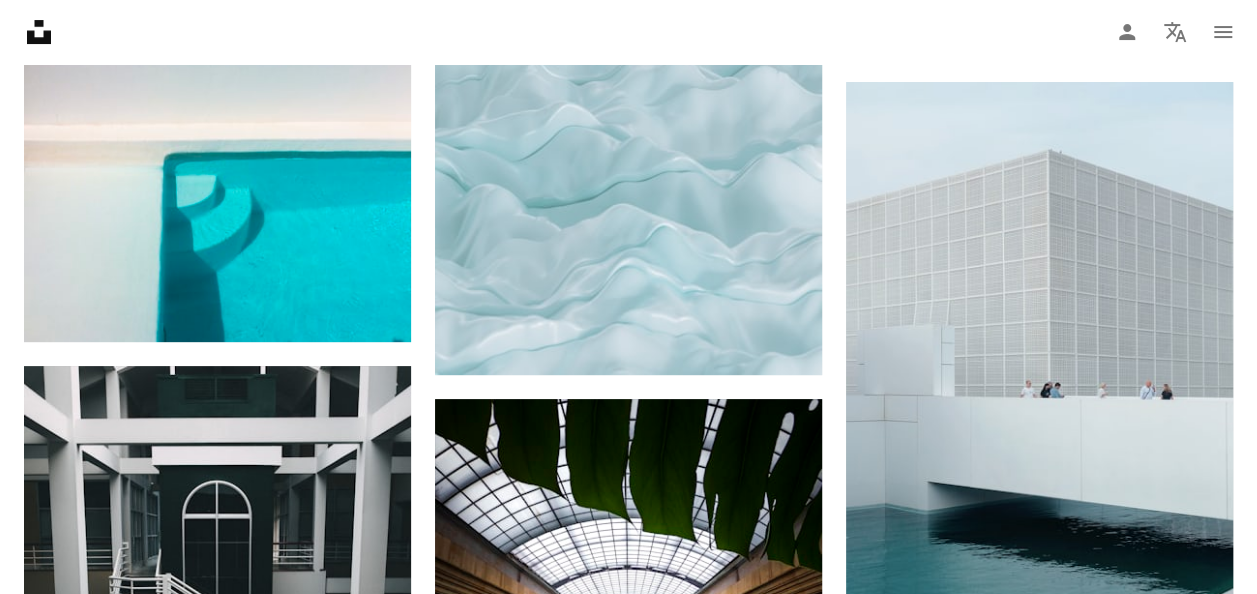 click at bounding box center (1039, 1051) 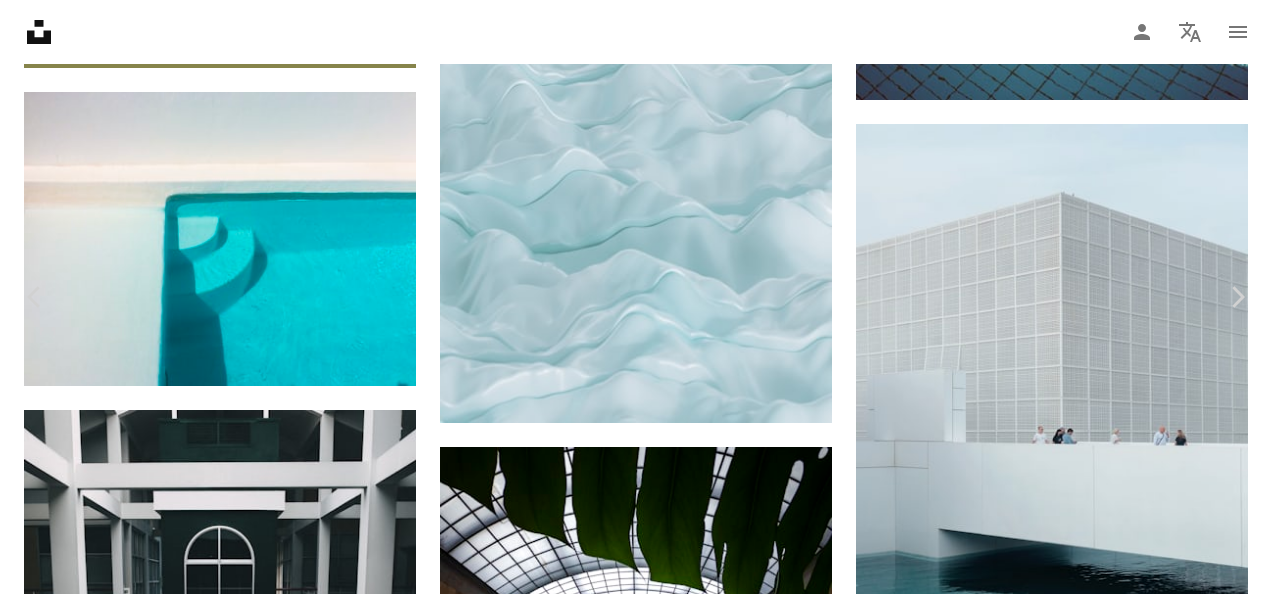click on "Chevron down" 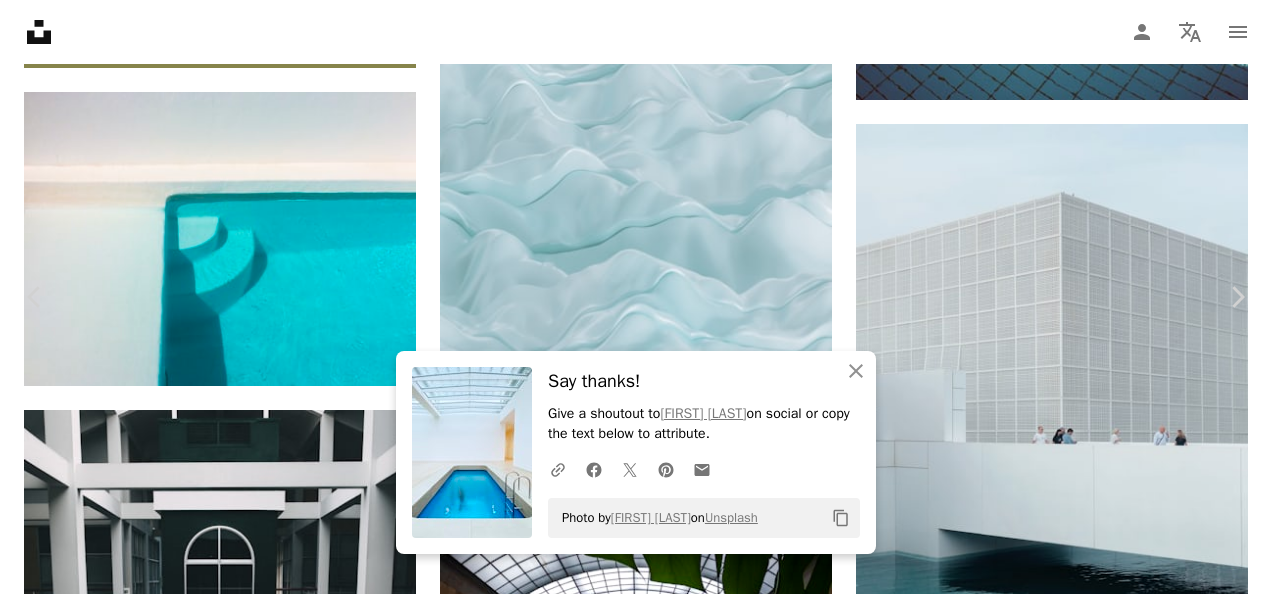 click on "An X shape Chevron left Chevron right An X shape Close Say thanks! Give a shoutout to  Jurre Houtkamp  on social or copy the text below to attribute. A URL sharing icon (chains) Facebook icon X (formerly Twitter) icon Pinterest icon An envelope Photo by  Jurre Houtkamp  on  Unsplash
Copy content Jurre Houtkamp Available for hire A checkmark inside of a circle A heart A plus sign Edit image   Plus sign for Unsplash+ Download free Chevron down Zoom in Views 2,571,350 Downloads 6,538 Featured in Photos ,  Blue A forward-right arrow Share Info icon Info More Actions Calendar outlined Published on  December 1, 2019 Camera Apple, iPhone 11 Pro Safety Free to use under the  Unsplash License blue pool museum inside building architecture window swimming pool hot tub skylight tub Creative Commons images Browse premium related images on iStock  |  Save 20% with code UNSPLASH20 View more on iStock  ↗ Related images A heart A plus sign Mykola Kolya Korzh Available for hire A checkmark inside of a circle A heart" at bounding box center (636, 6591) 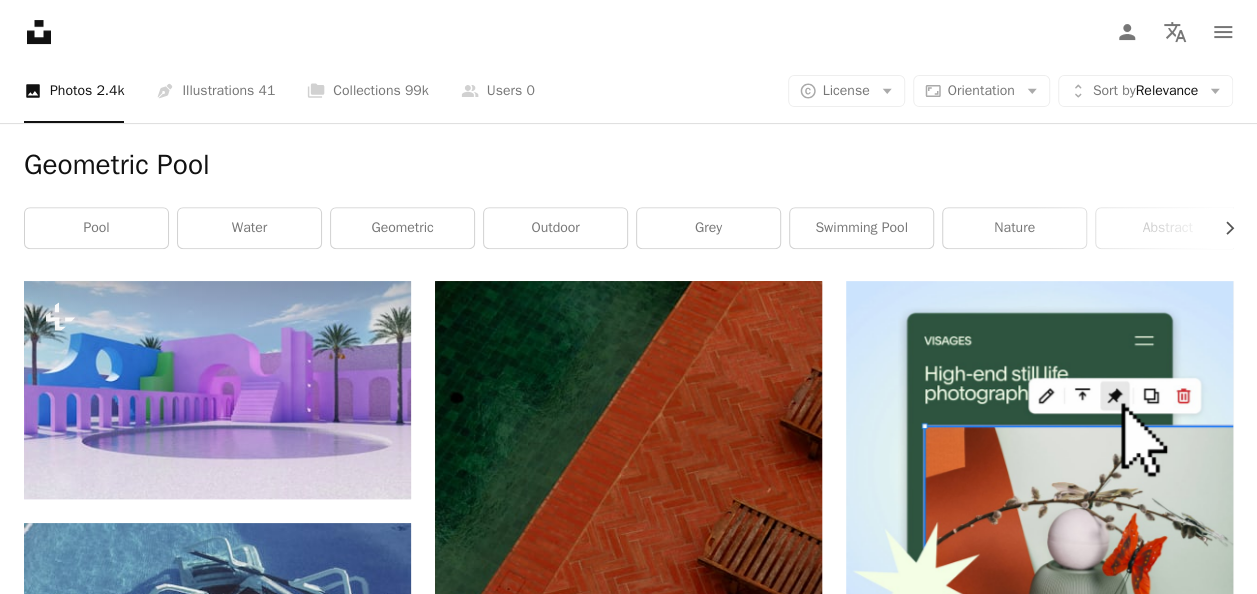 scroll, scrollTop: 0, scrollLeft: 0, axis: both 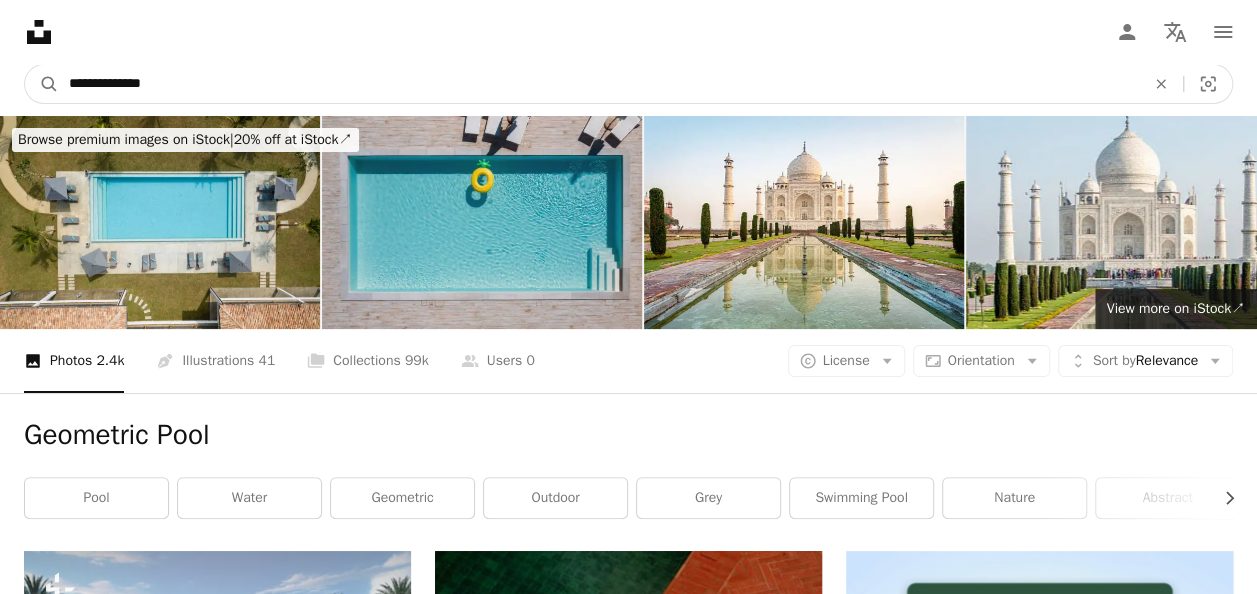 click on "**********" at bounding box center (599, 84) 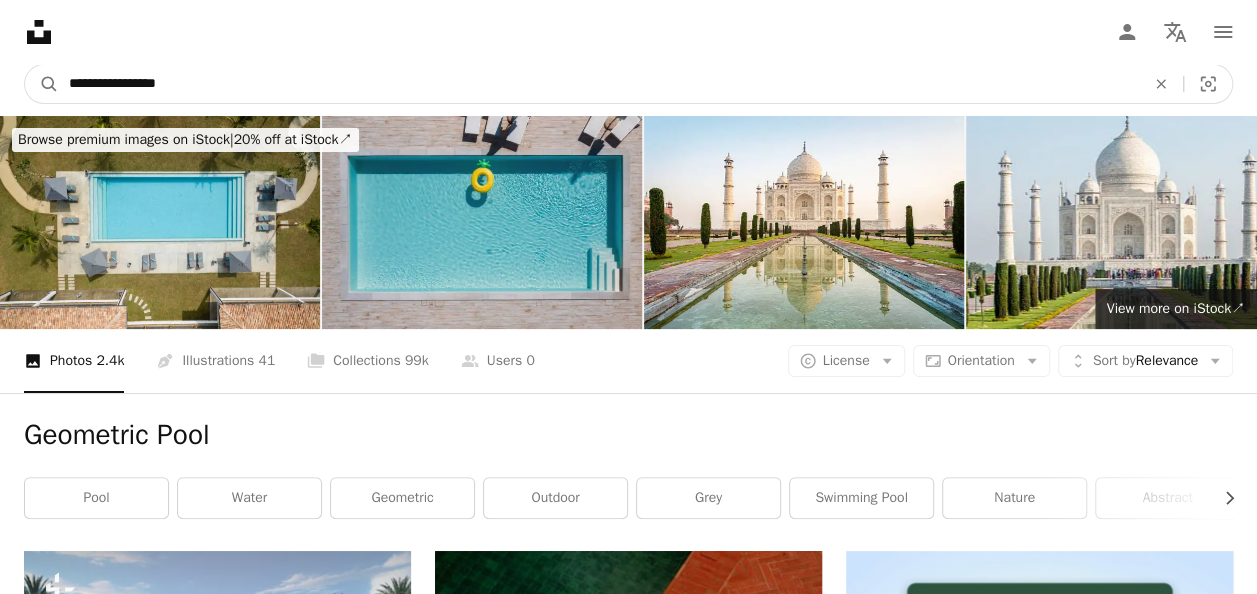 click on "**********" at bounding box center [599, 84] 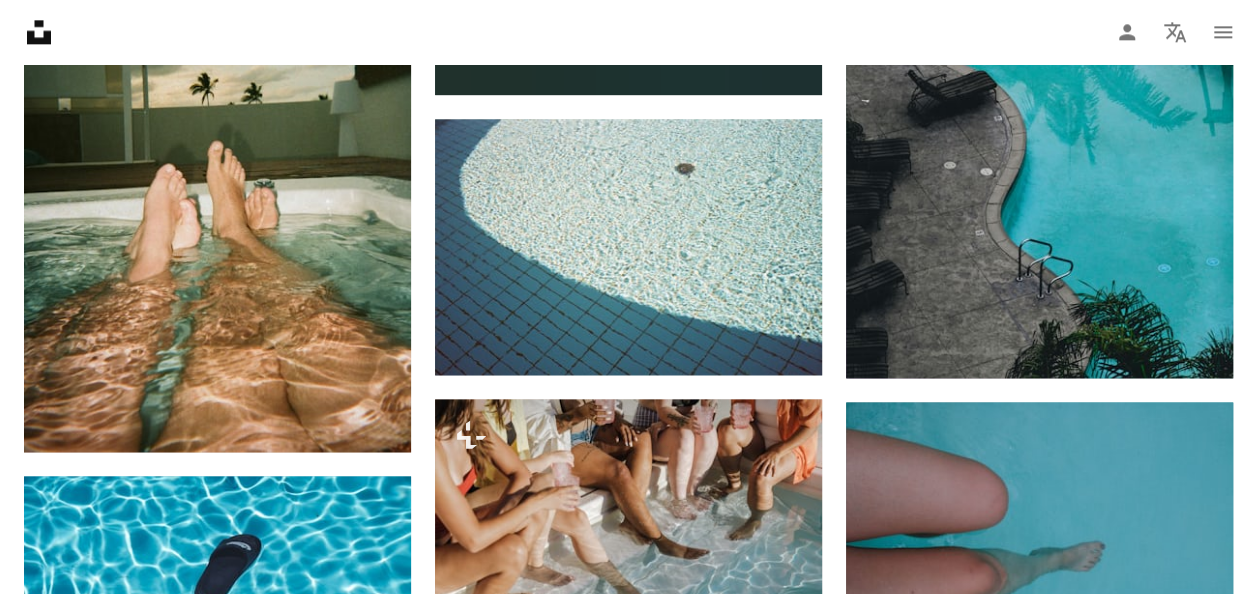 scroll, scrollTop: 1292, scrollLeft: 0, axis: vertical 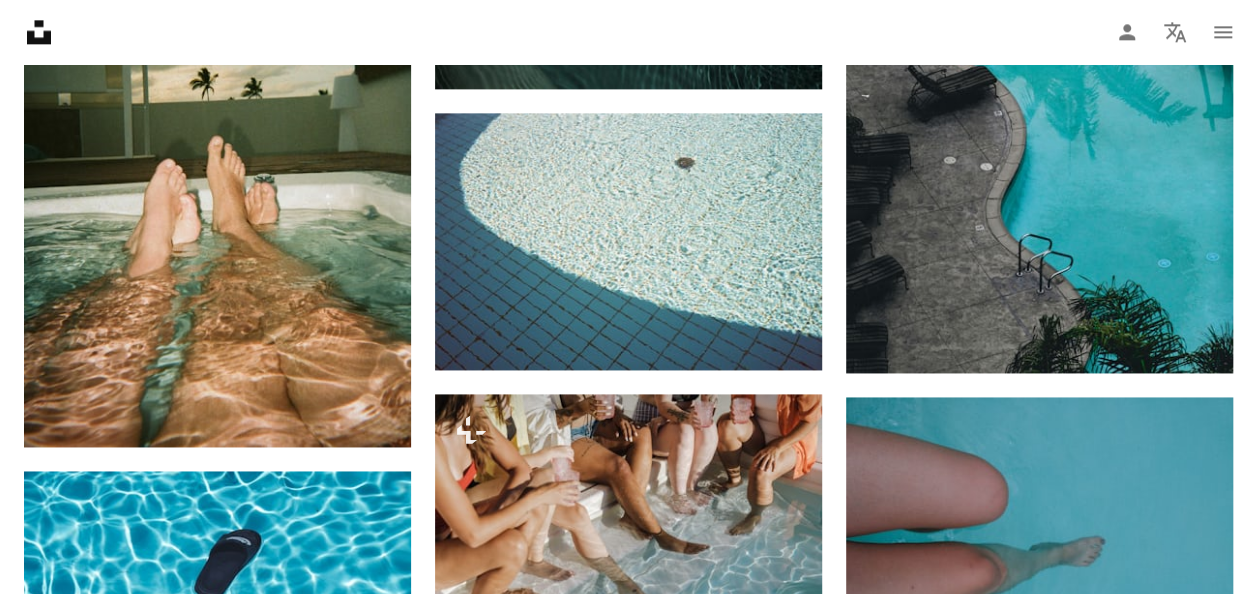 click at bounding box center [1039, 1130] 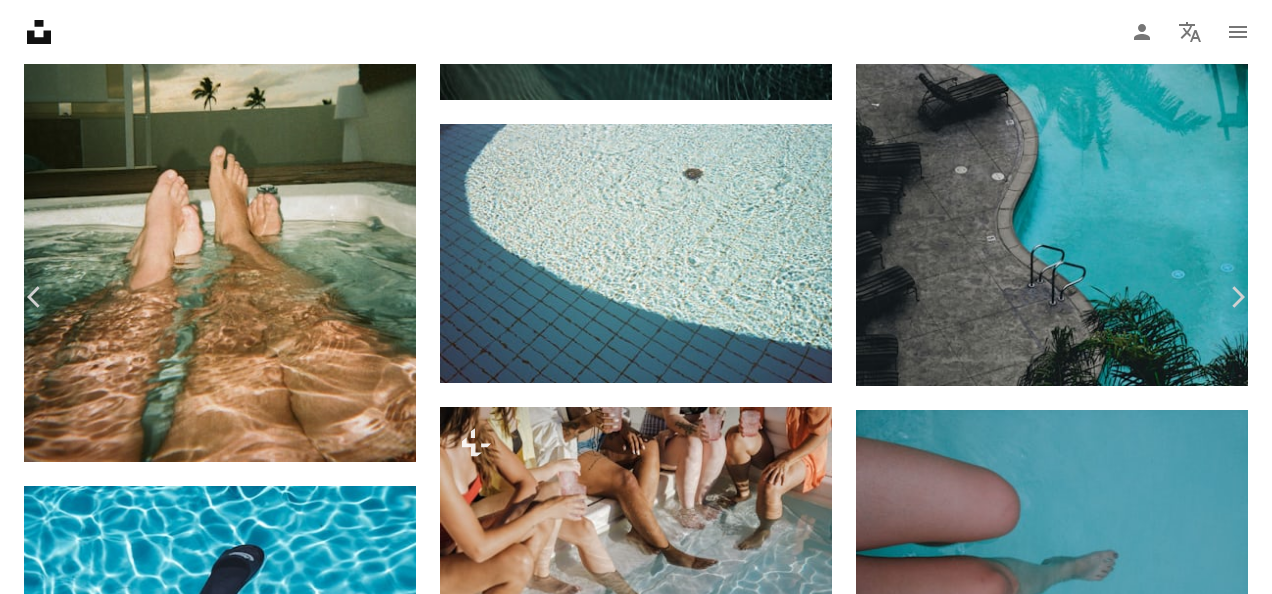 click on "An X shape Chevron left Chevron right Chevron right Nick Shandra shandranick A heart A plus sign Edit image   Plus sign for Unsplash+ Download free Chevron down Zoom in Views 235,413 Downloads 1,997 Featured in Photos ,  Interiors A forward-right arrow Share Info icon Info More Actions Swimmingpool A map marker [CITY], [COUNTRY] Calendar outlined Published on  June 25, 2020 Camera Apple, iPhone 7 Plus Safety Free to use under the  Unsplash License blue summer orange pool [COUNTRY] indoors swimming pool [CITY] Creative Commons images Browse premium related images on iStock  |  Save 20% with code UNSPLASH20 View more on iStock  ↗ Related images A heart A plus sign Barbare Kacharava Arrow pointing down A heart A plus sign Rosemary Media Available for hire A checkmark inside of a circle Arrow pointing down A heart A plus sign Thiflani Nurfauziyyah Available for hire A checkmark inside of a circle Arrow pointing down Plus sign for Unsplash+ A heart A plus sign Kateryna Hliznitsova For  Unsplash+ A lock   Download A heart For" at bounding box center (636, 3706) 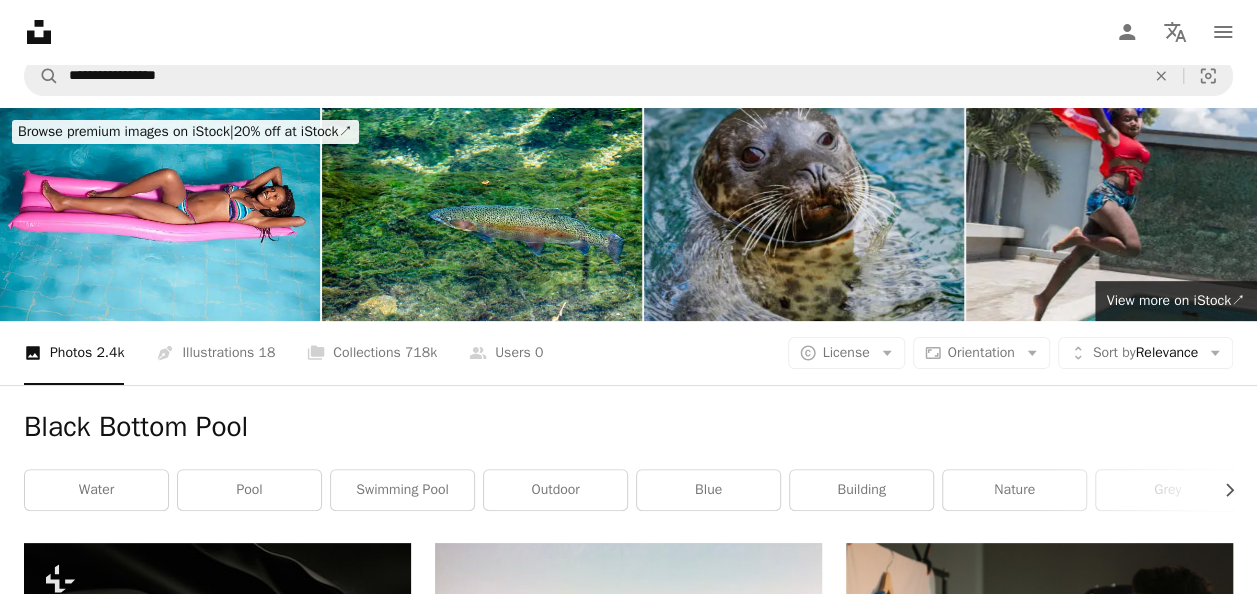 scroll, scrollTop: 0, scrollLeft: 0, axis: both 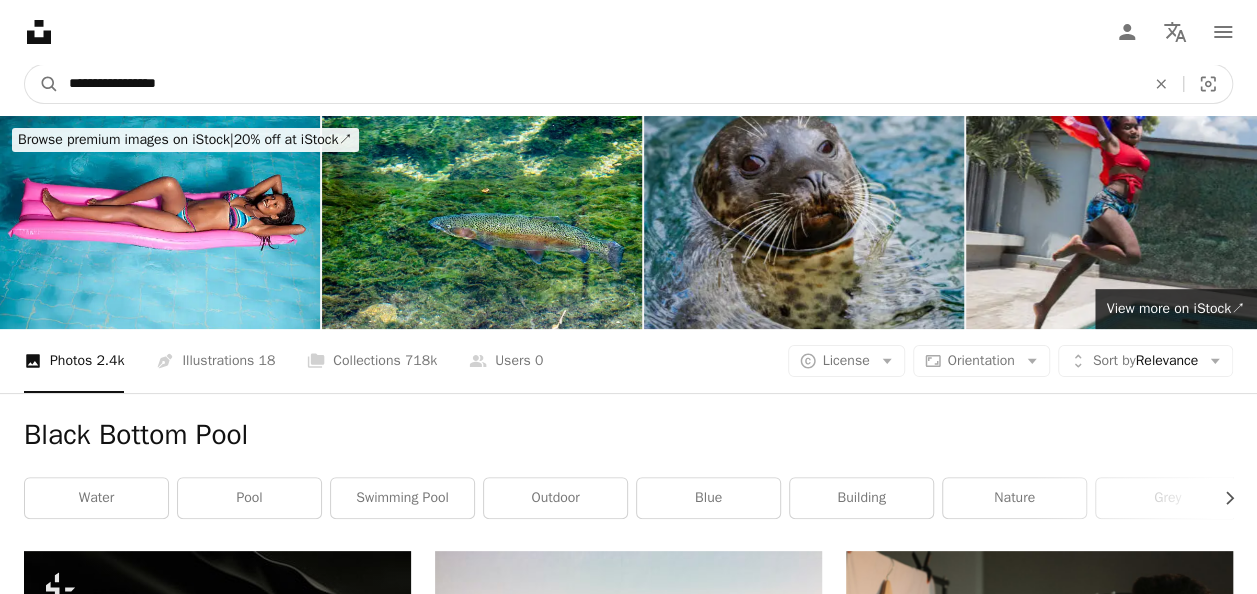 click on "**********" at bounding box center (599, 84) 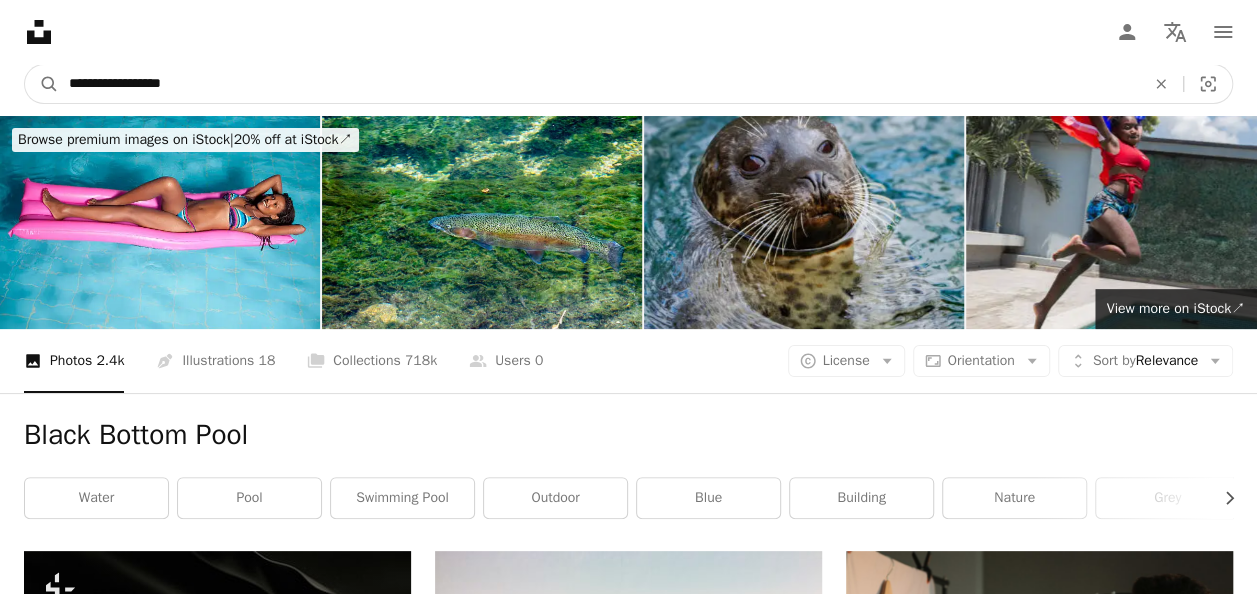click on "A magnifying glass" at bounding box center (42, 84) 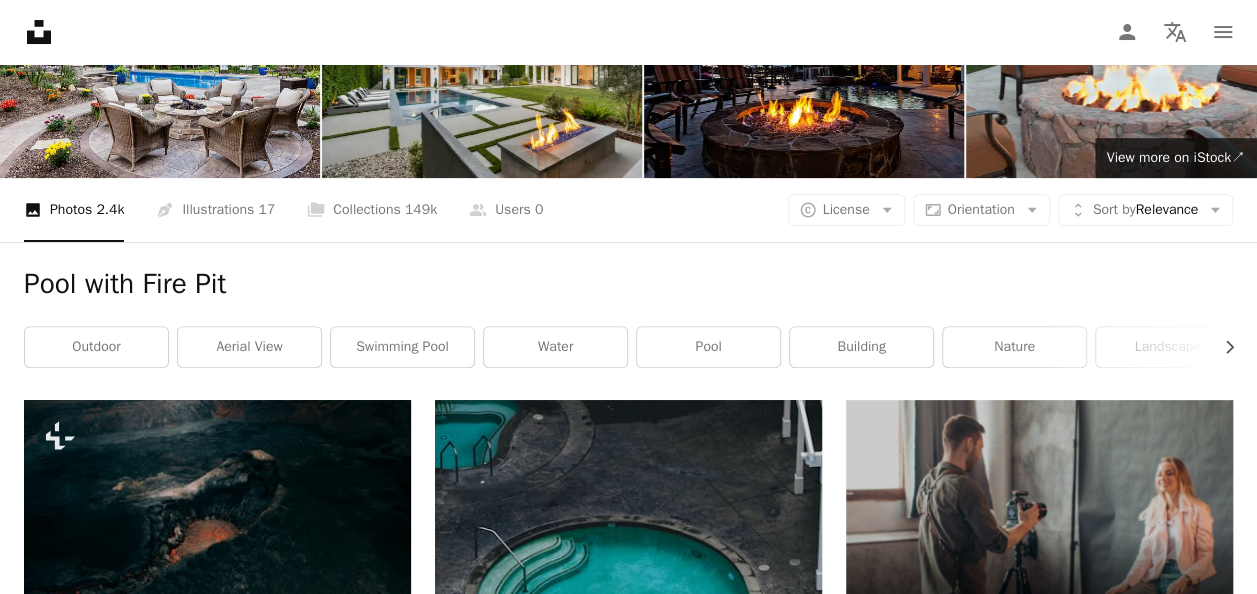 scroll, scrollTop: 0, scrollLeft: 0, axis: both 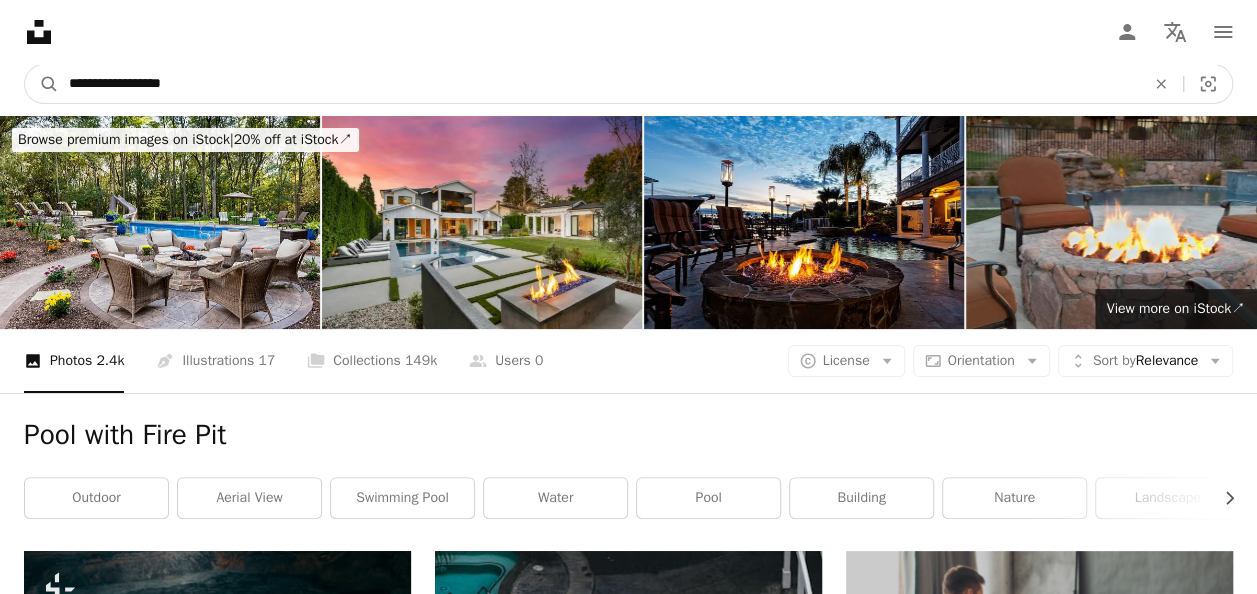 click on "**********" at bounding box center (599, 84) 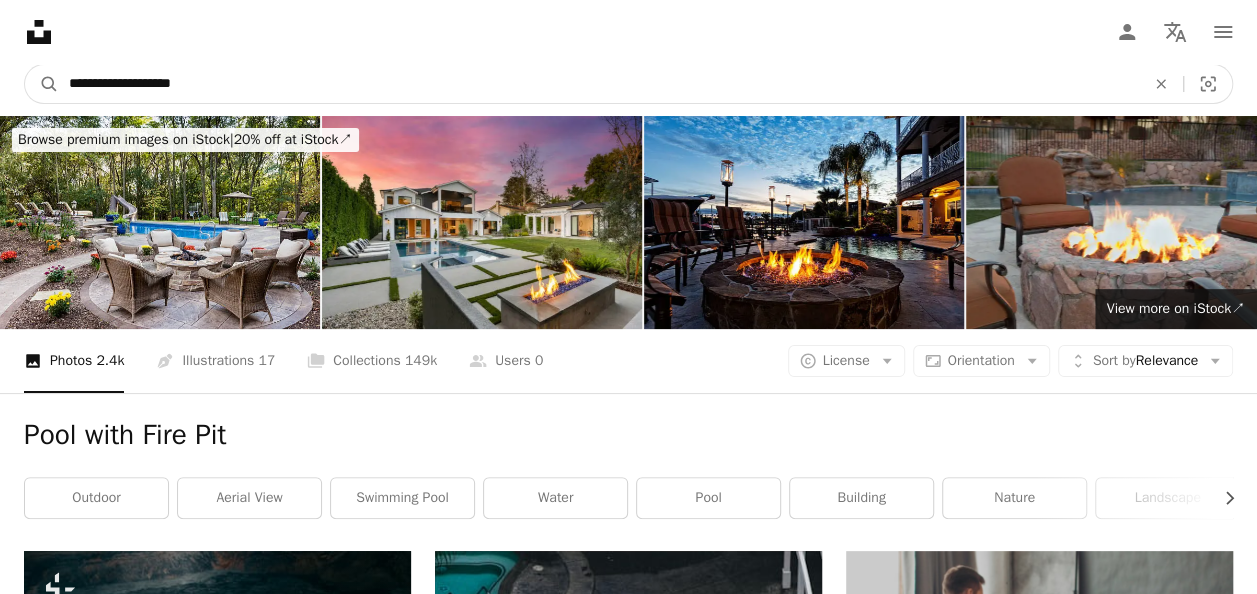 click on "**********" at bounding box center (599, 84) 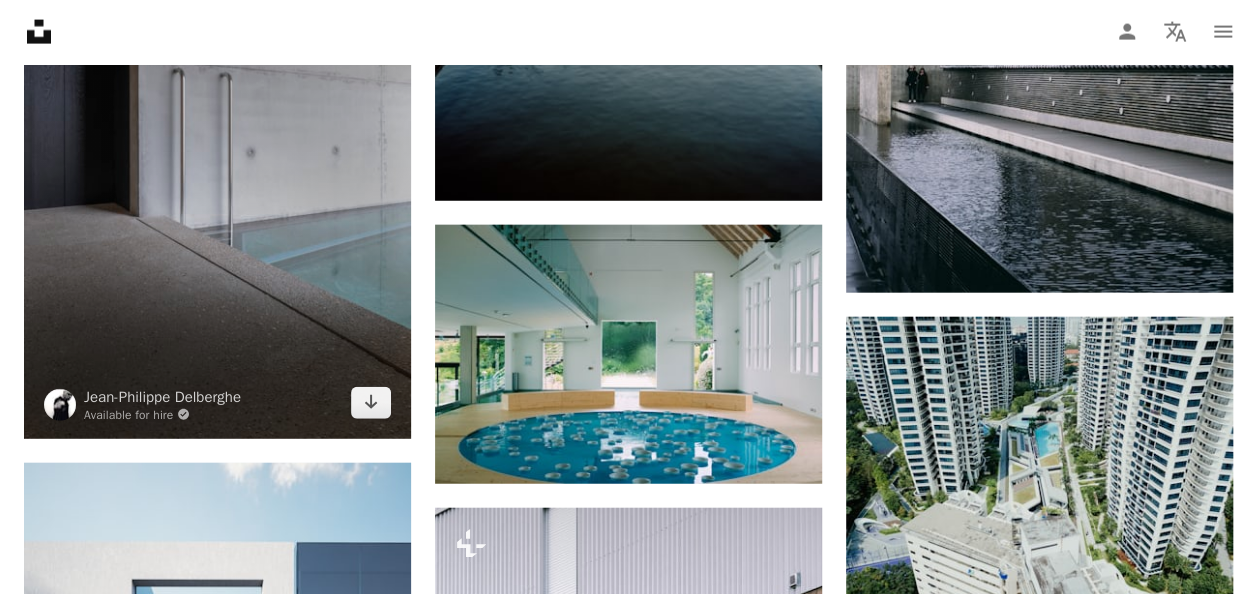 scroll, scrollTop: 2631, scrollLeft: 0, axis: vertical 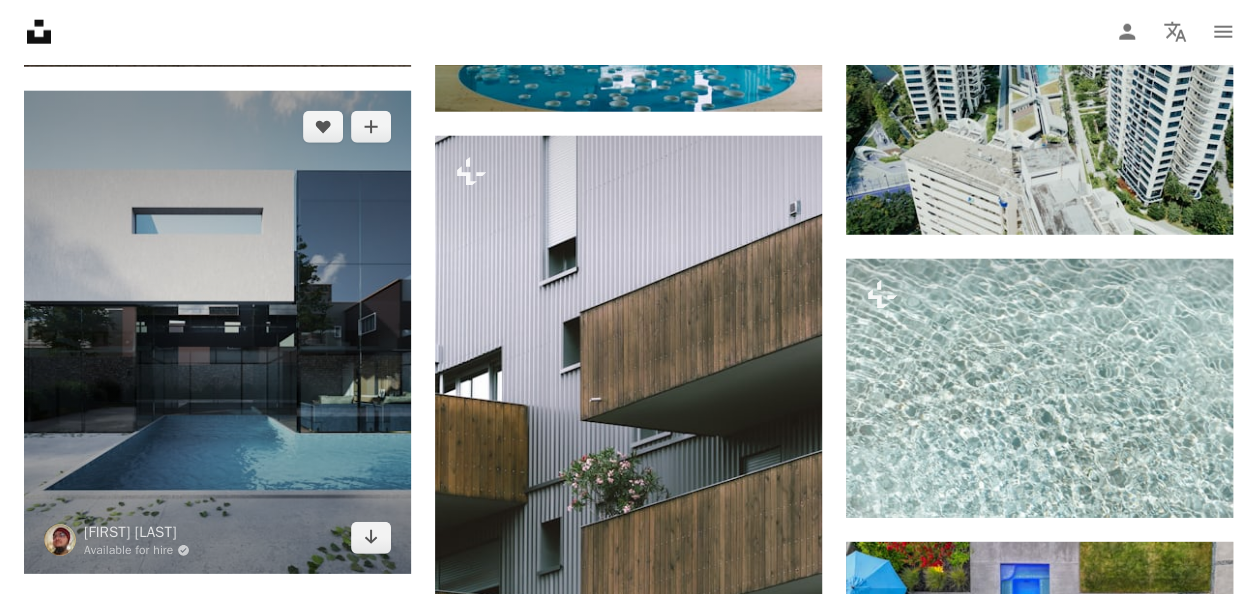 click at bounding box center (217, 333) 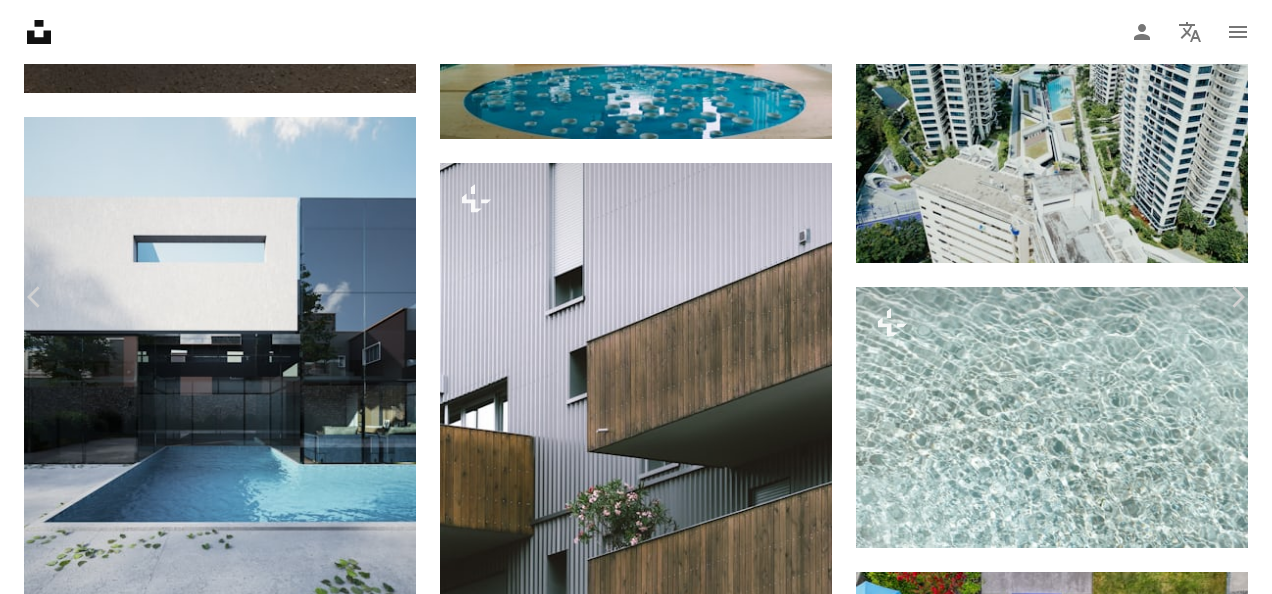 click 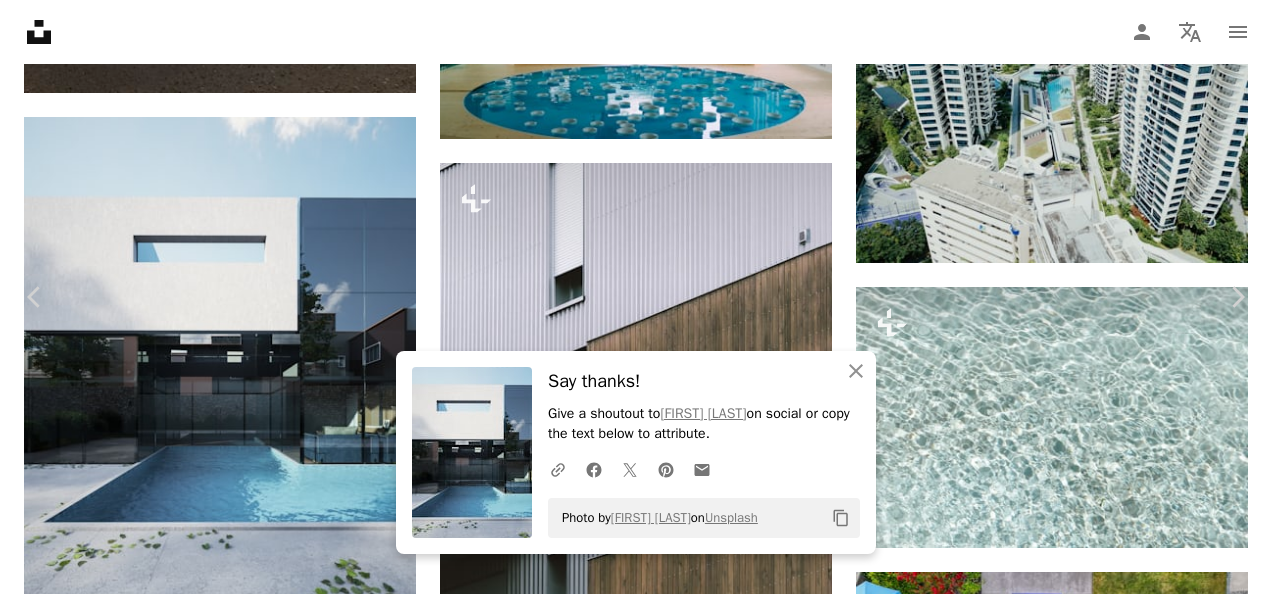 click on "An X shape Chevron left Chevron right An X shape Close Say thanks! Give a shoutout to  Bilal Mansuri  on social or copy the text below to attribute. A URL sharing icon (chains) Facebook icon X (formerly Twitter) icon Pinterest icon An envelope Photo by  Bilal Mansuri  on  Unsplash
Copy content Bilal Mansuri Available for hire A checkmark inside of a circle A heart A plus sign Edit image   Plus sign for Unsplash+ Download free Chevron down Zoom in Views 355,351 Downloads 2,539 Featured in Photos A forward-right arrow Share Info icon Info More Actions CGI : BLACK & WHITE VILLA
3DS MAX | V-RAY | PHOTOSHOP
This is the second villa I did in this month and this time I tried to do it with v-ray instead of corona renderer.
Usually when I do these type of project i find sketches of other artist who makes conceptual houses and go with that because that basically saves time and I love to see those great concept comes to life through my visuals and there's nothing enjoyable than that.
Read more Published on" at bounding box center [636, 6409] 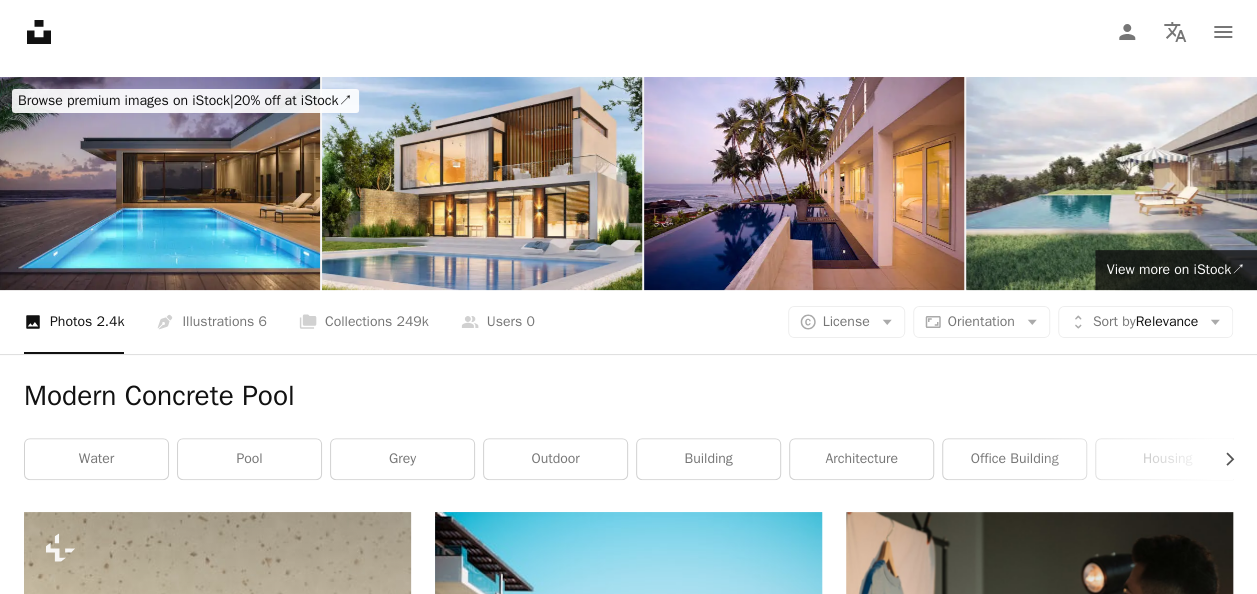 scroll, scrollTop: 0, scrollLeft: 0, axis: both 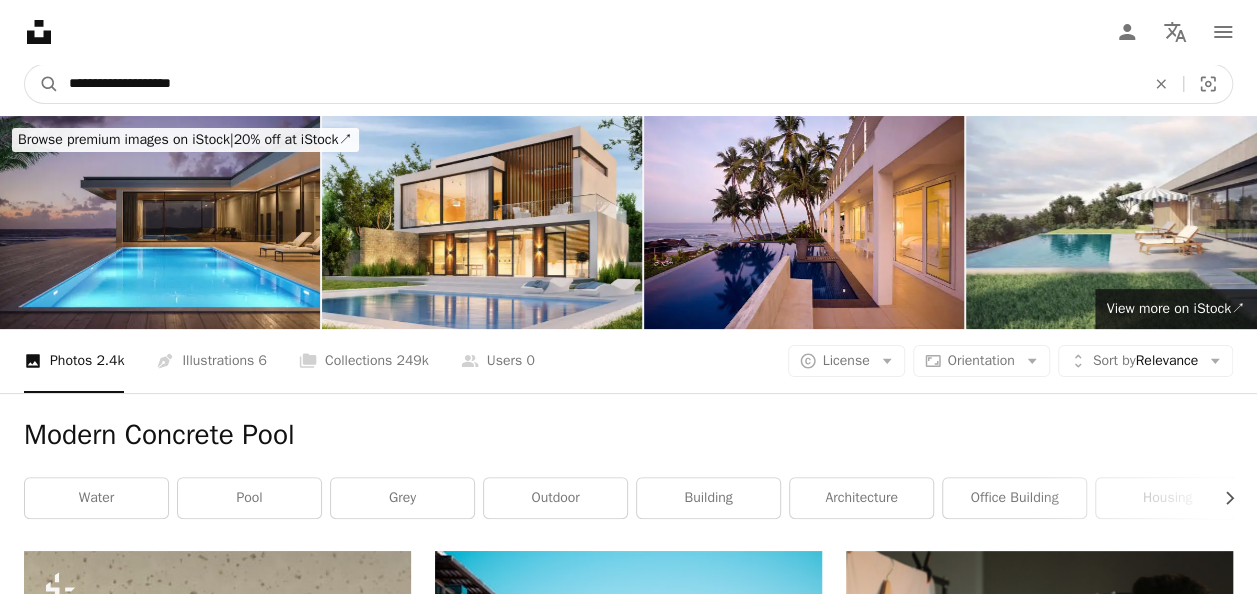 click on "**********" at bounding box center (599, 84) 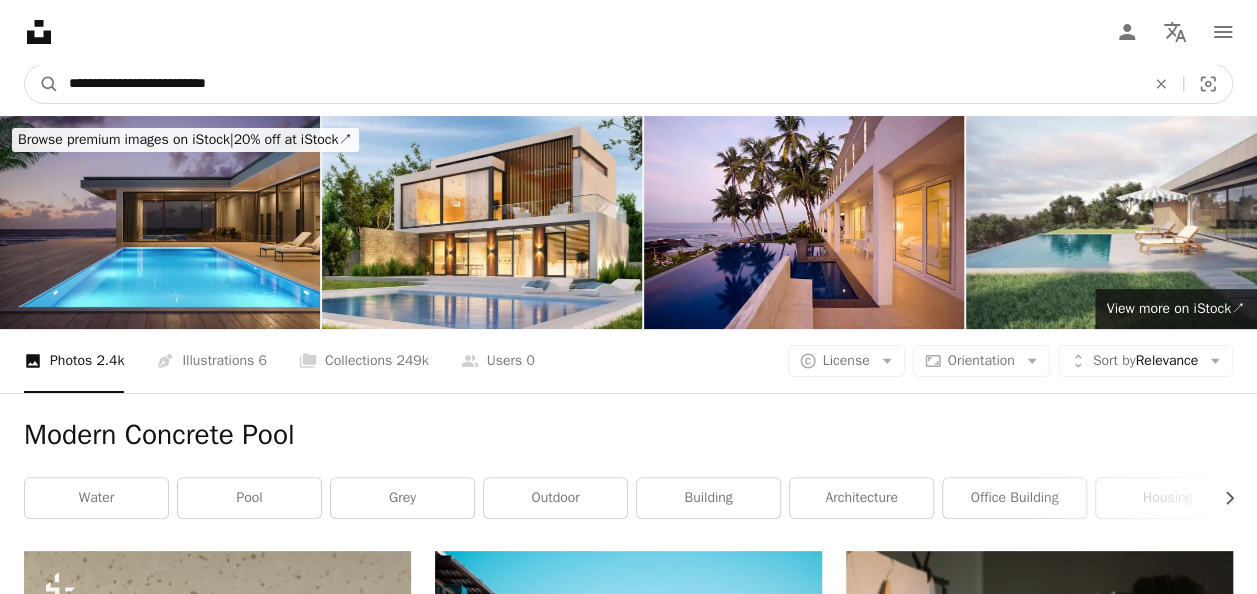 type on "**********" 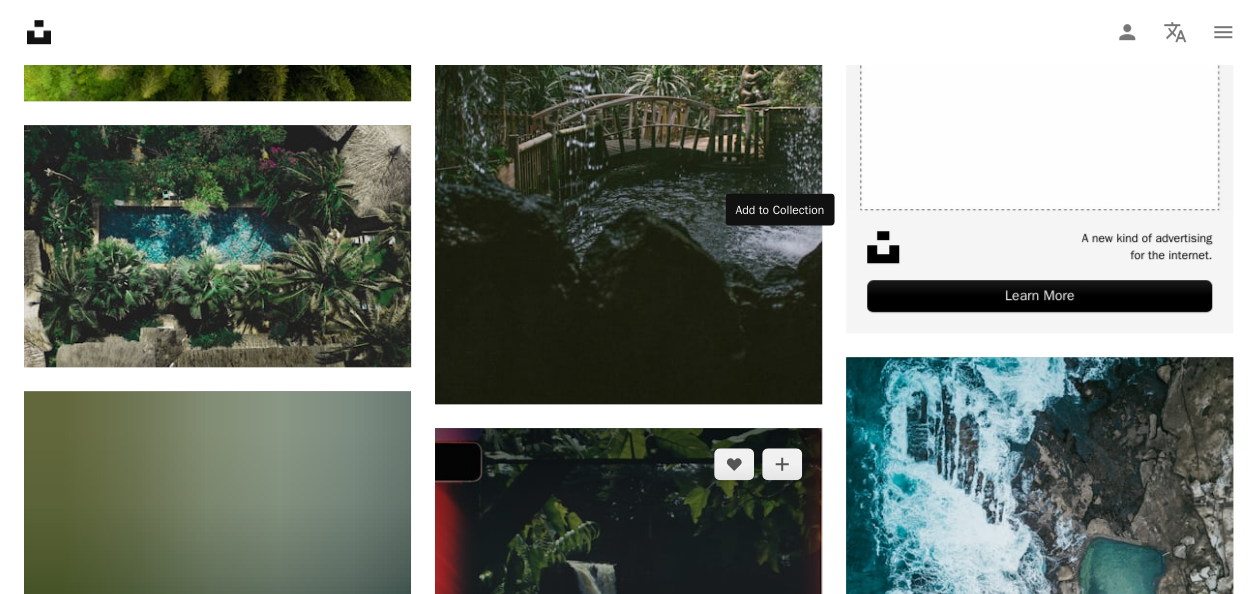 scroll, scrollTop: 0, scrollLeft: 0, axis: both 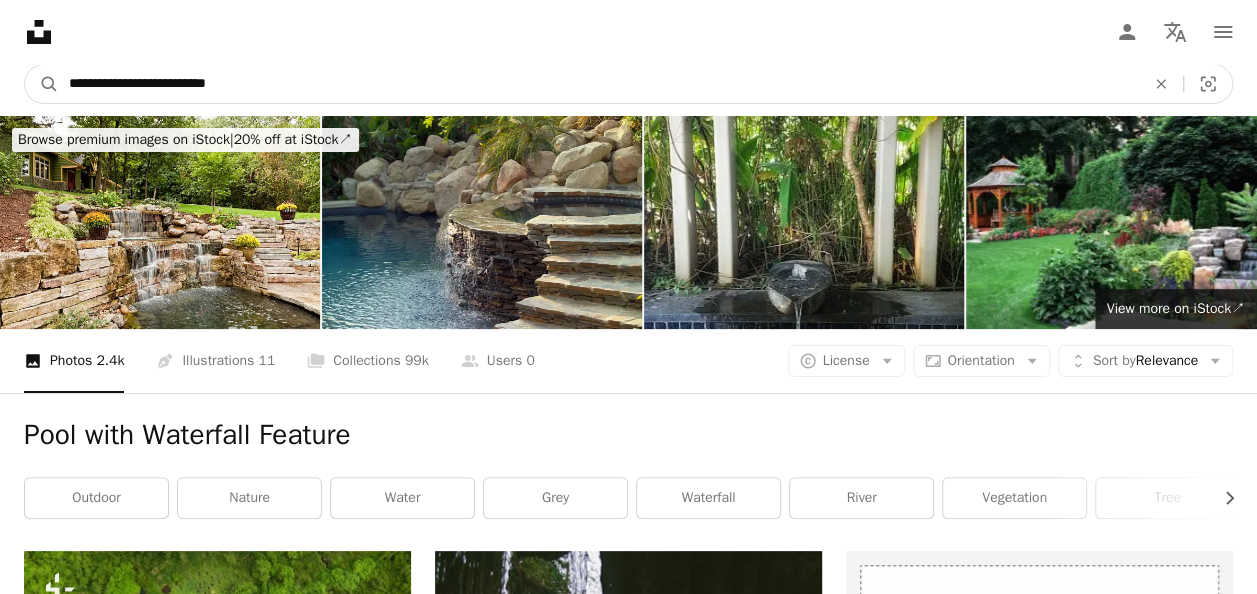click on "**********" at bounding box center (599, 84) 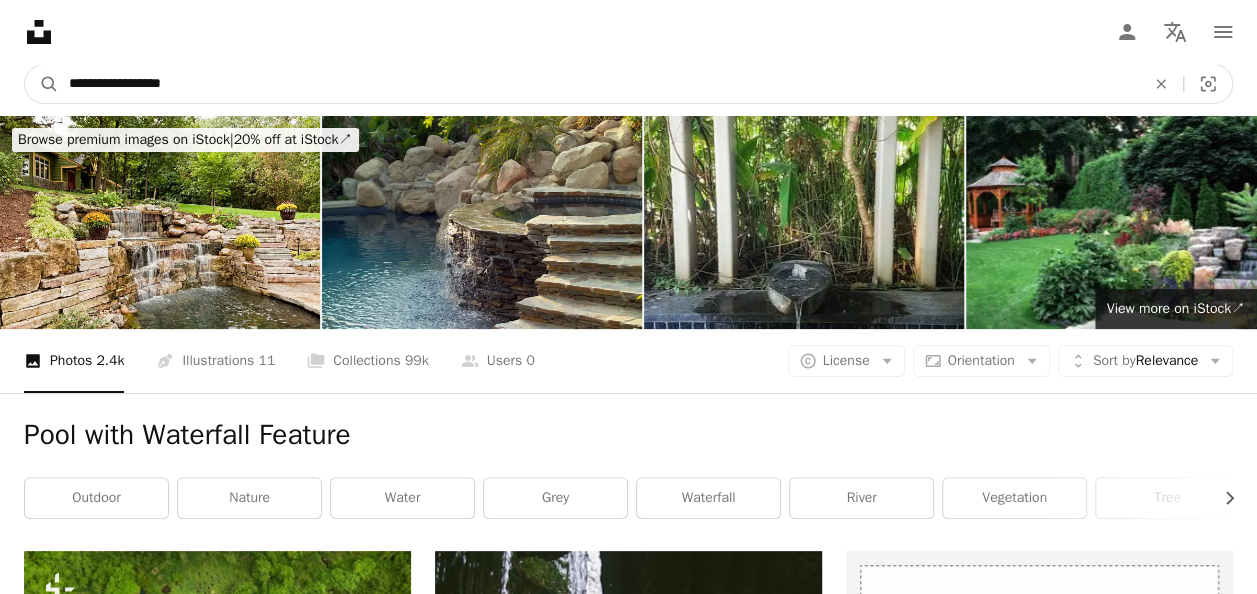 click on "**********" at bounding box center (599, 84) 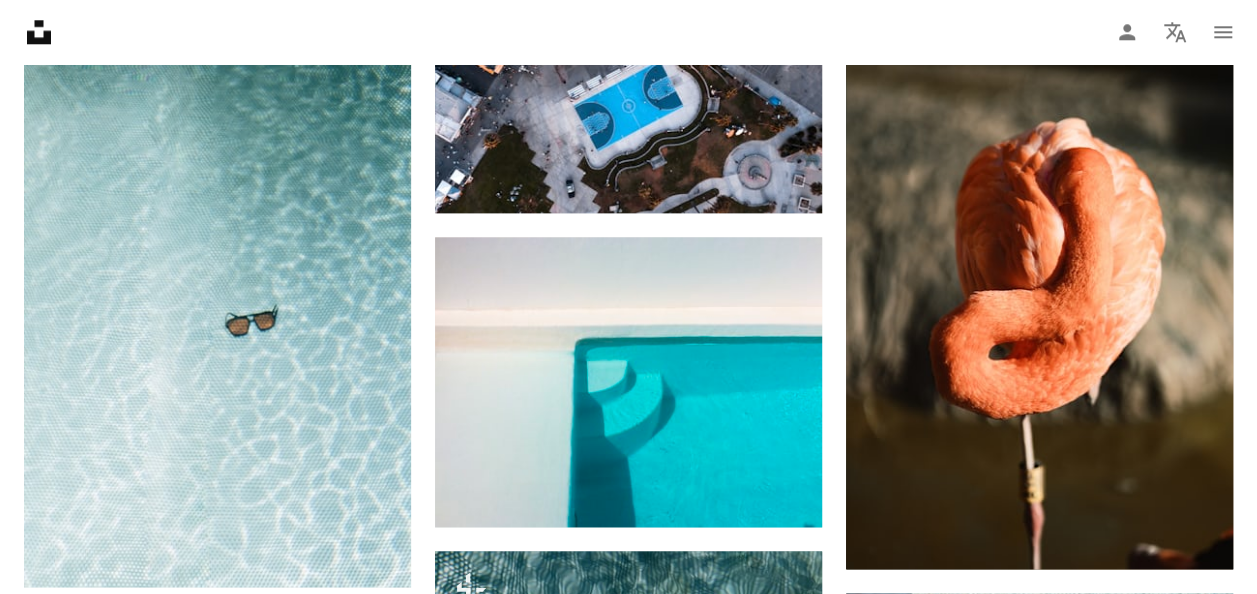 scroll, scrollTop: 1181, scrollLeft: 0, axis: vertical 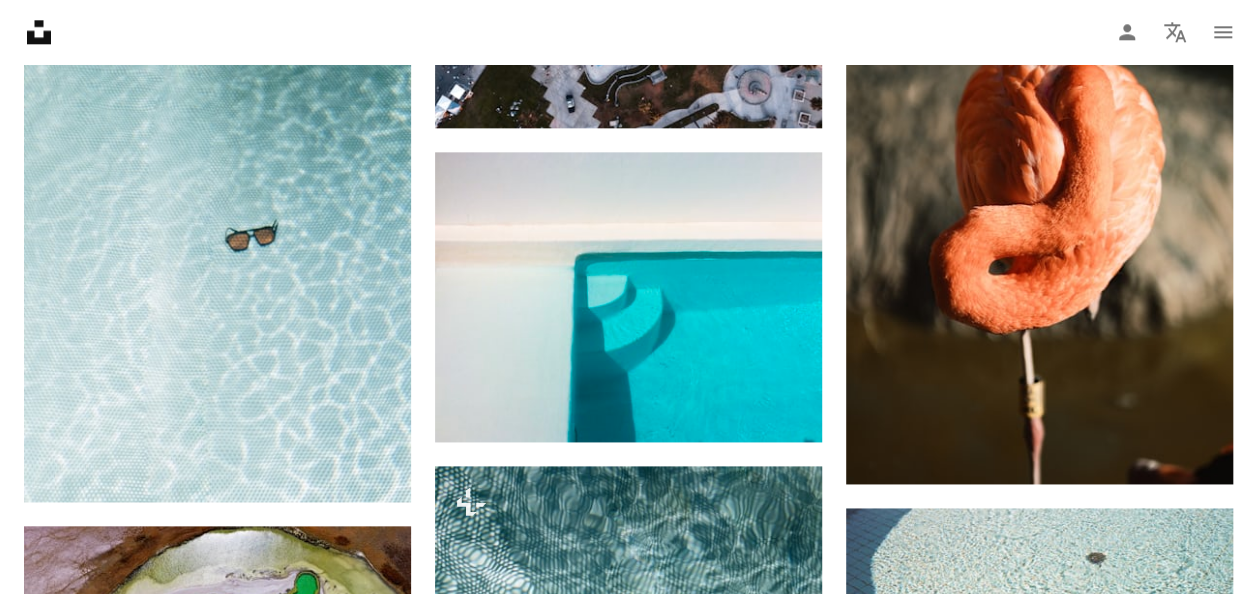 click at bounding box center [1039, 1079] 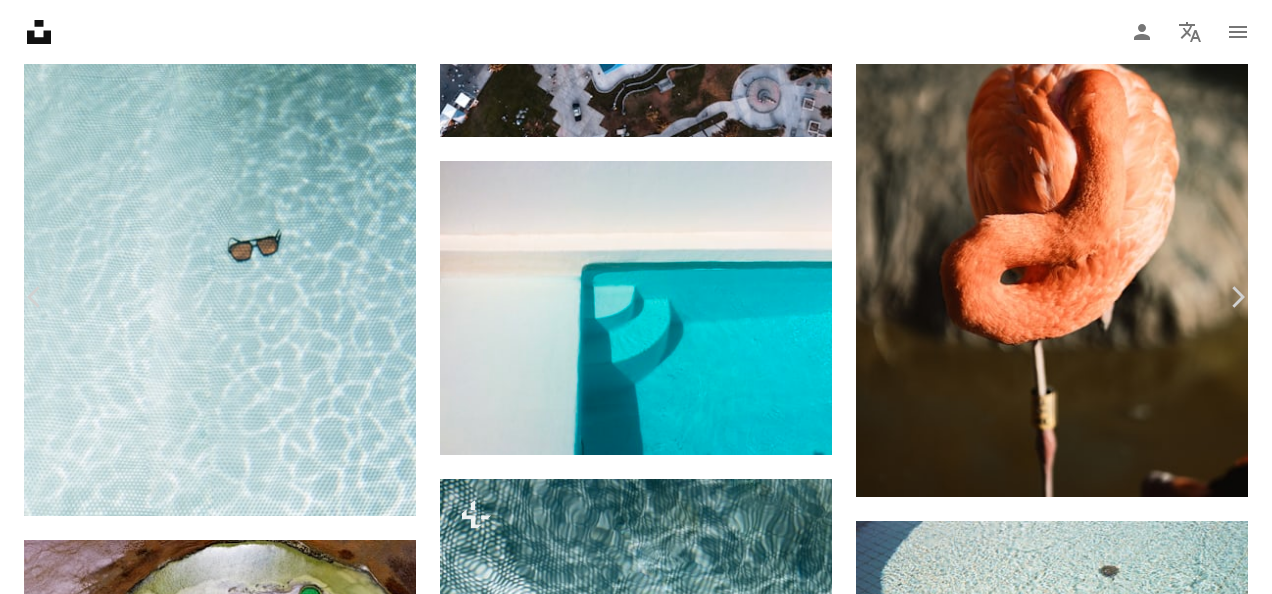 click on "Chevron down" 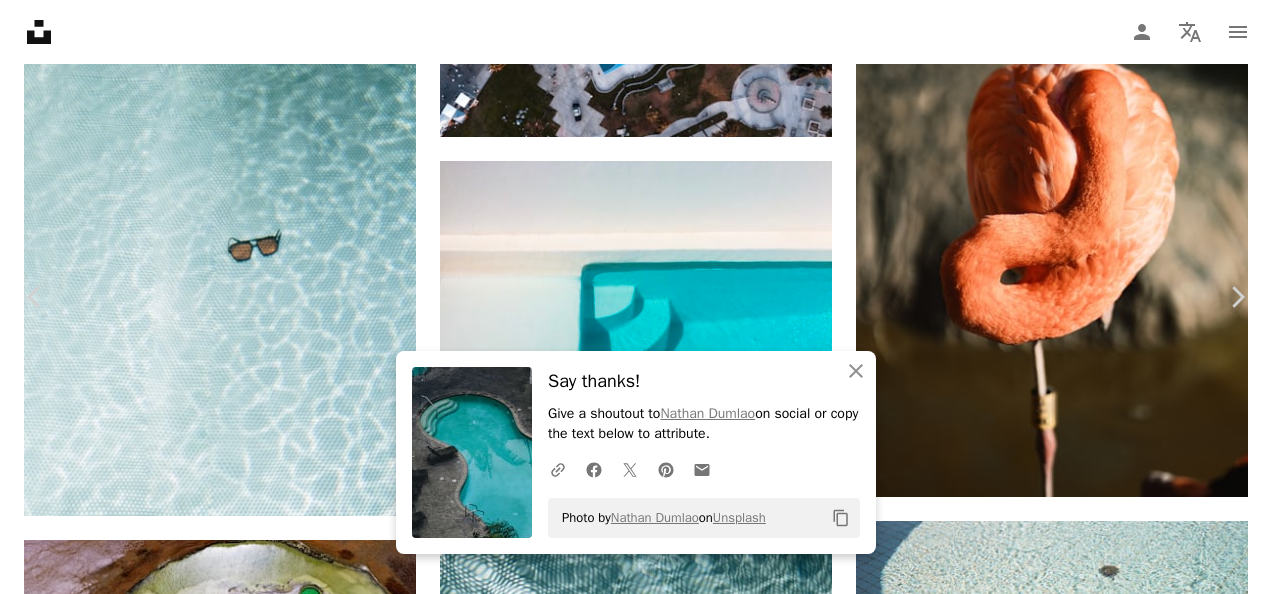 click on "An X shape Chevron left Chevron right An X shape Close Say thanks! Give a shoutout to  Nathan Dumlao  on social or copy the text below to attribute. A URL sharing icon (chains) Facebook icon X (formerly Twitter) icon Pinterest icon An envelope Photo by  Nathan Dumlao  on  Unsplash
Copy content Nathan Dumlao Available for hire A checkmark inside of a circle A heart A plus sign Edit image   Plus sign for Unsplash+ Download free Chevron down Zoom in Views 2,744,304 Downloads 11,990 Featured in Photos A forward-right arrow Share Info icon Info More Actions Calendar outlined Published on  January 31, 2018 Camera Canon, EOS 5D Mark IV Safety Free to use under the  Unsplash License wallpaper desktop blue summer iphone pool swimming pool palm tree reflection modern vertical aqua modern design outdoor seating outdoor pool building sport hotel furniture golf Free stock photos Browse premium related images on iStock  |  Save 20% with code UNSPLASH20 View more on iStock  ↗ Related images A heart A plus sign" at bounding box center (636, 3918) 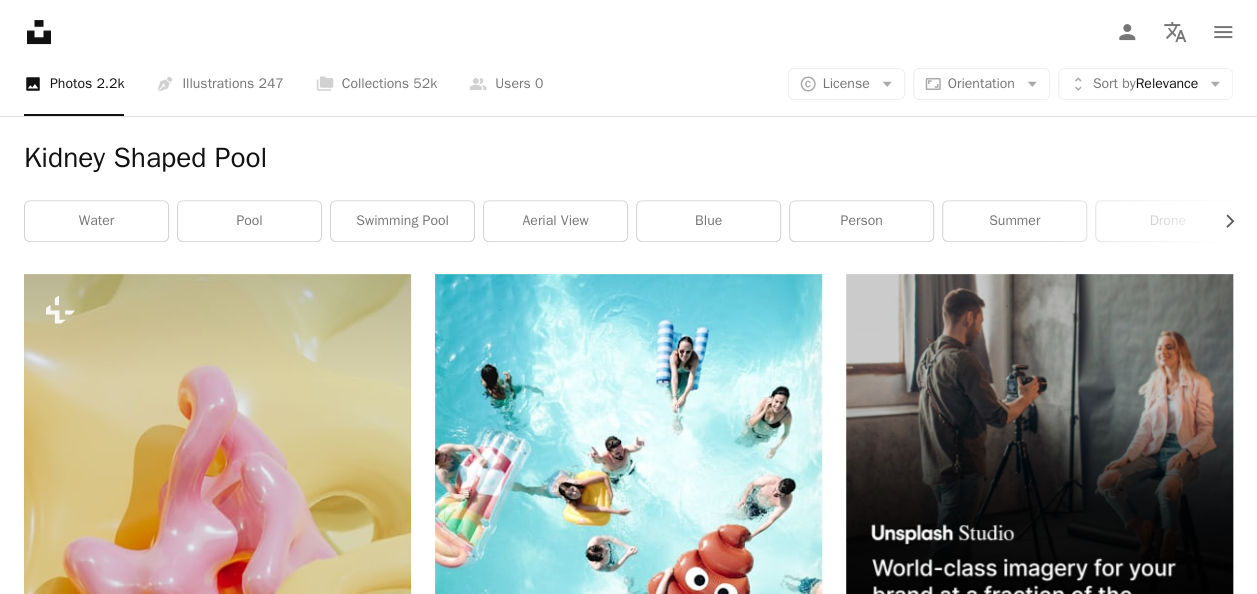 scroll, scrollTop: 0, scrollLeft: 0, axis: both 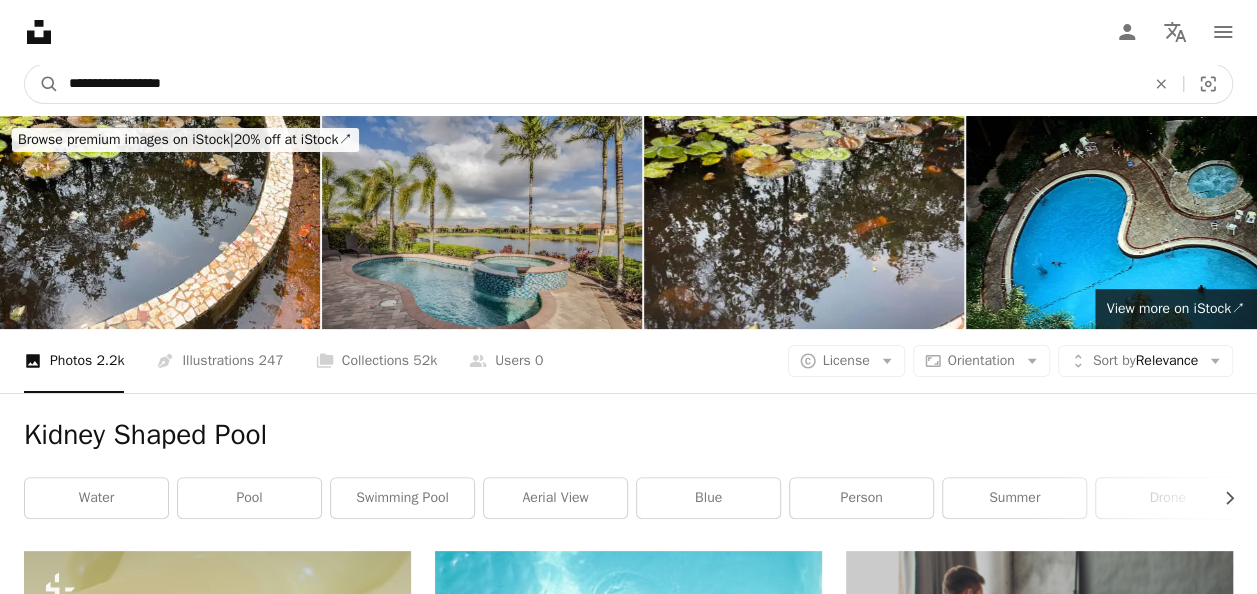 click on "**********" at bounding box center (599, 84) 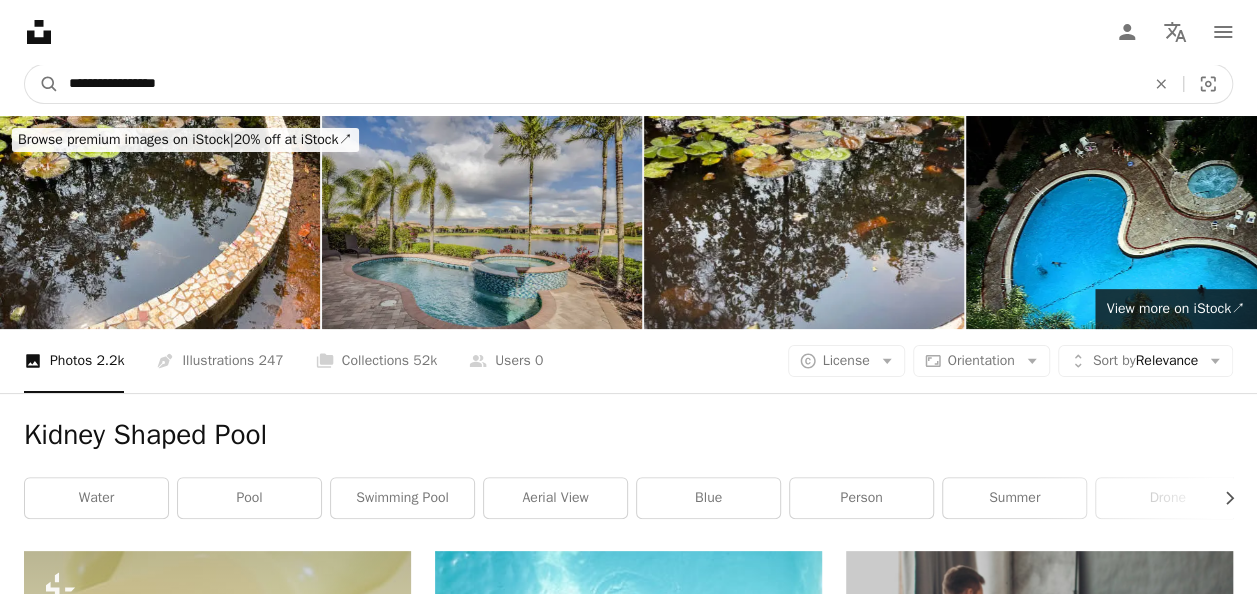 click on "**********" at bounding box center [599, 84] 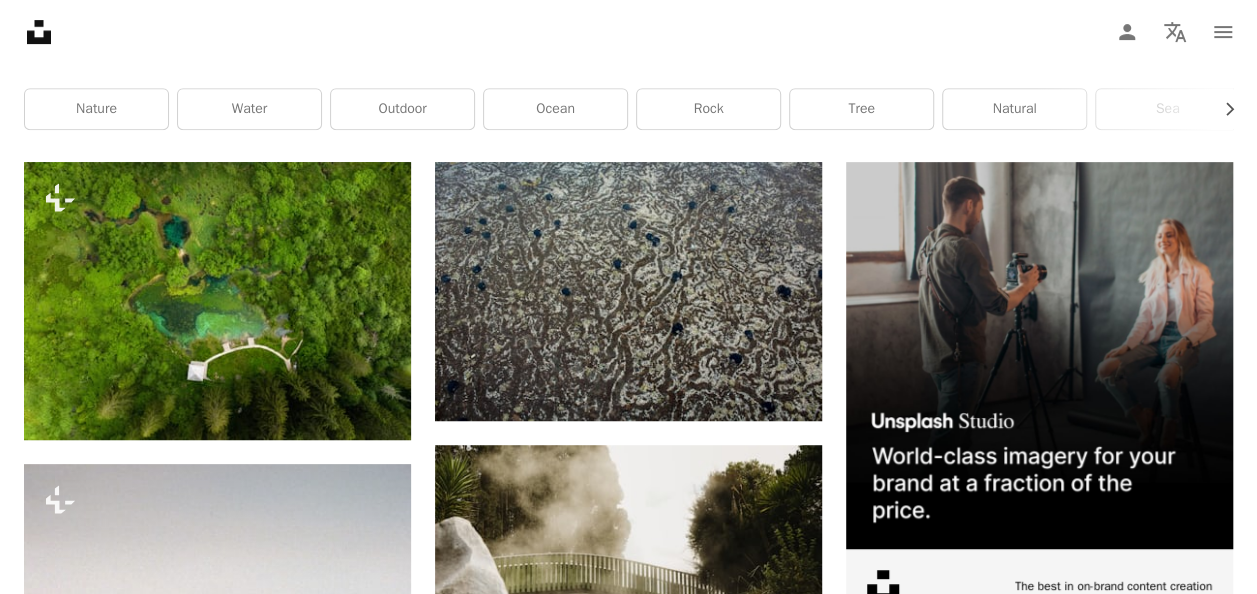 scroll, scrollTop: 0, scrollLeft: 0, axis: both 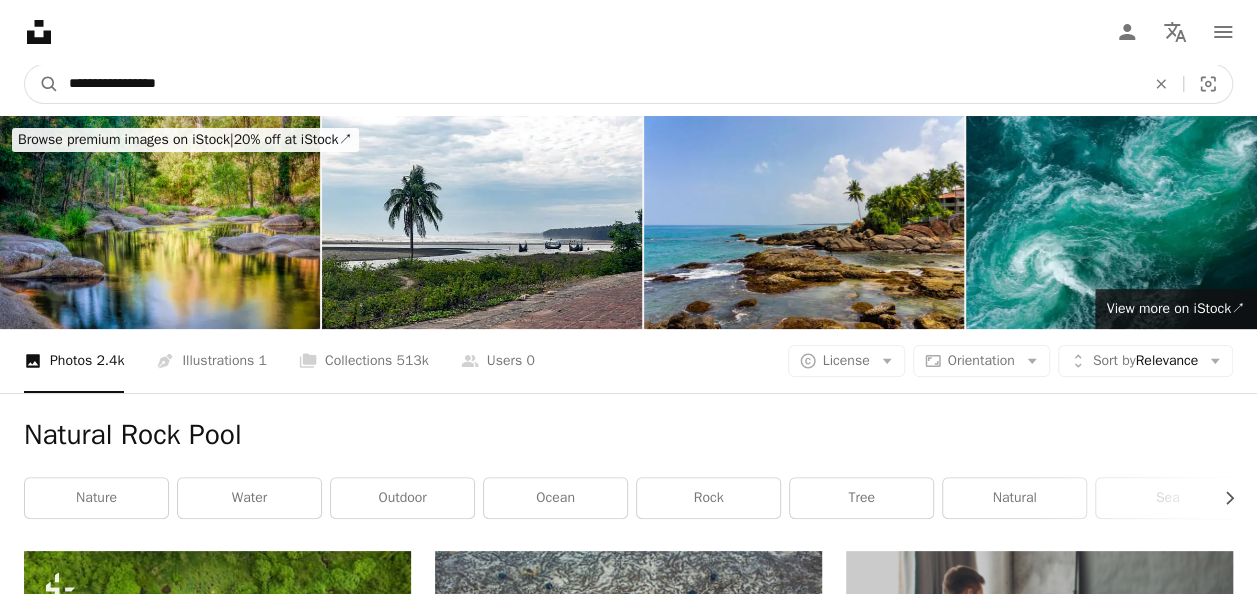 click on "**********" at bounding box center [599, 84] 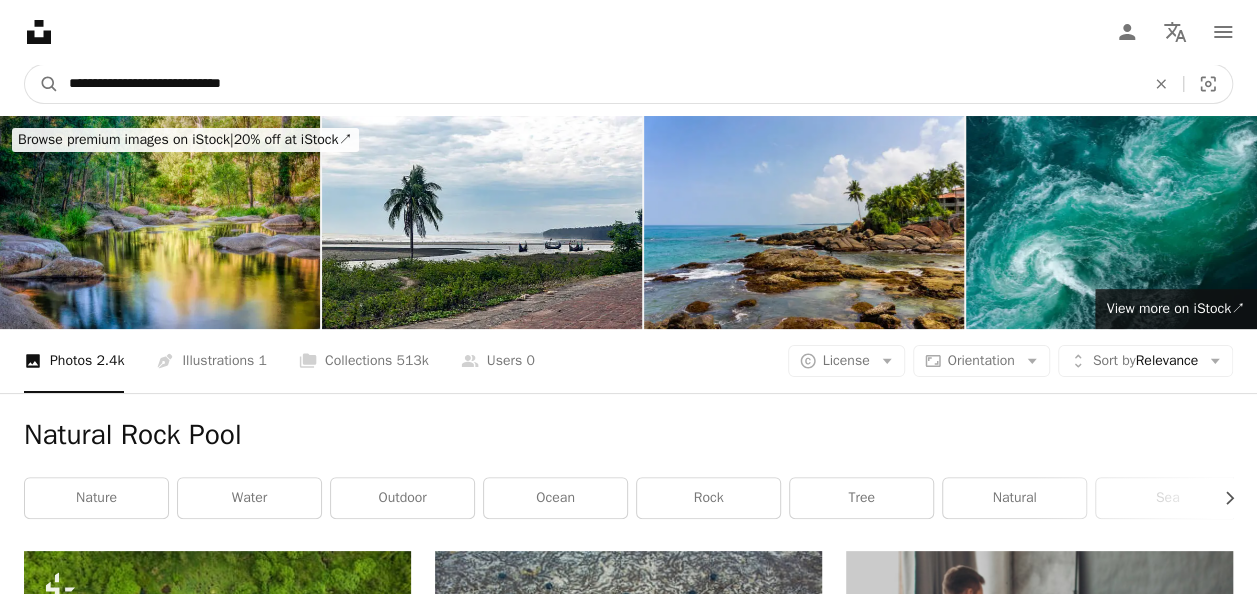 type on "**********" 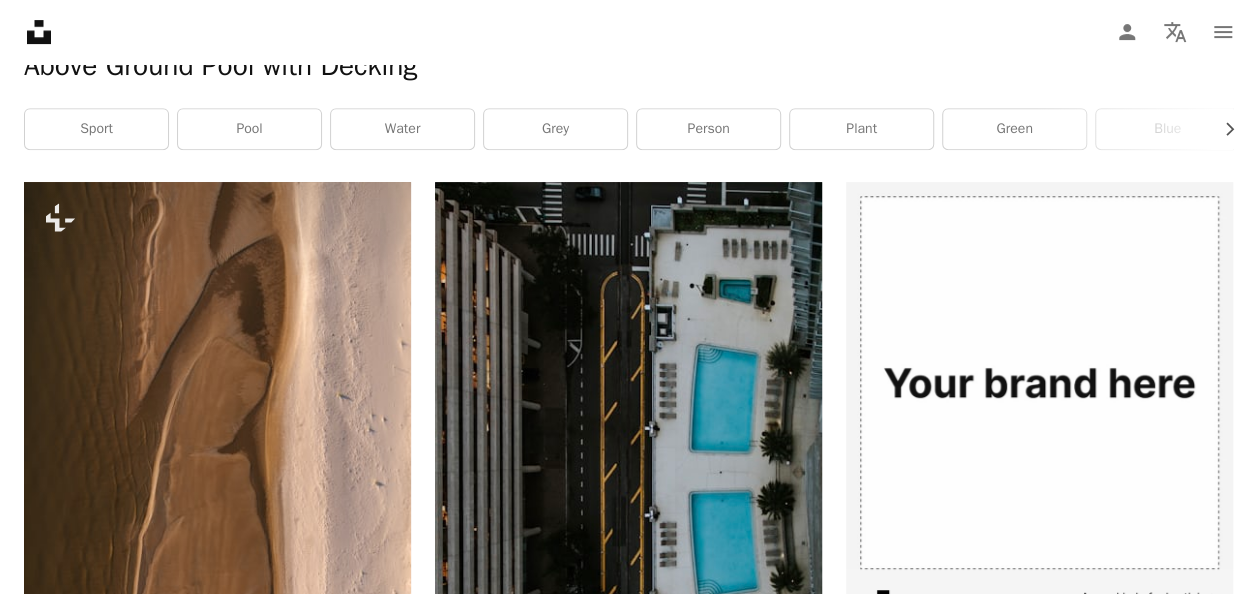 scroll, scrollTop: 0, scrollLeft: 0, axis: both 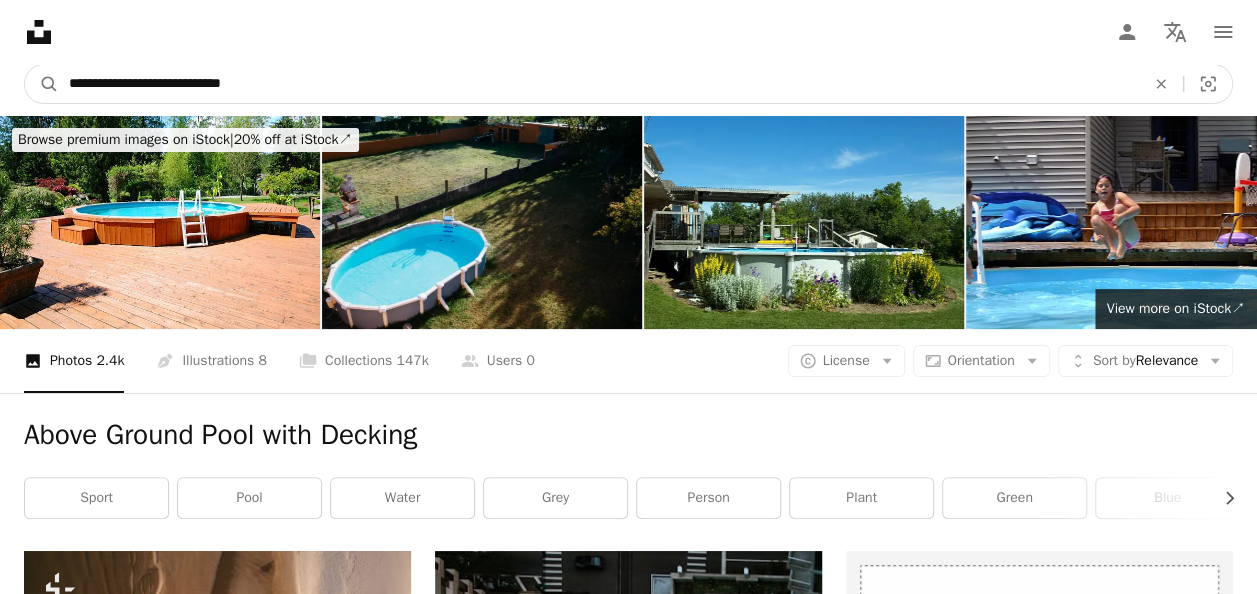 click on "**********" at bounding box center [599, 84] 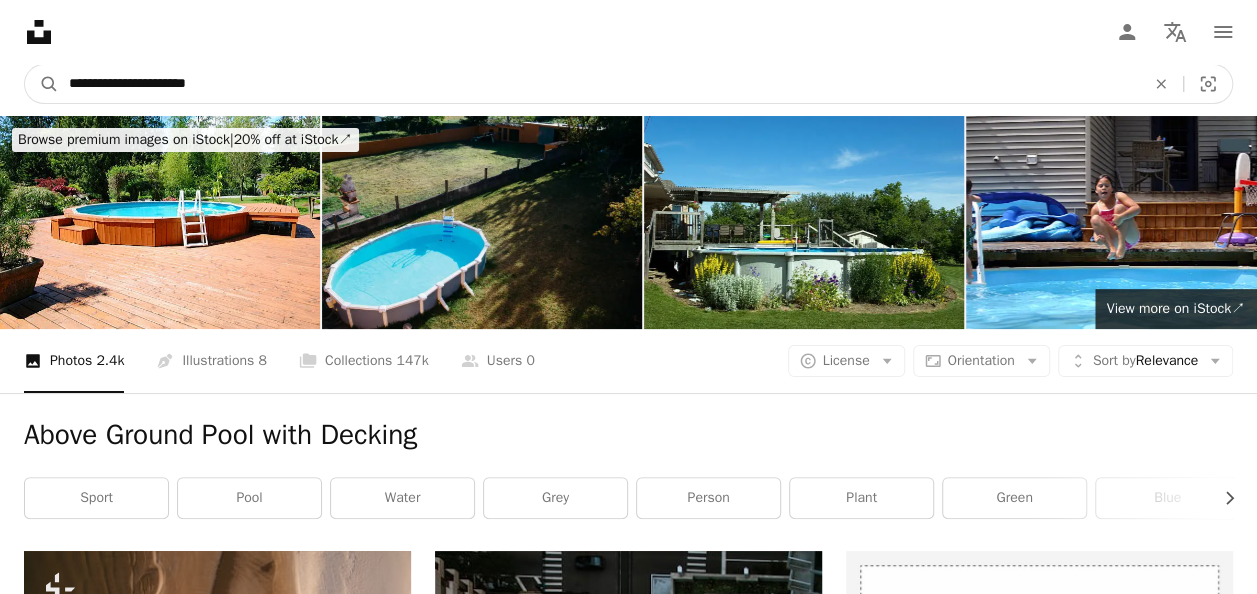 click on "**********" at bounding box center [599, 84] 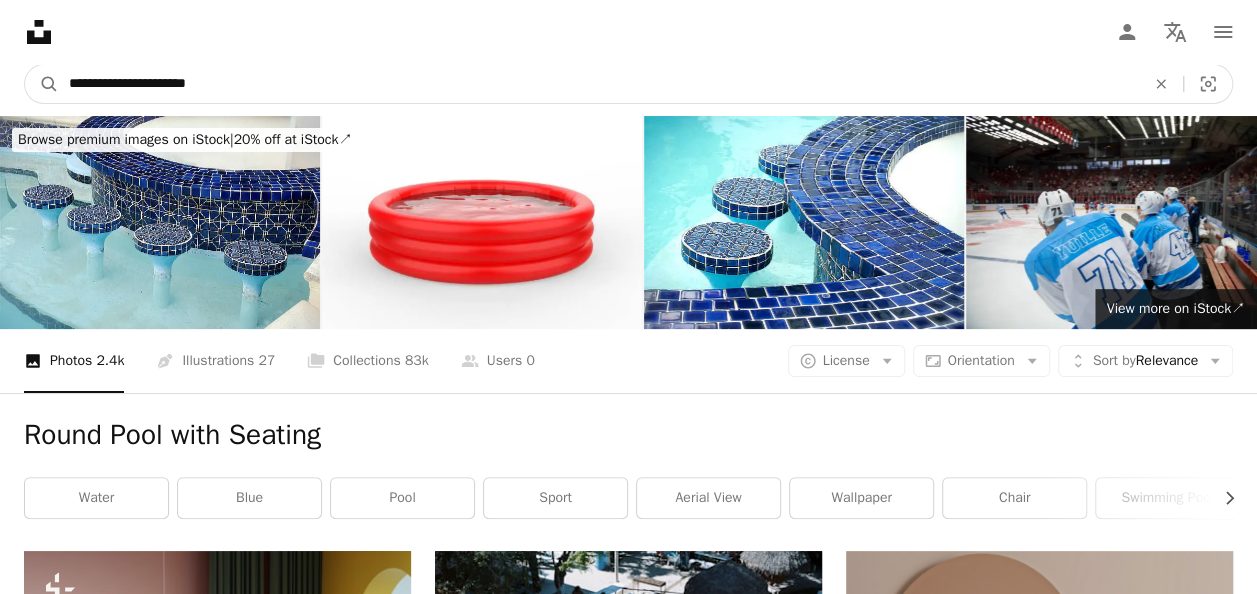 click on "**********" at bounding box center [599, 84] 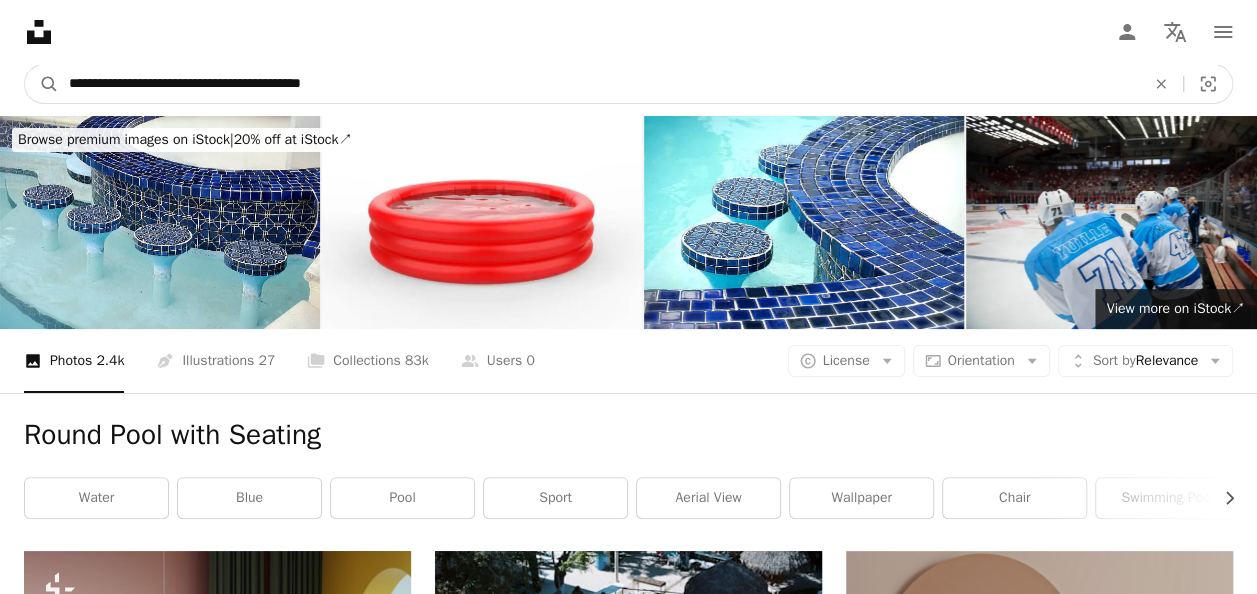 click on "**********" at bounding box center [599, 84] 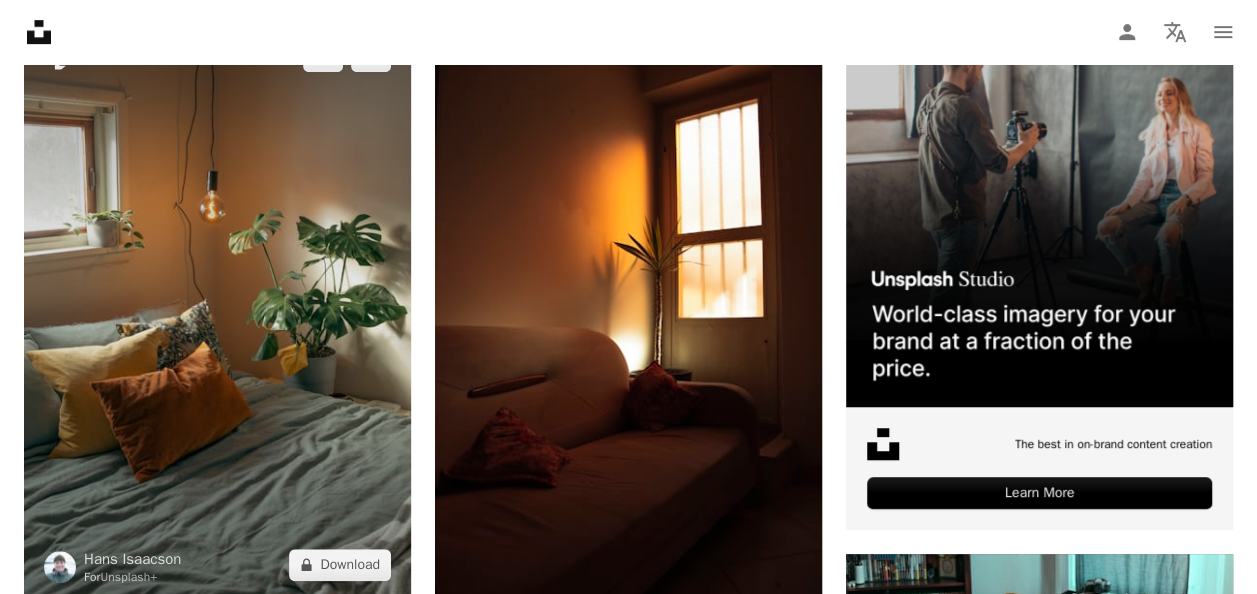 scroll, scrollTop: 533, scrollLeft: 0, axis: vertical 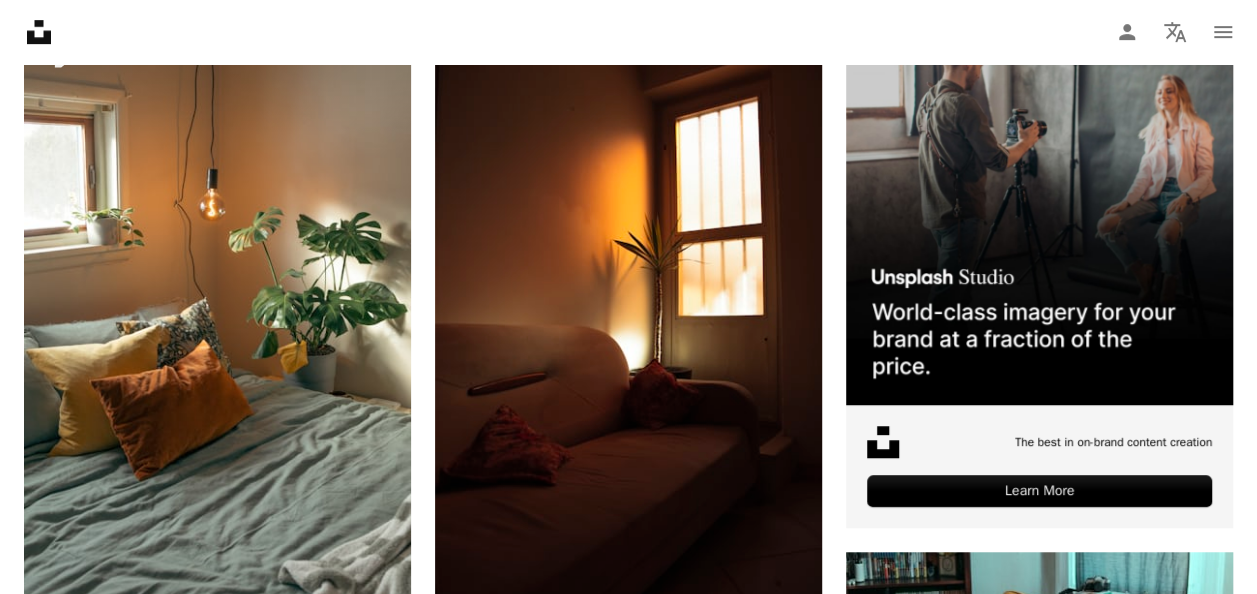 click at bounding box center [1039, 1124] 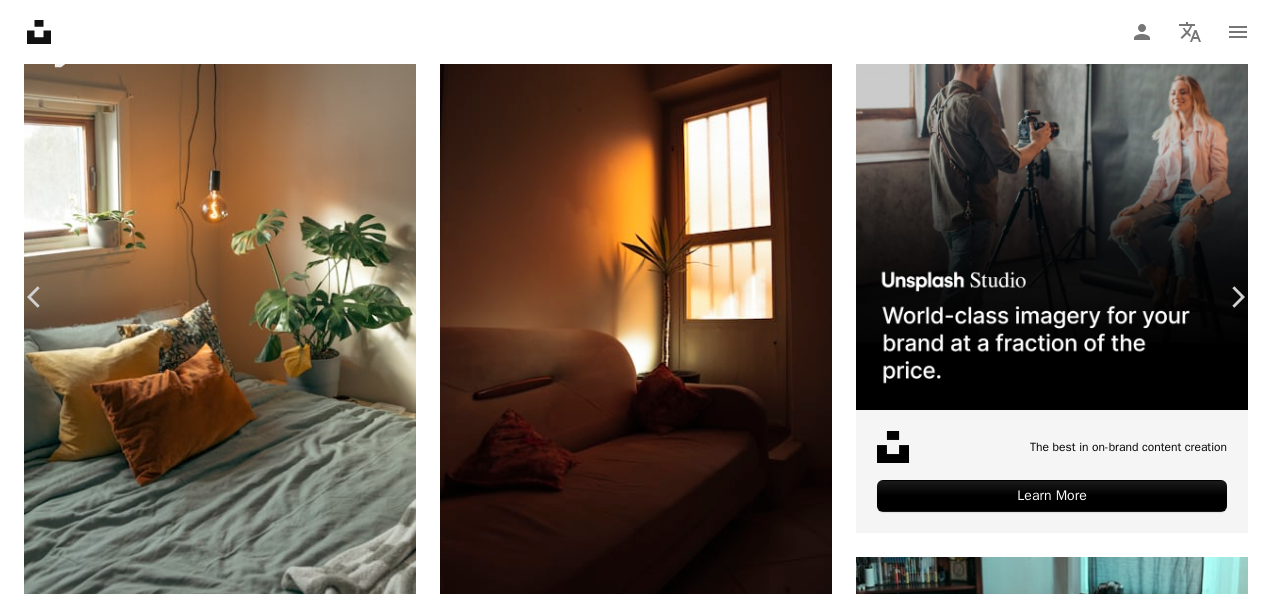 click on "Chevron down" 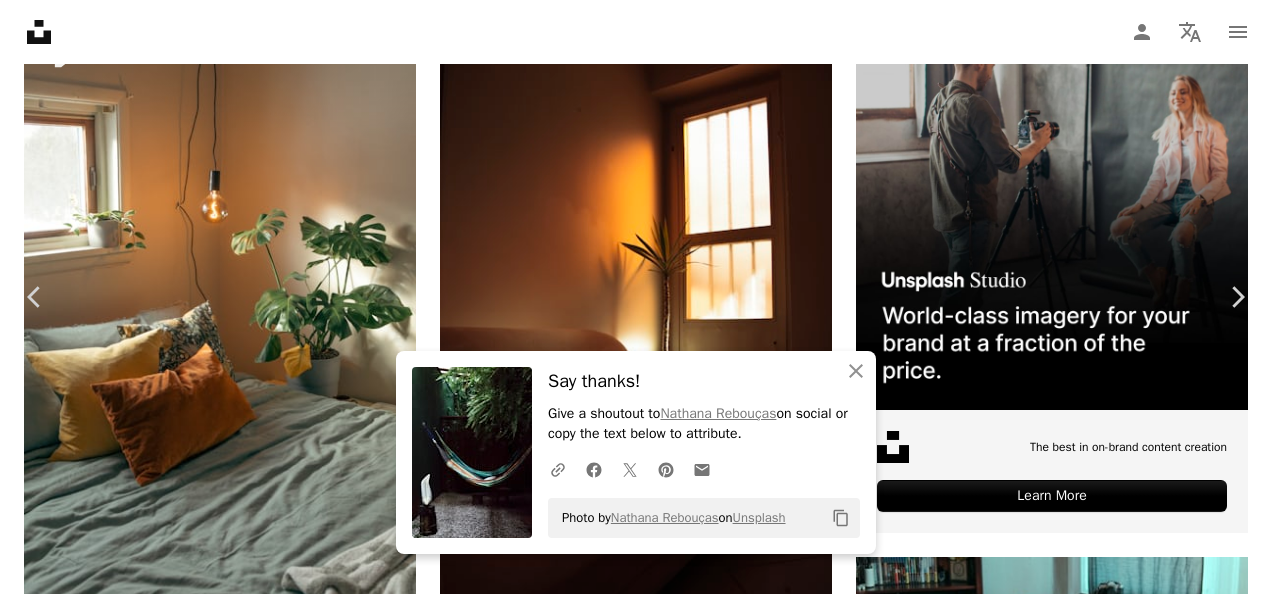 click on "An X shape Chevron left Chevron right An X shape Close Say thanks! Give a shoutout to  Nathana Rebouças  on social or copy the text below to attribute. A URL sharing icon (chains) Facebook icon X (formerly Twitter) icon Pinterest icon An envelope Photo by  Nathana Rebouças  on  Unsplash
Copy content Nathana Rebouças Available for hire A checkmark inside of a circle A heart A plus sign Edit image   Plus sign for Unsplash+ Download free Chevron down Zoom in Views 325,603 Downloads 2,010 Featured in Photos ,  Architecture & Interiors ,  Interiors A forward-right arrow Share Info icon Info More Actions Calendar outlined Published on  July 7, 2021 Camera Canon, EOS Rebel SL3 Safety Free to use under the  Unsplash License indoors black furniture hammock Browse premium related images on iStock  |  Save 20% with code UNSPLASH20 View more on iStock  ↗ Related images A heart A plus sign DuoNguyen Available for hire A checkmark inside of a circle Arrow pointing down Plus sign for Unsplash+ A heart For" at bounding box center (636, 4375) 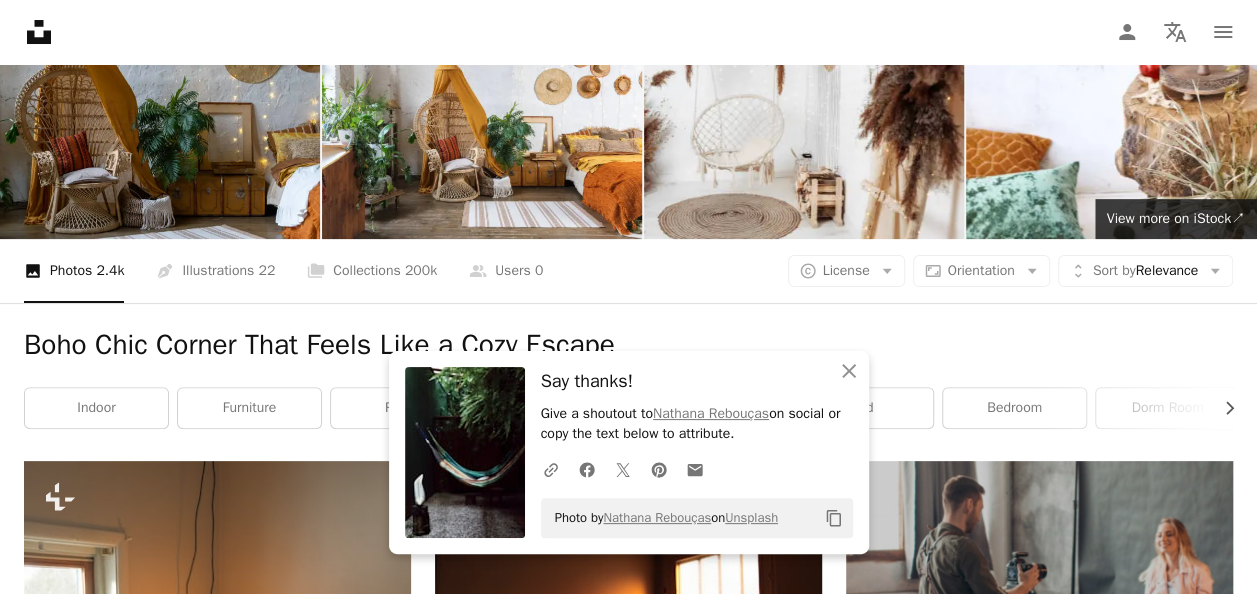 scroll, scrollTop: 0, scrollLeft: 0, axis: both 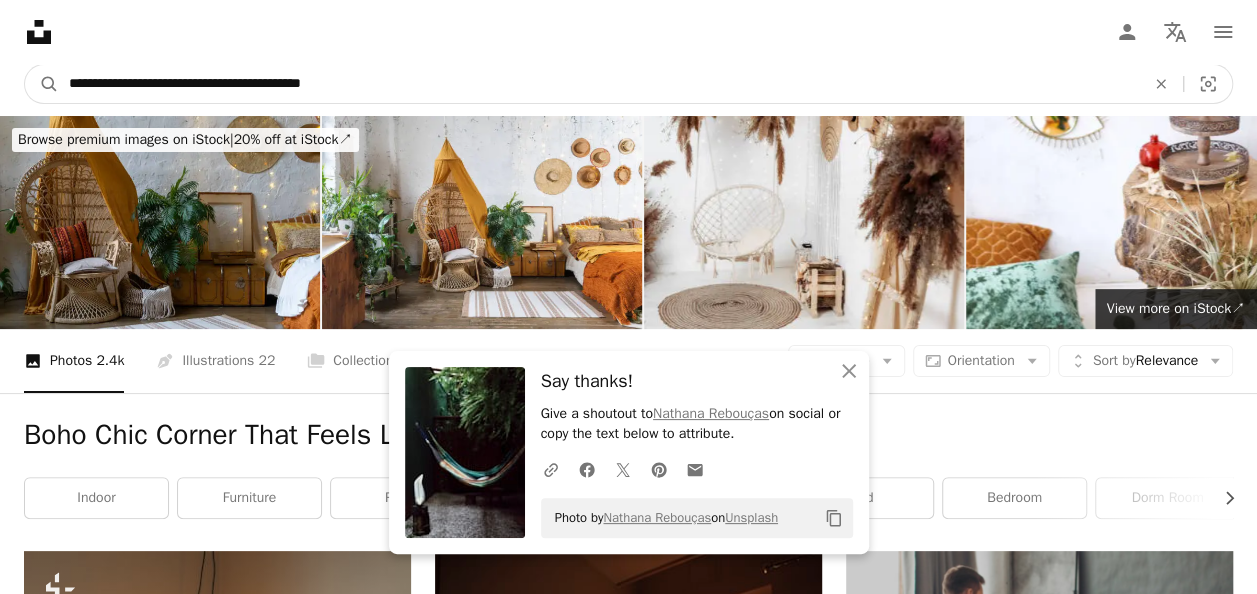 click on "**********" at bounding box center [599, 84] 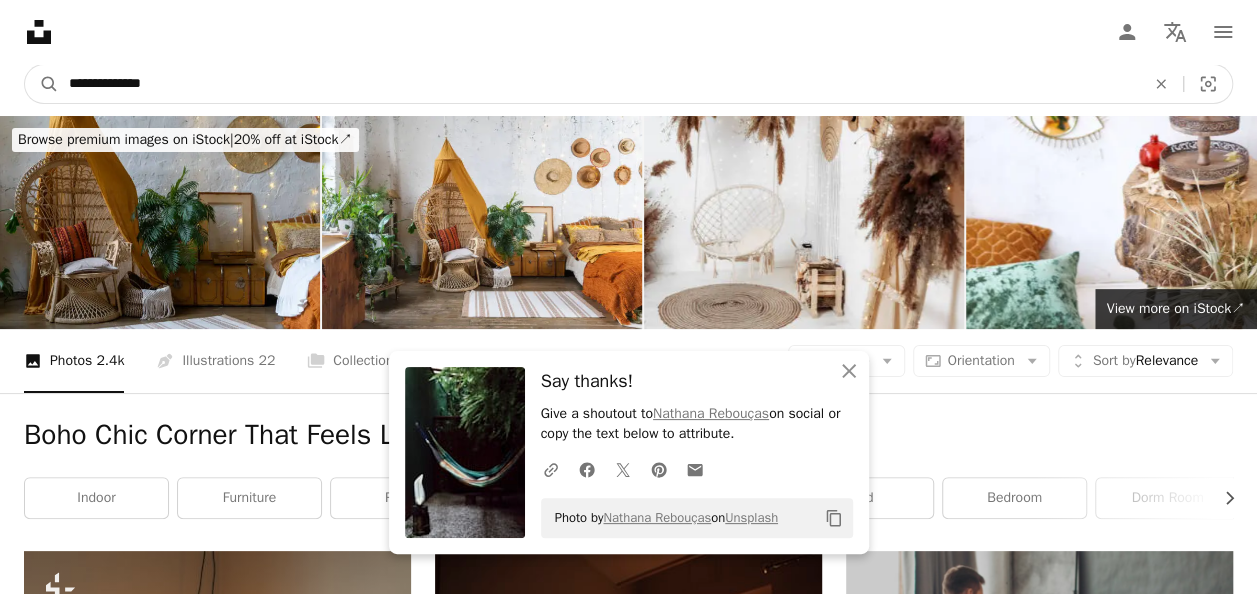 click on "**********" at bounding box center (599, 84) 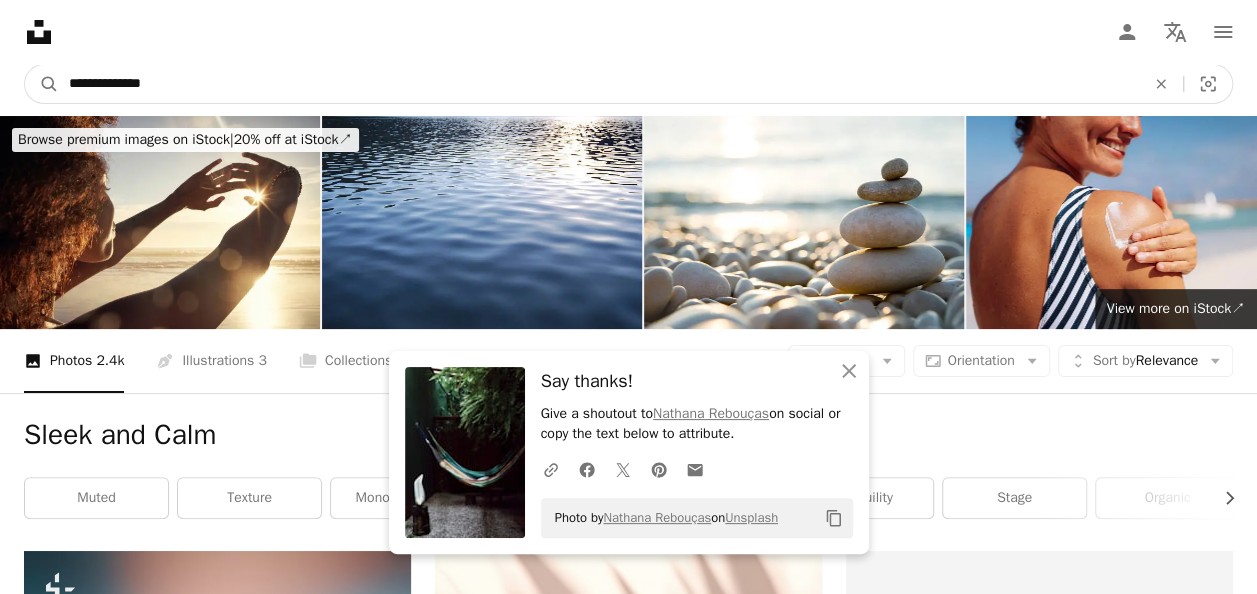 click on "**********" at bounding box center [599, 84] 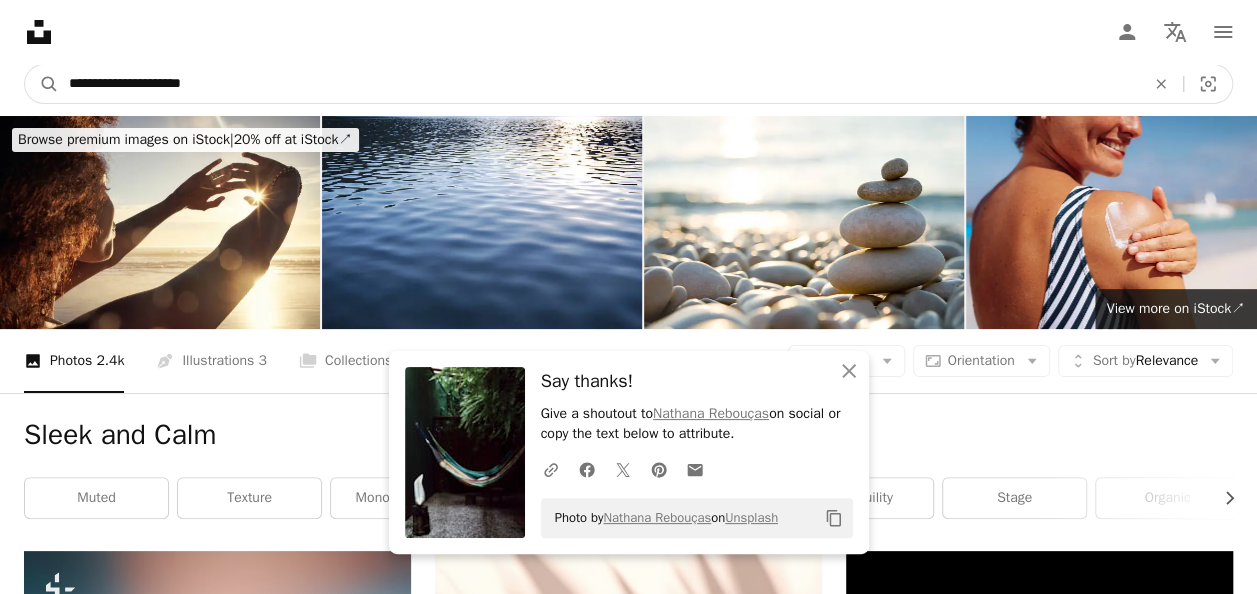 type on "**********" 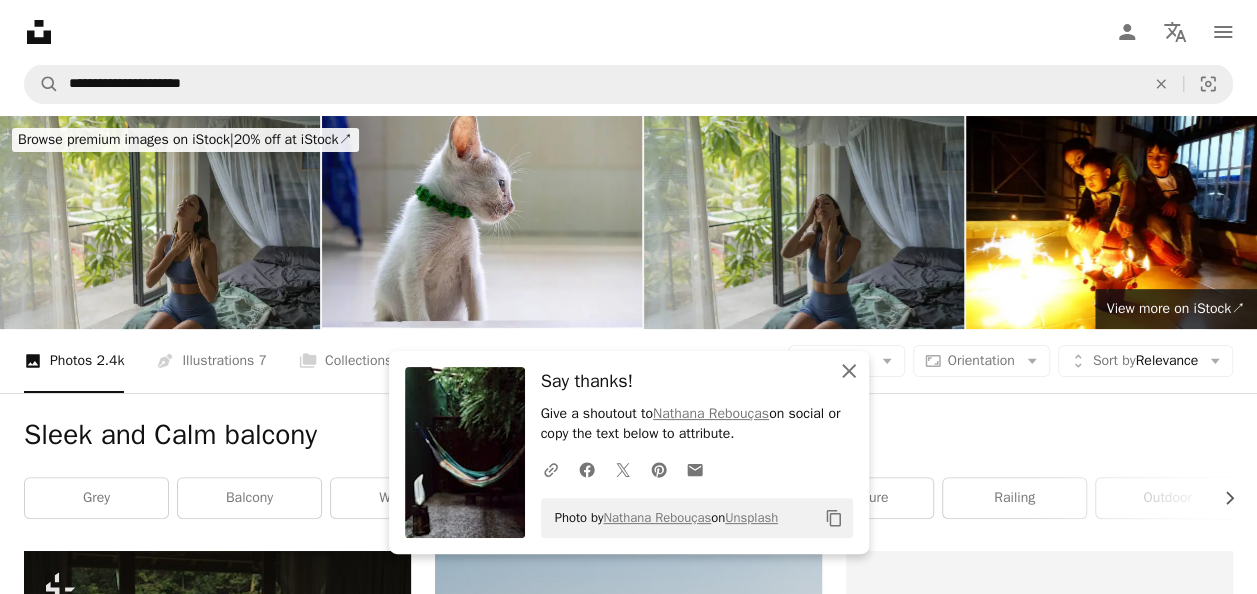 click 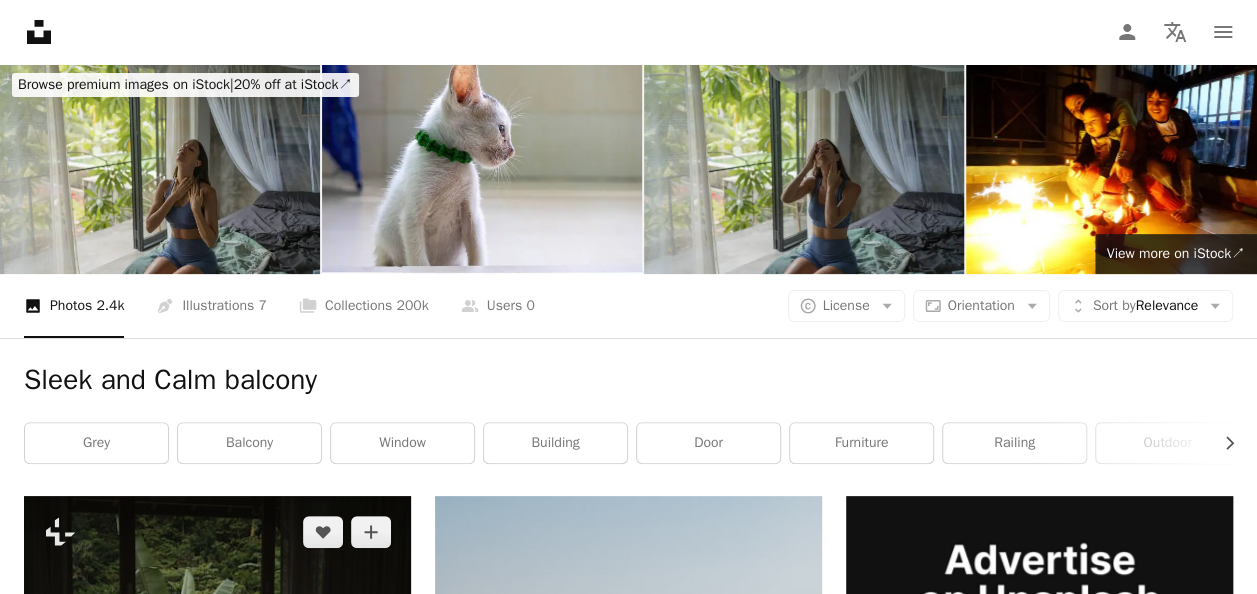 scroll, scrollTop: 0, scrollLeft: 0, axis: both 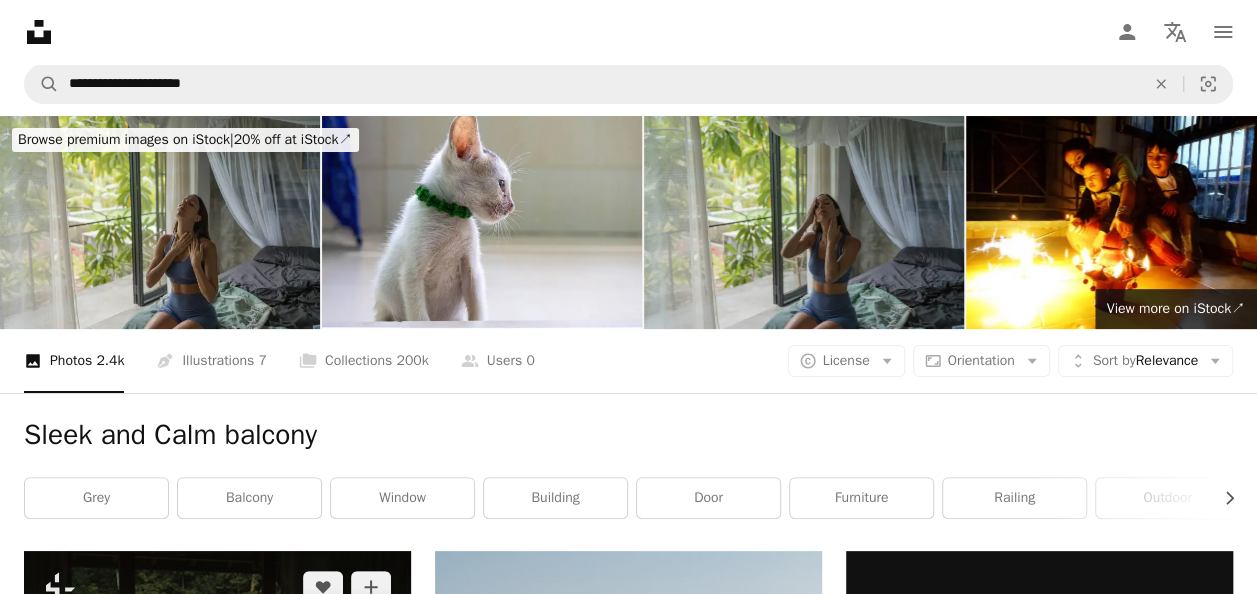click at bounding box center [217, 680] 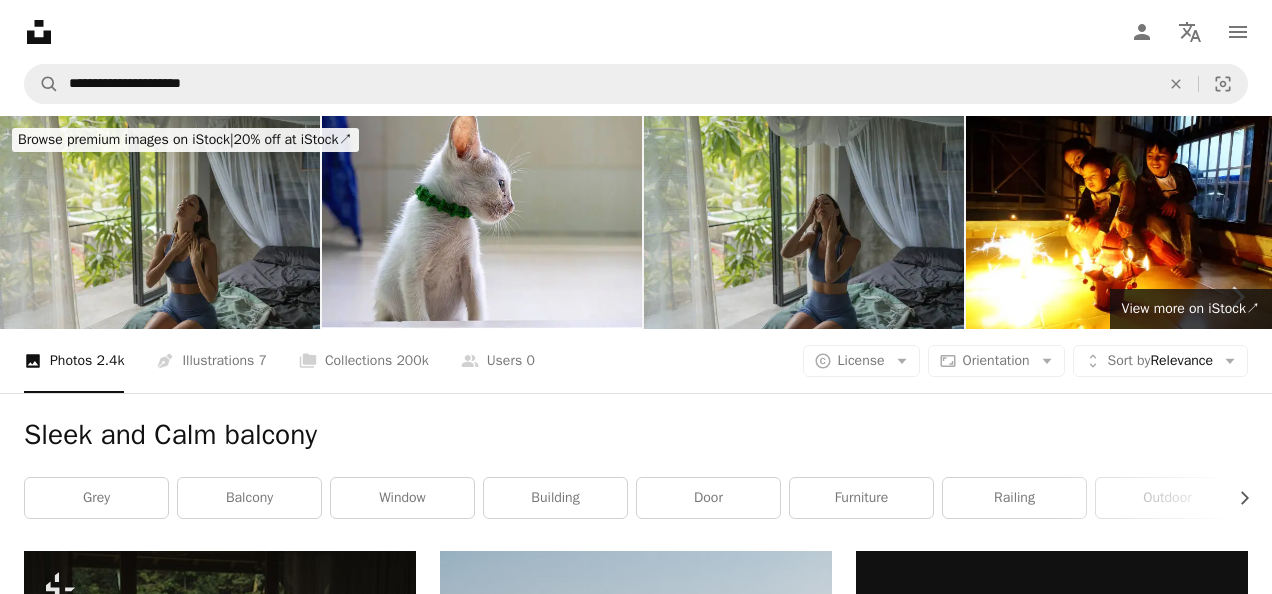 click on "An X shape Chevron left Chevron right Polina Kuzovkova For  Unsplash+ A heart A plus sign Edit image   Plus sign for Unsplash+ A lock   Download Zoom in Featured in Photos ,  Architecture & Interiors A forward-right arrow Share More Actions A map marker [CITY], [COUNTRY] Calendar outlined Published on  July 24, 2024 Camera SONY, ILCE-7M4 Safety Licensed under the  Unsplash+ License interior greenery retreat tranquil balcony view interior details tropical interior bali indonesia chair HD Wallpapers From this series Chevron right Plus sign for Unsplash+ Plus sign for Unsplash+ Plus sign for Unsplash+ Related images Plus sign for Unsplash+ A heart A plus sign Polina Kuzovkova For  Unsplash+ A lock   Download Plus sign for Unsplash+ A heart A plus sign Getty Images For  Unsplash+ A lock   Download Plus sign for Unsplash+ A heart A plus sign Polina Kuzovkova For  Unsplash+ A lock   Download Plus sign for Unsplash+ A heart A plus sign Polina Kuzovkova For  Unsplash+ A lock   Download Plus sign for Unsplash+ A heart" at bounding box center (636, 5725) 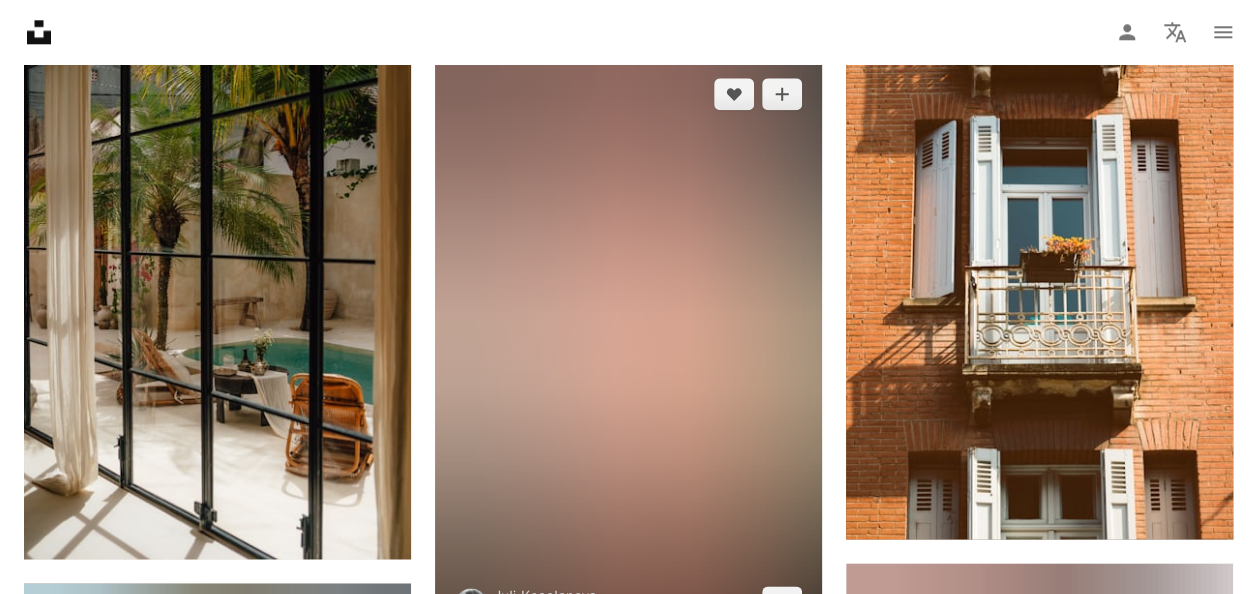 scroll, scrollTop: 1347, scrollLeft: 0, axis: vertical 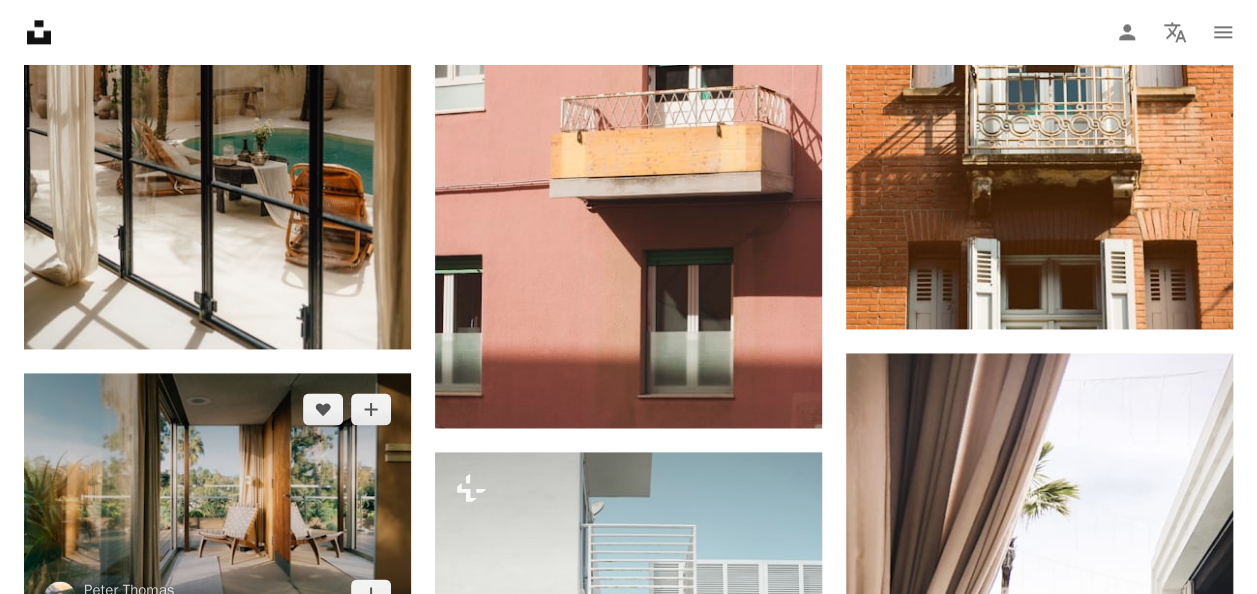 click at bounding box center [217, 502] 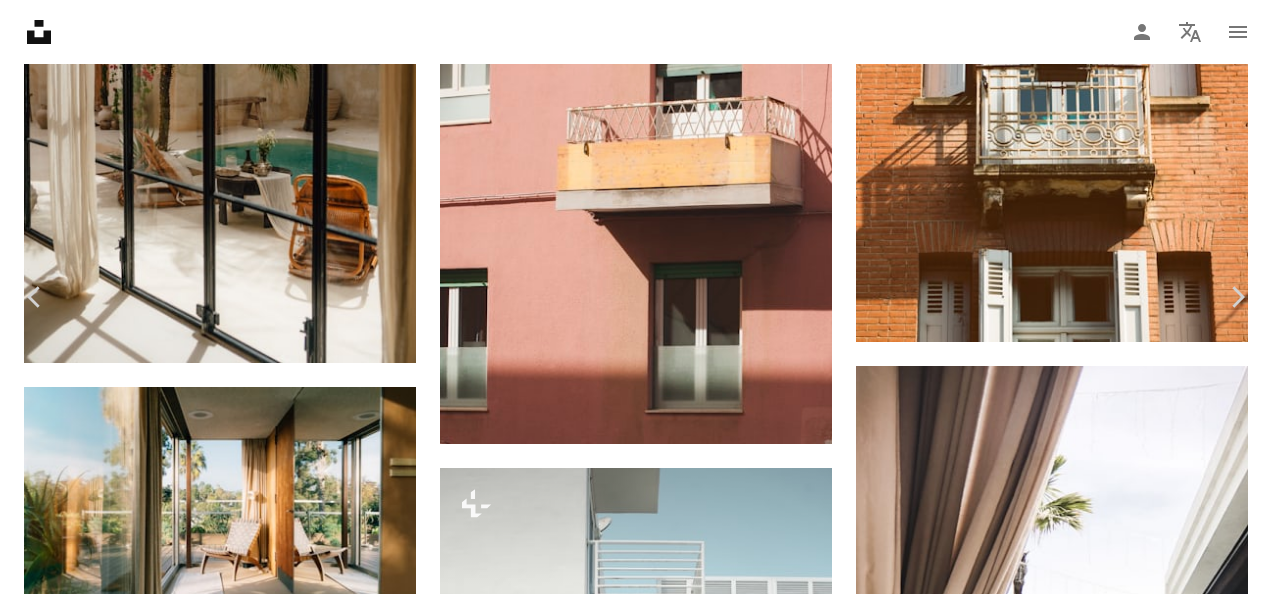click on "Chevron down" at bounding box center [1146, 4128] 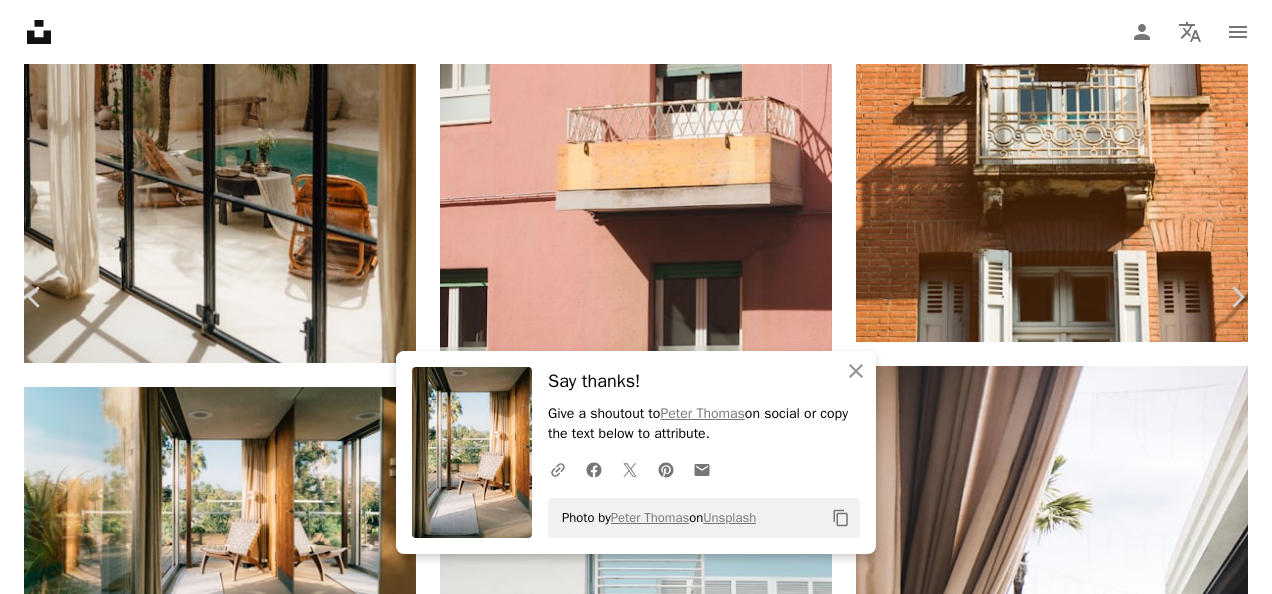 click on "An X shape Chevron left Chevron right An X shape Close Say thanks! Give a shoutout to  Peter Thomas  on social or copy the text below to attribute. A URL sharing icon (chains) Facebook icon X (formerly Twitter) icon Pinterest icon An envelope Photo by  Peter Thomas  on  Unsplash
Copy content Peter Thomas Available for hire A checkmark inside of a circle A heart A plus sign Edit image   Plus sign for Unsplash+ Download free Chevron down Zoom in Views 774,437 Downloads 8,013 Featured in Photos ,  Architecture & Interiors A forward-right arrow Share Info icon Info More Actions A map marker [CITY], [STATE], [COUNTRY] Calendar outlined Published on  March 3, 2024 Camera SONY, ILCE-7RM2 Safety Free to use under the  Unsplash License interior deisgn los angeles interior design interior furniture los angeles scenery window usa chair door brown outdoors balcony indoors french window Free images Browse premium related images on iStock  |  Save 20% with code UNSPLASH20 View more on iStock  ↗ Related images A heart" at bounding box center (636, 4378) 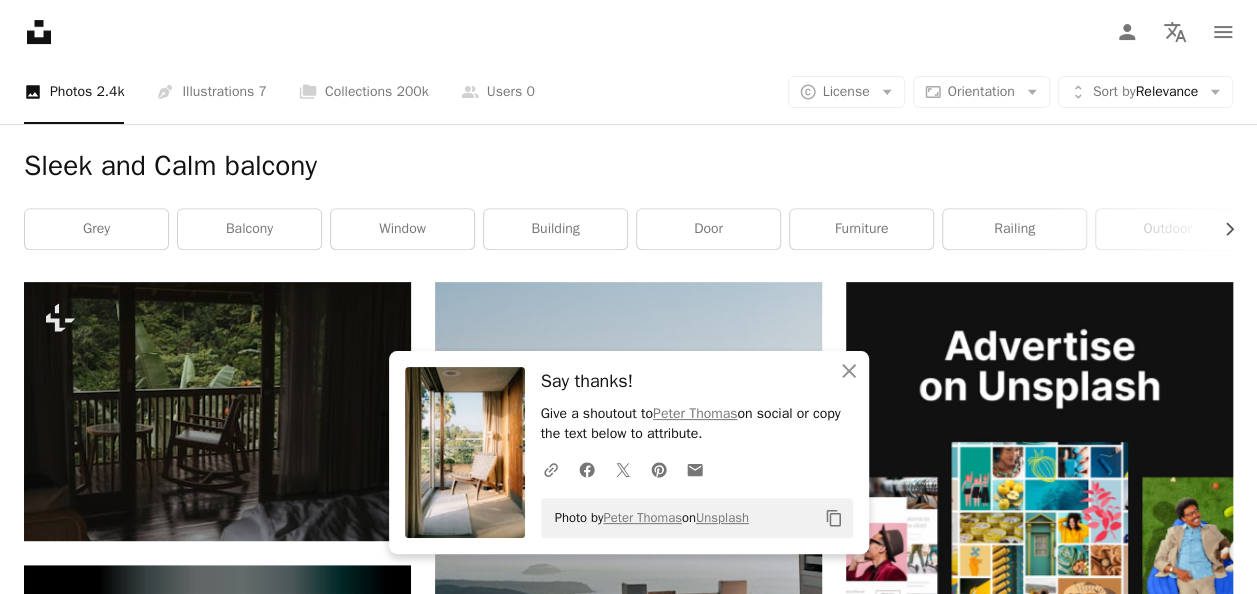scroll, scrollTop: 0, scrollLeft: 0, axis: both 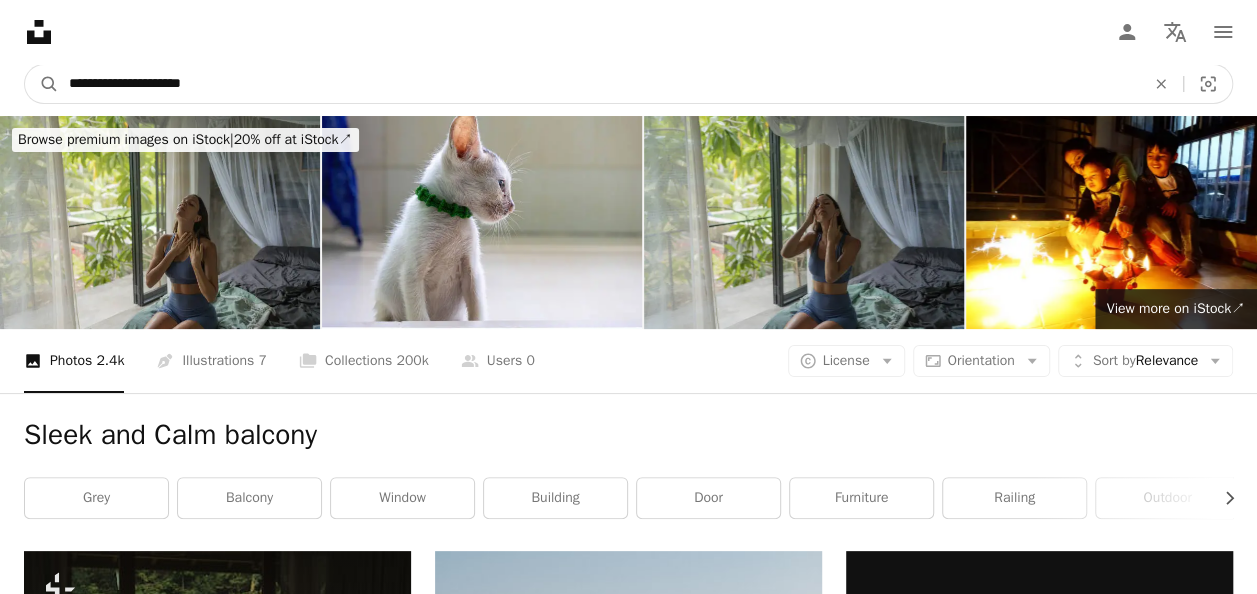 drag, startPoint x: 151, startPoint y: 84, endPoint x: 84, endPoint y: 75, distance: 67.601776 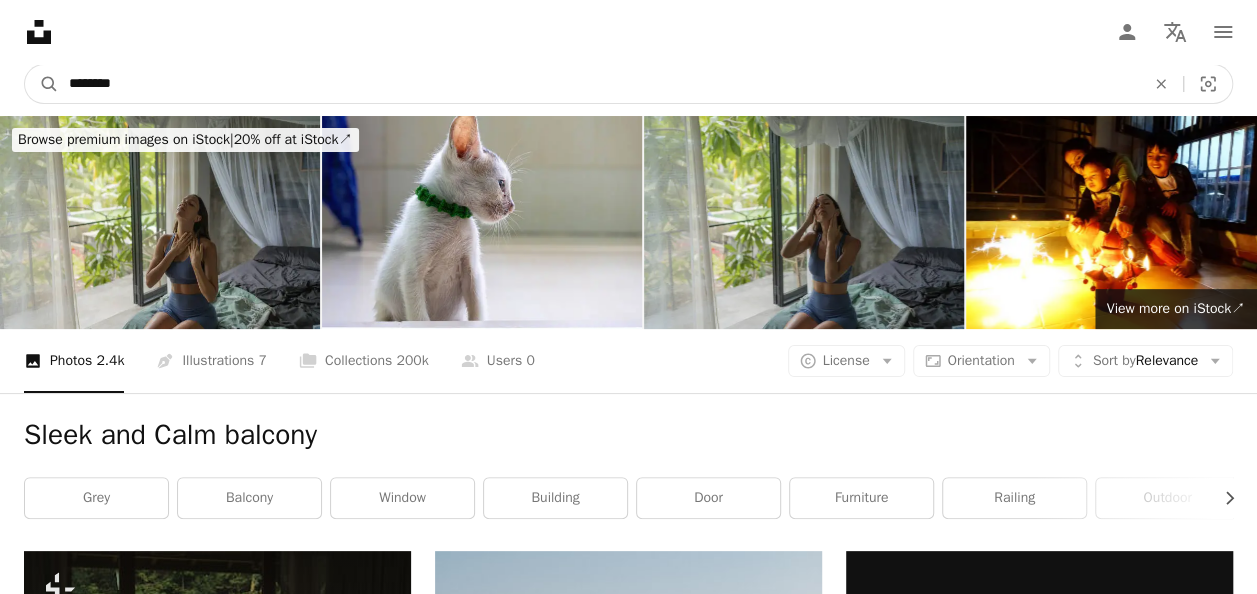 paste on "**********" 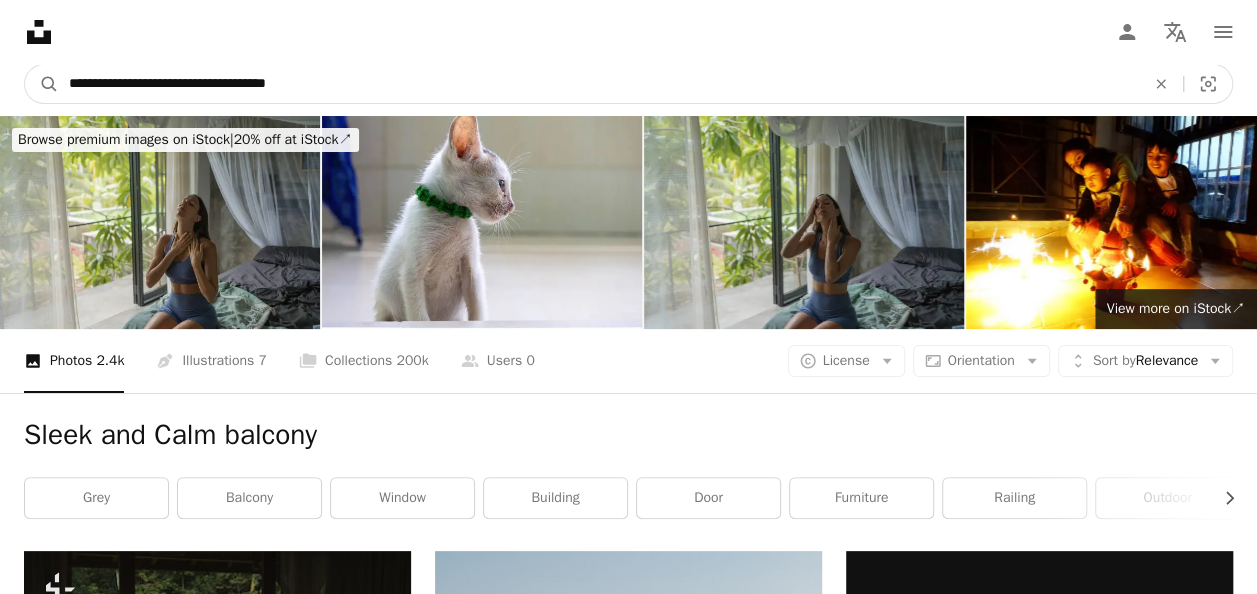 click on "A magnifying glass" at bounding box center (42, 84) 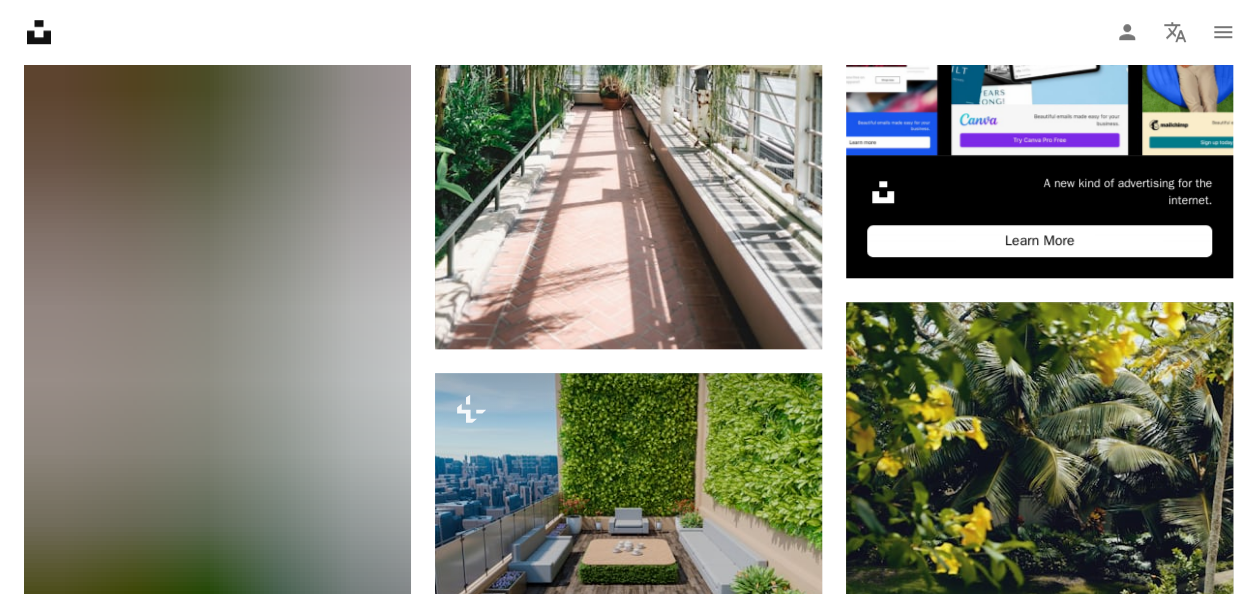 scroll, scrollTop: 695, scrollLeft: 0, axis: vertical 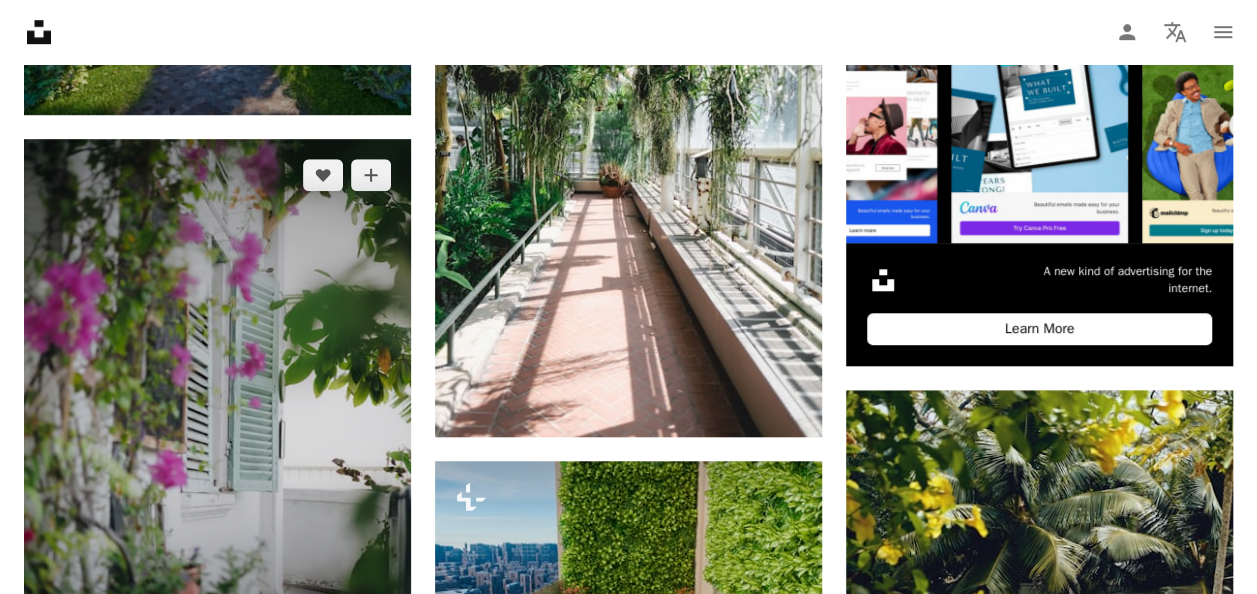 click at bounding box center (217, 429) 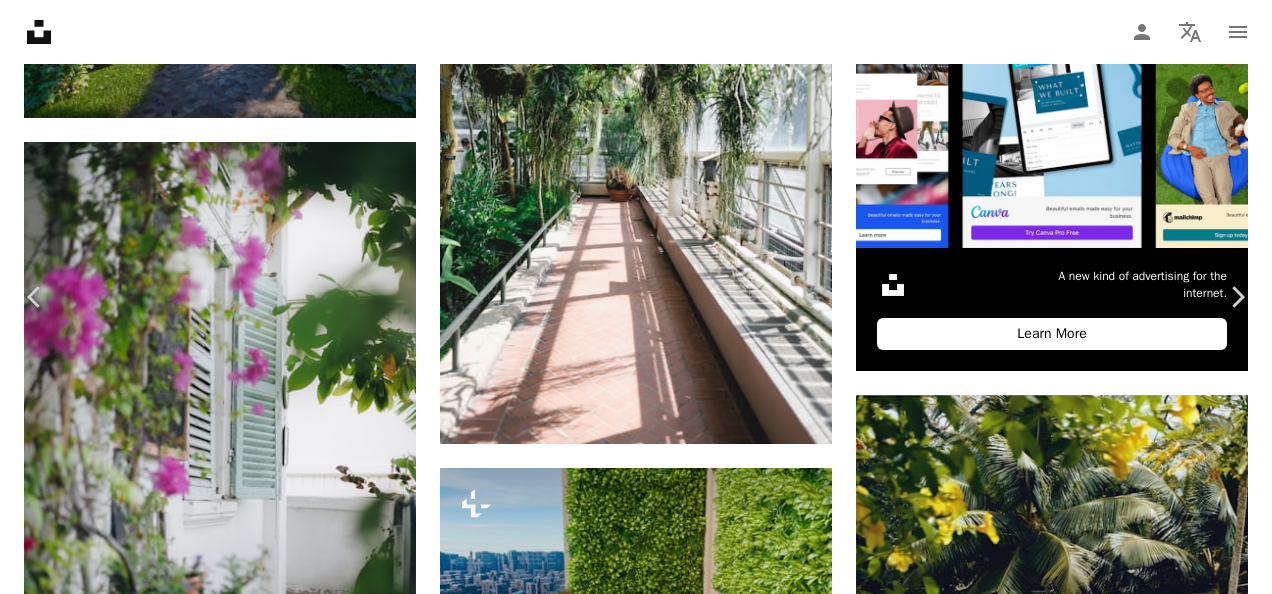 click on "Chevron down" 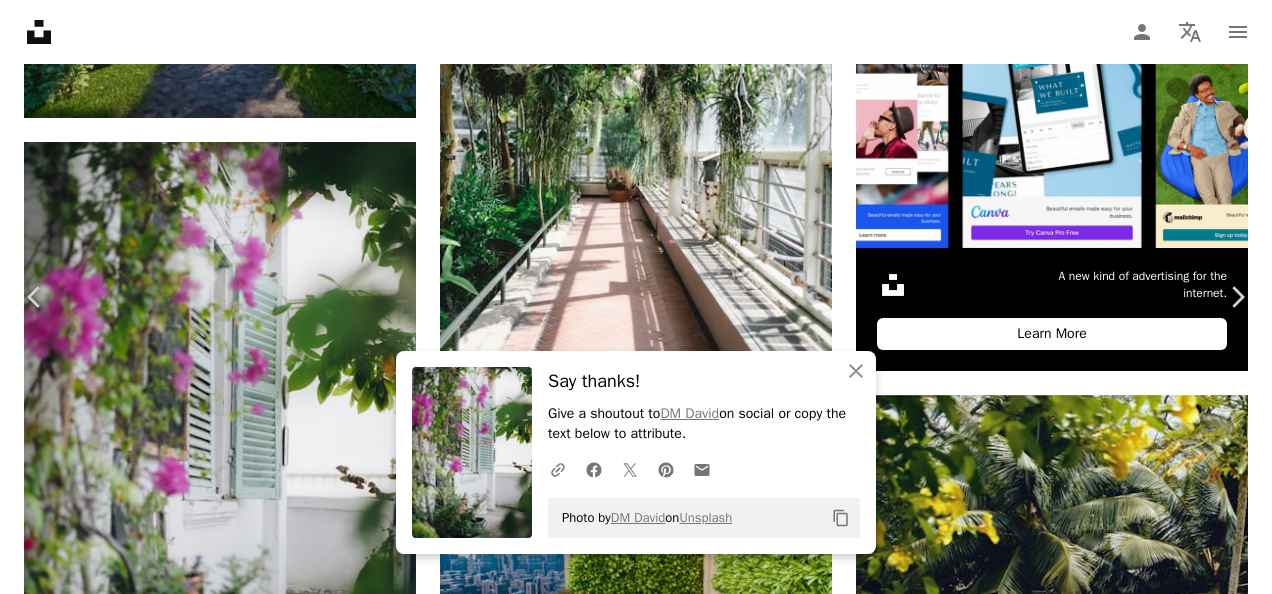 click on "**********" at bounding box center (636, 2102) 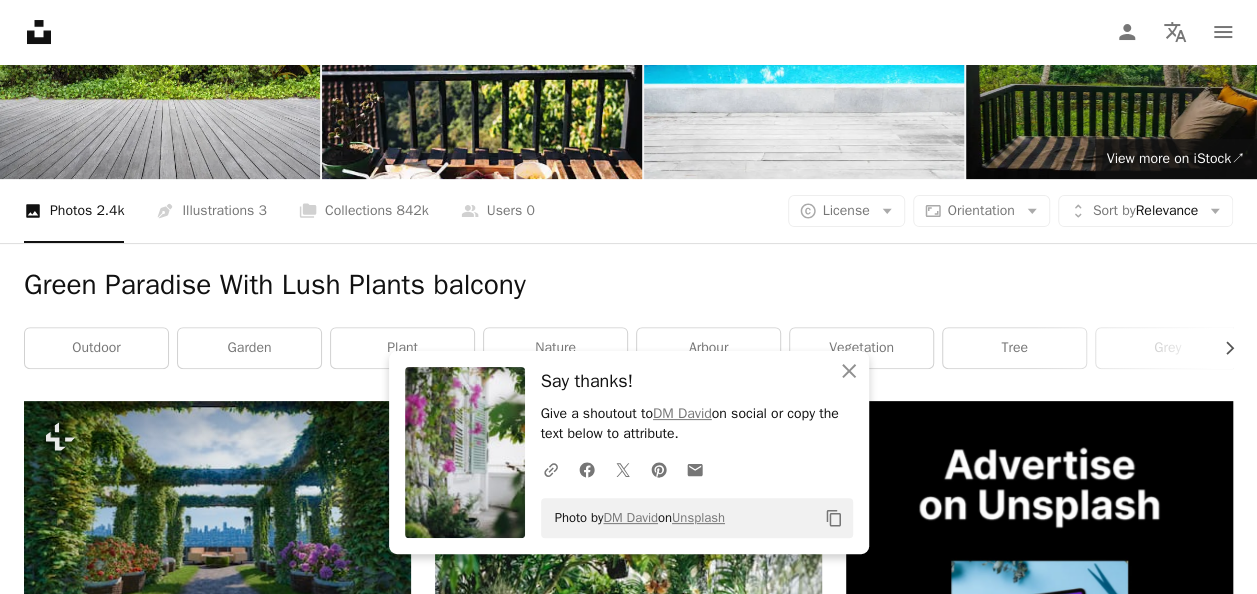 scroll, scrollTop: 0, scrollLeft: 0, axis: both 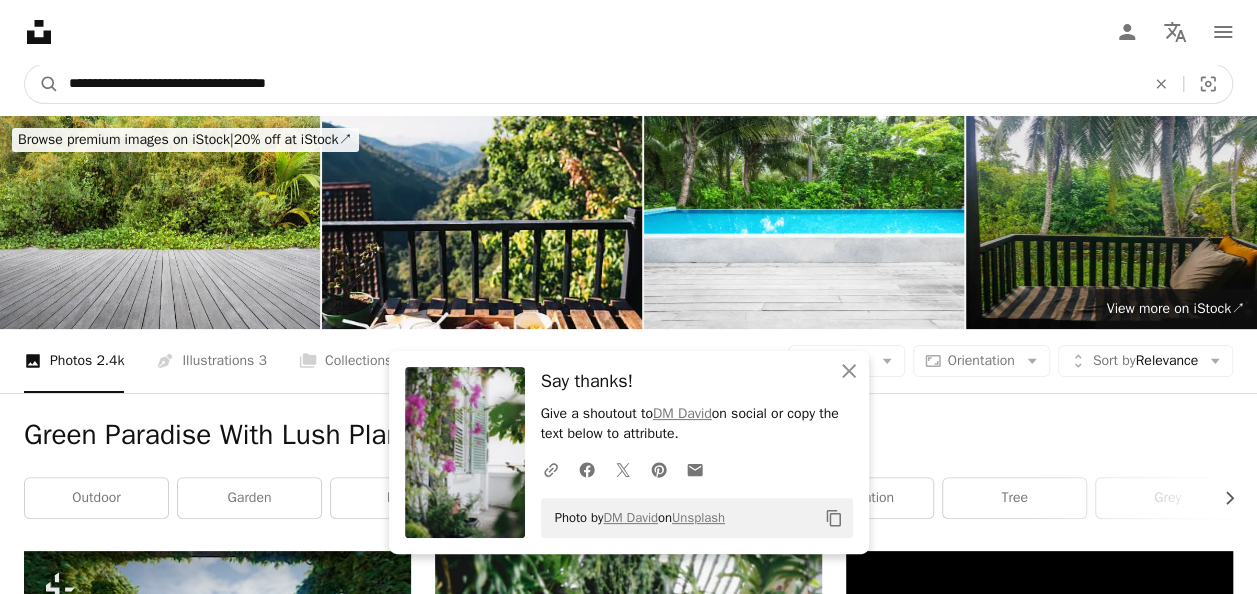 click on "**********" at bounding box center [599, 84] 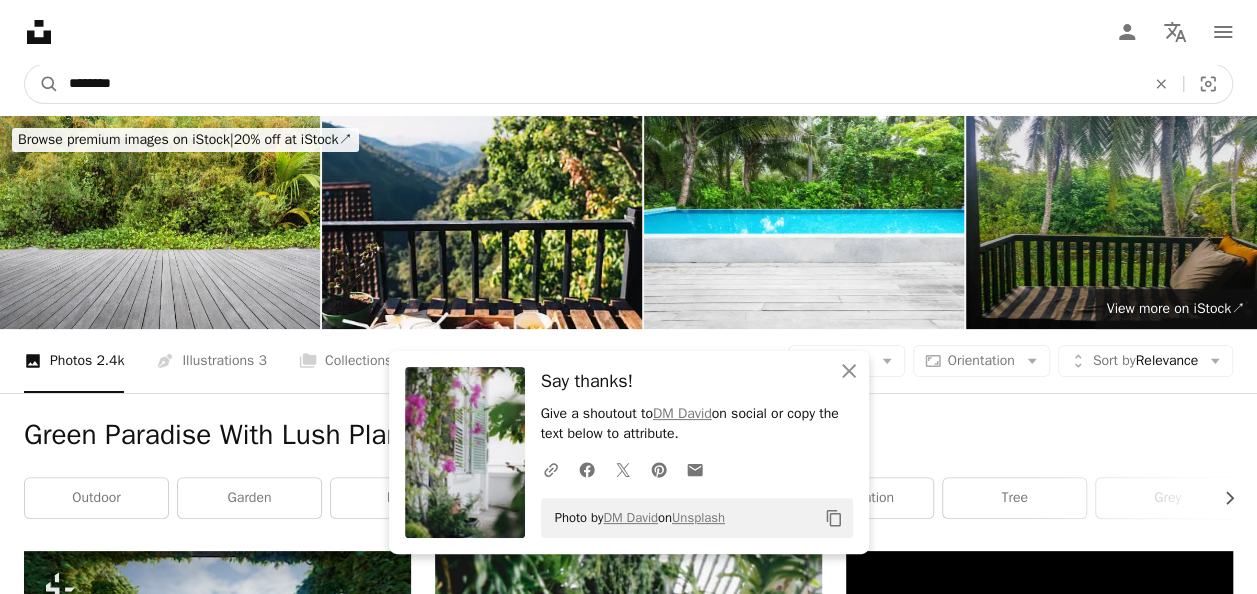 paste on "**********" 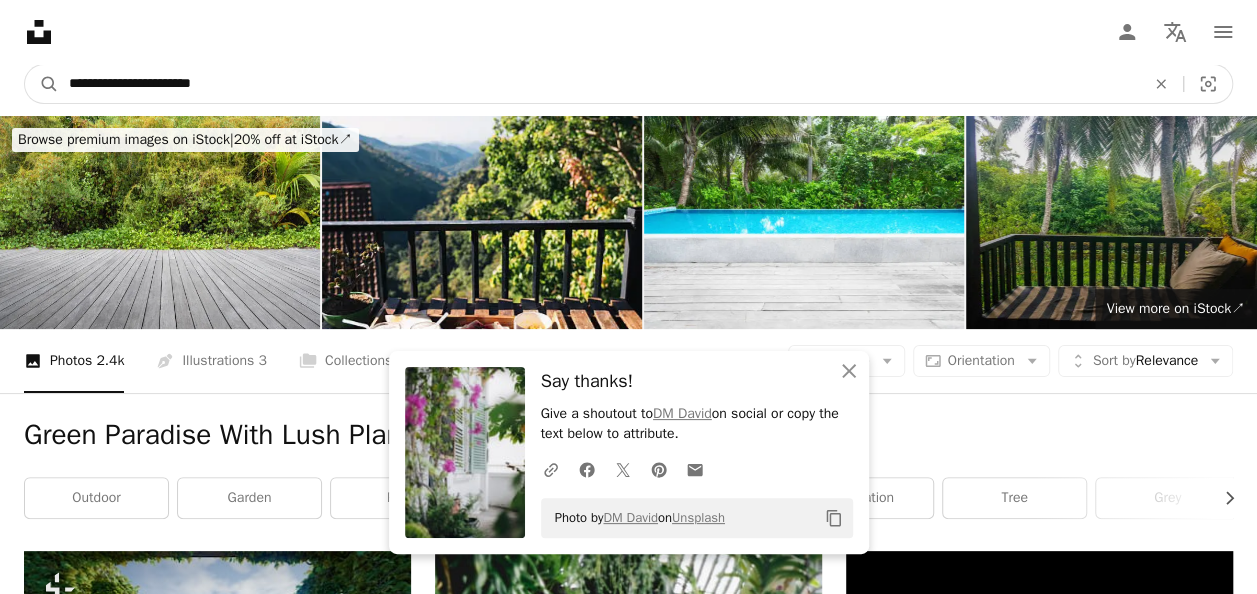 type on "**********" 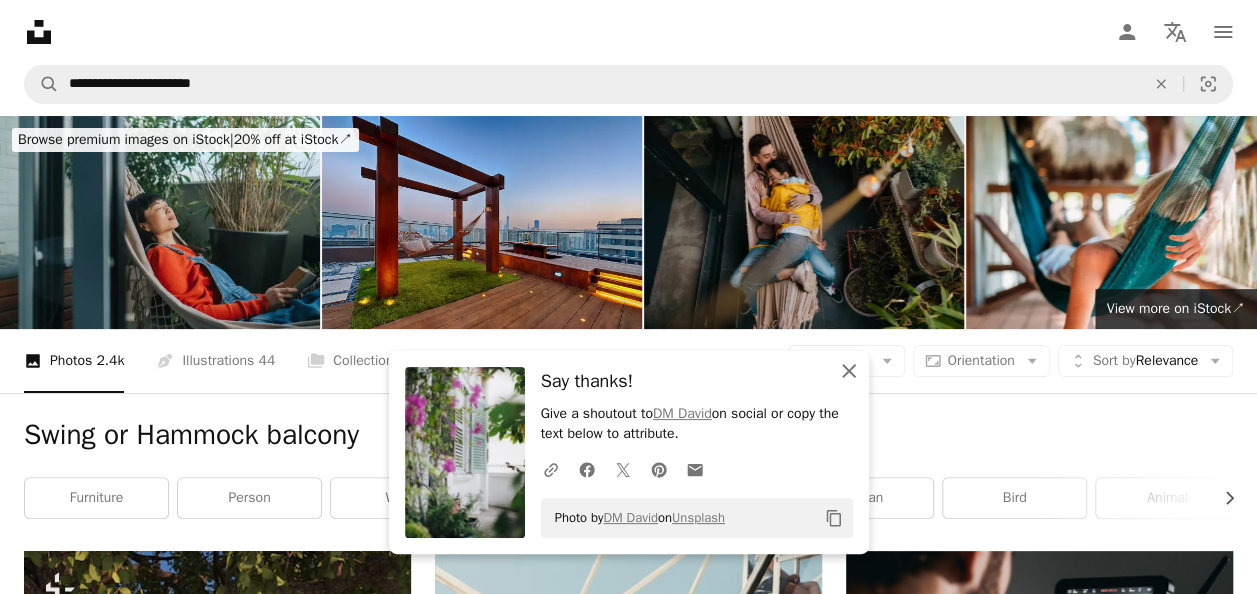 click on "An X shape Close" at bounding box center [849, 371] 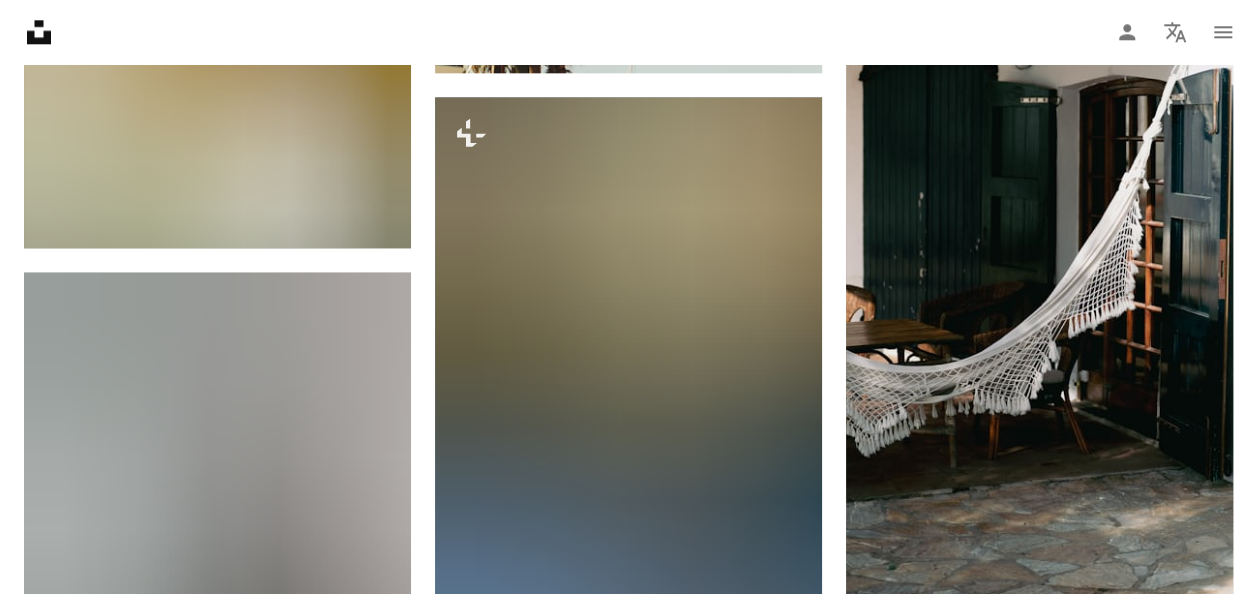 scroll, scrollTop: 1174, scrollLeft: 0, axis: vertical 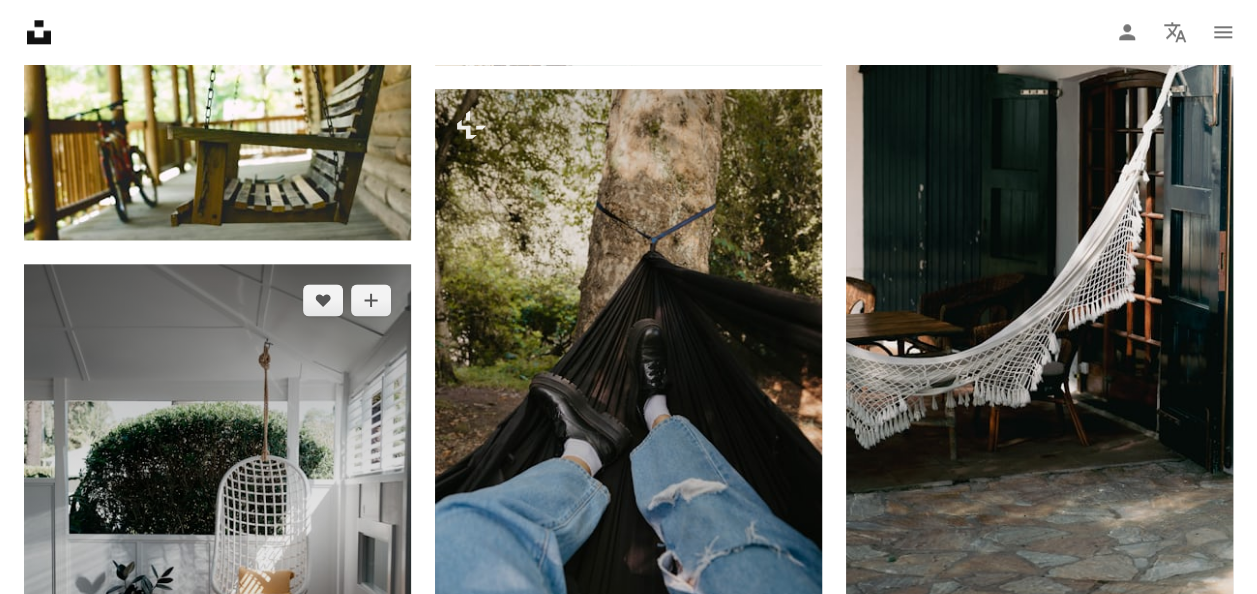 click at bounding box center [217, 554] 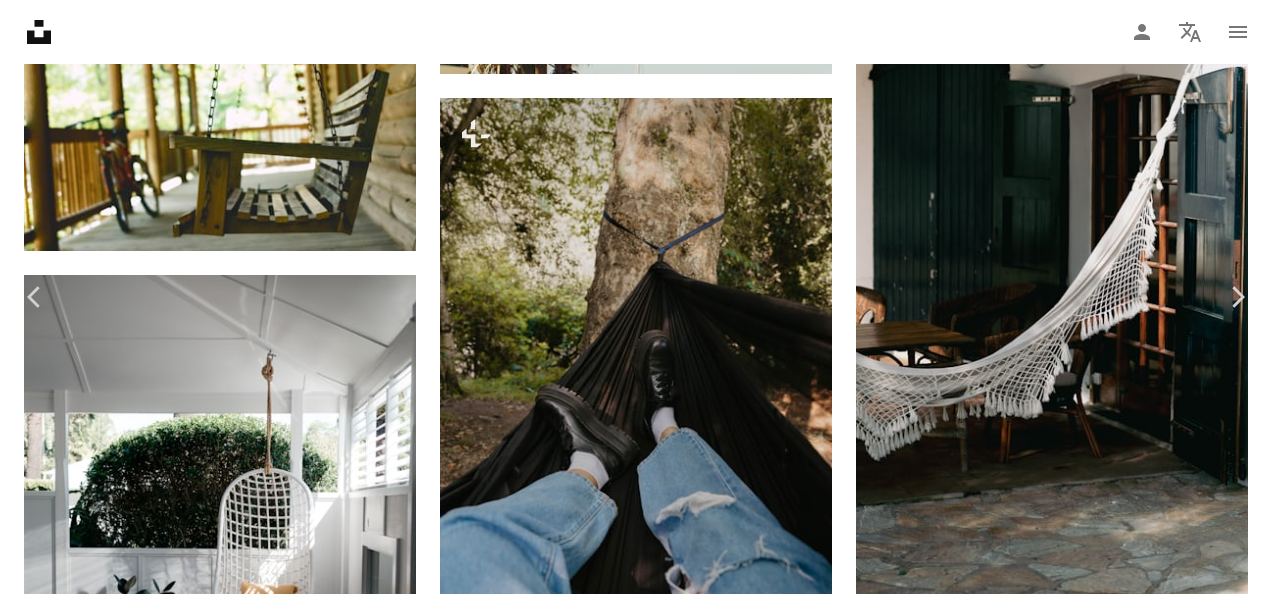 click 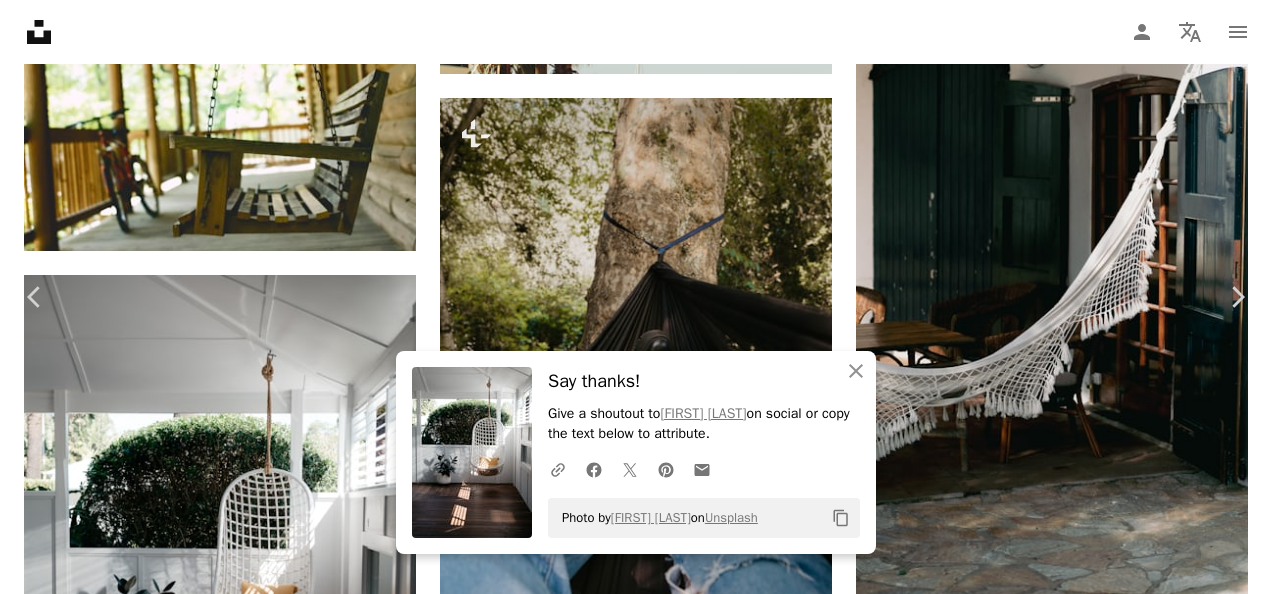 click on "An X shape" at bounding box center [20, 20] 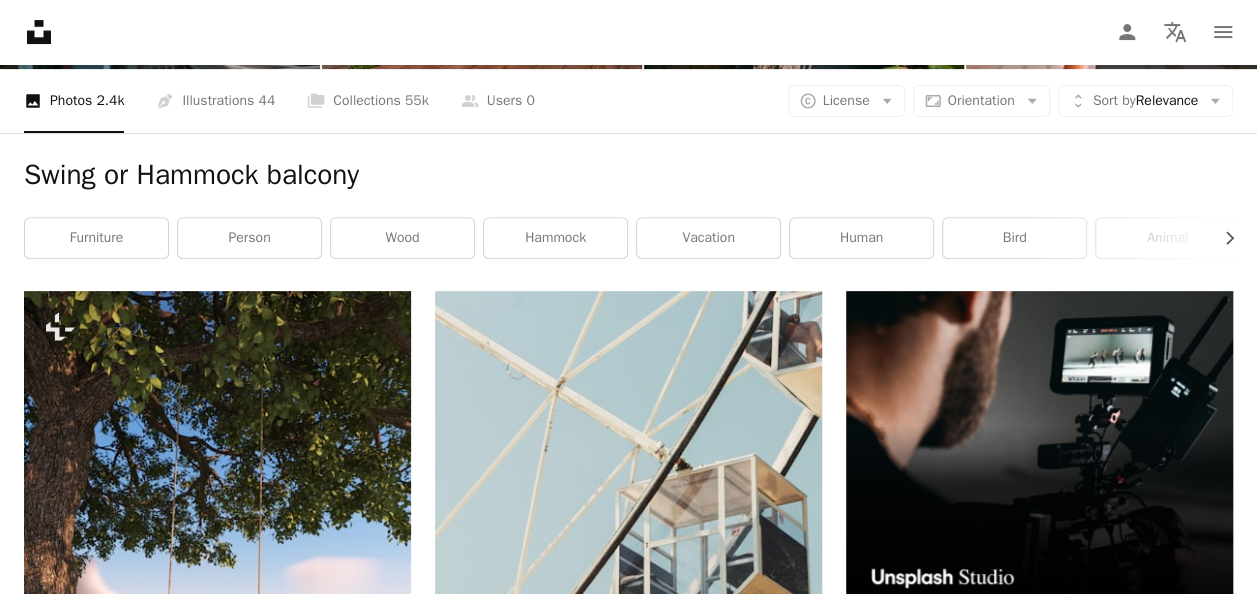 scroll, scrollTop: 0, scrollLeft: 0, axis: both 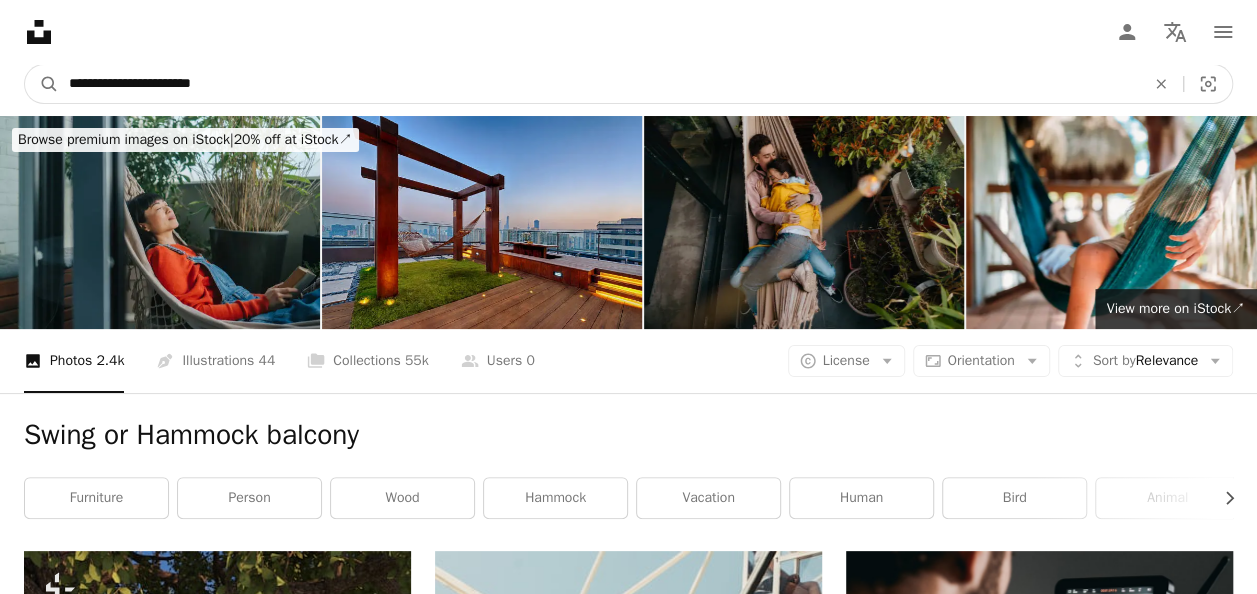 click on "**********" at bounding box center (599, 84) 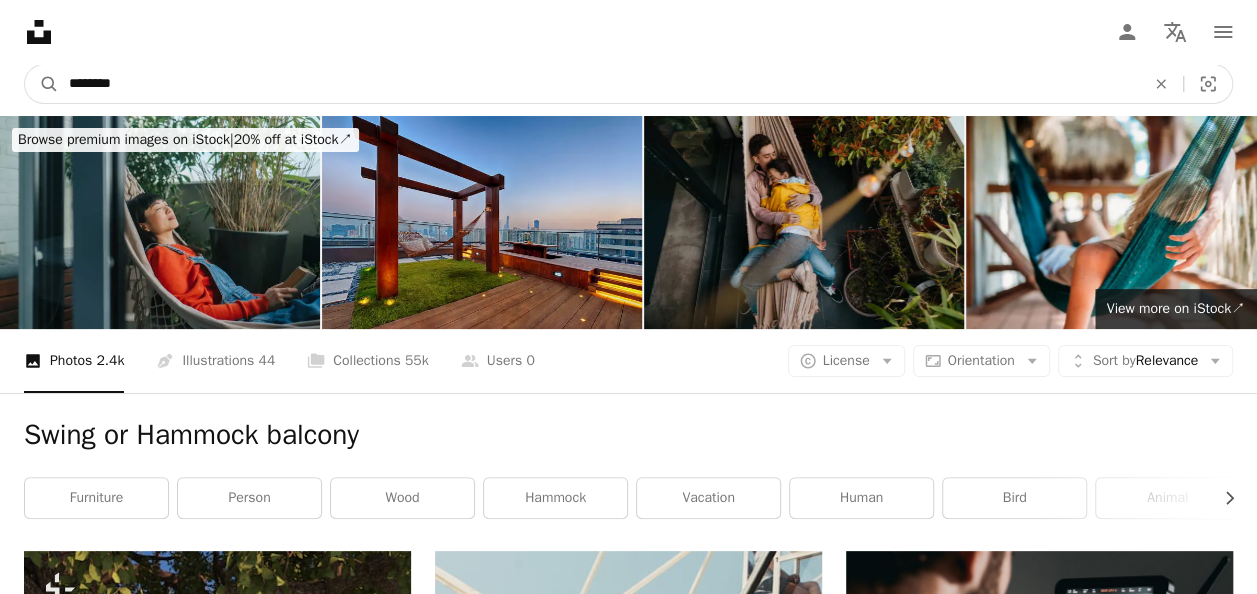 paste on "**********" 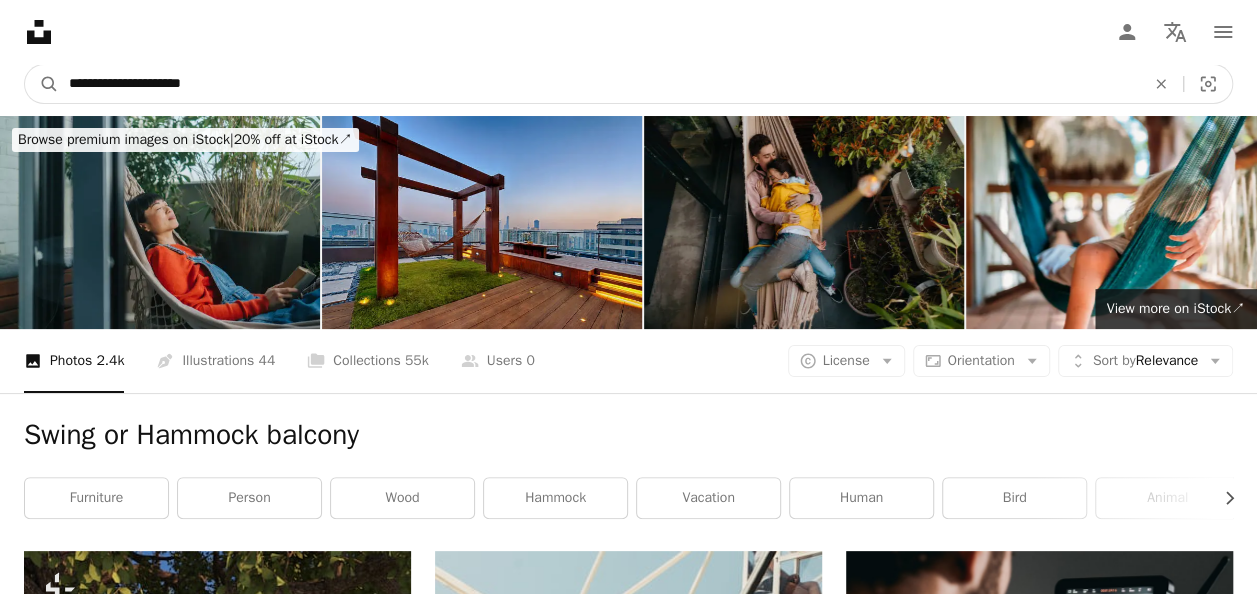 type on "**********" 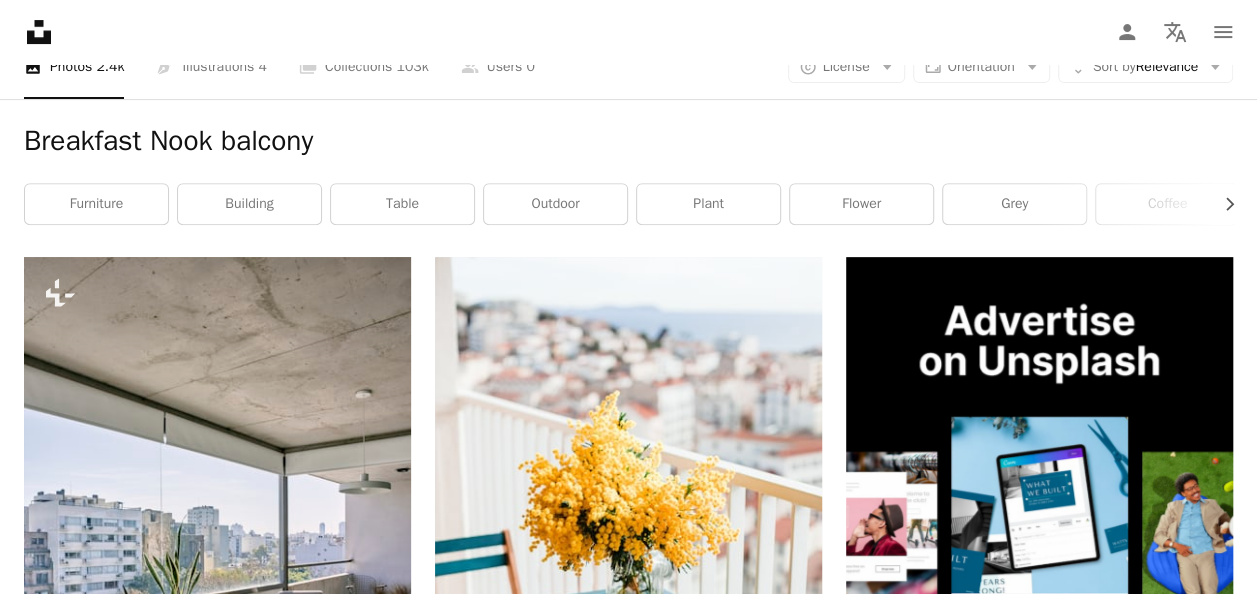 scroll, scrollTop: 305, scrollLeft: 0, axis: vertical 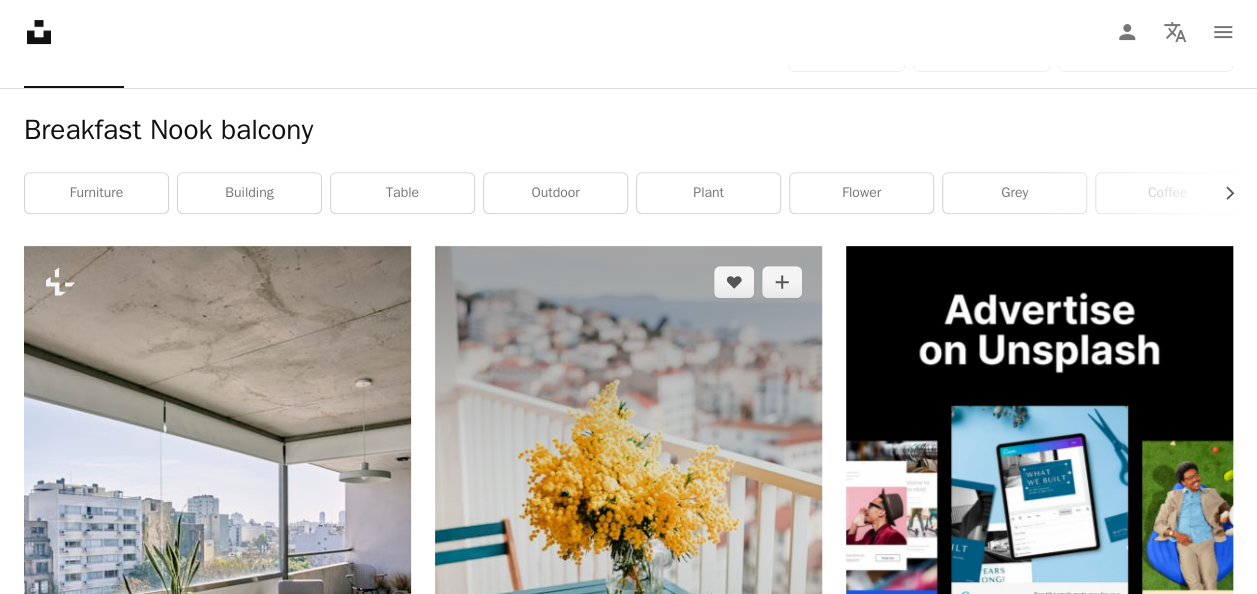 click at bounding box center (628, 536) 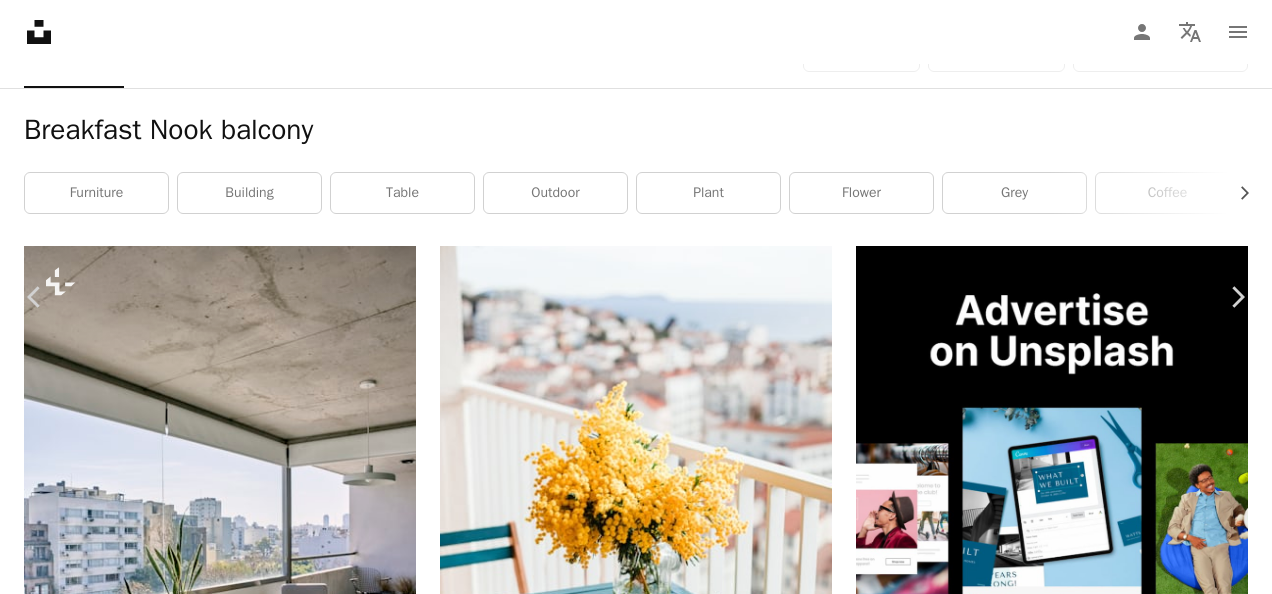 click 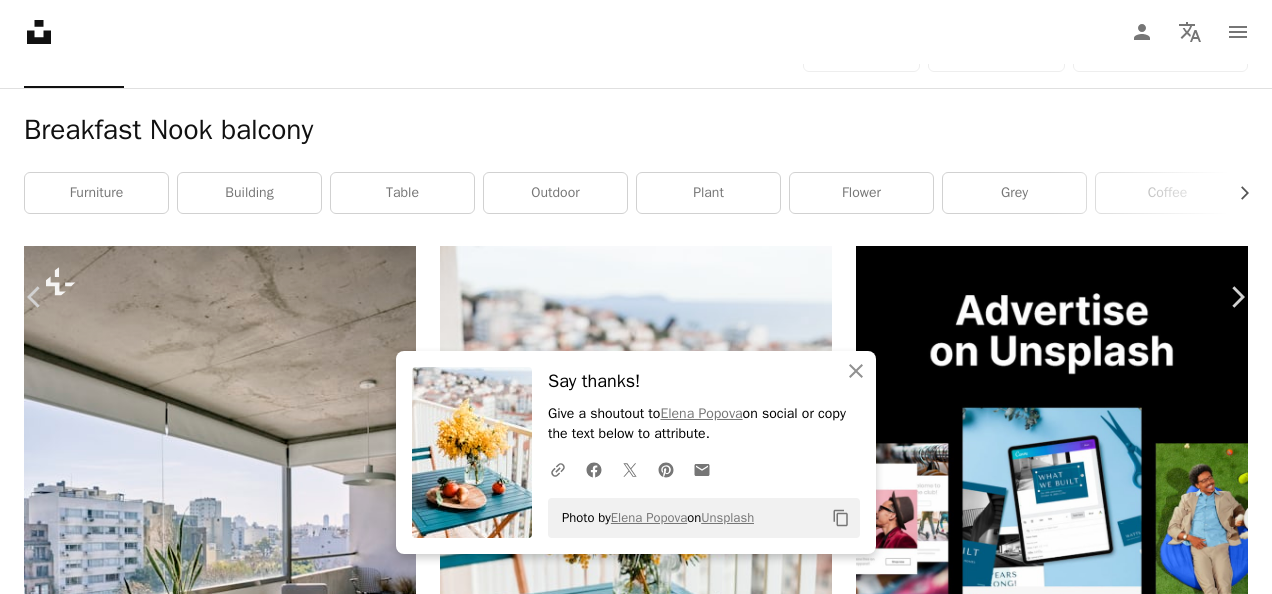 click on "An X shape" at bounding box center [20, 20] 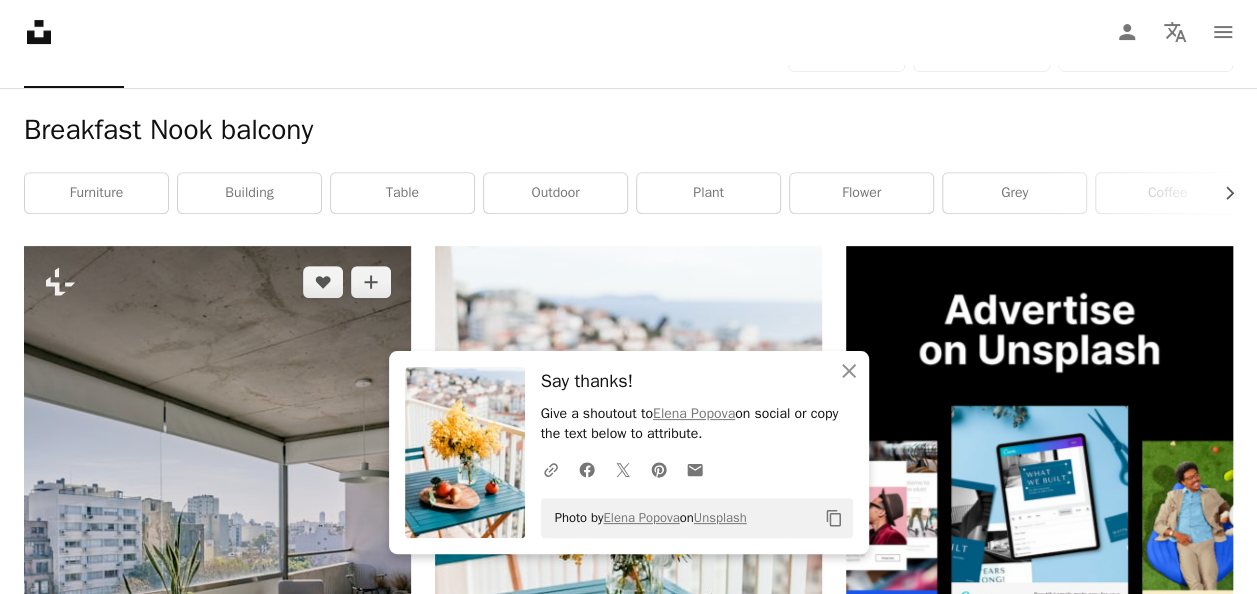 scroll, scrollTop: 0, scrollLeft: 0, axis: both 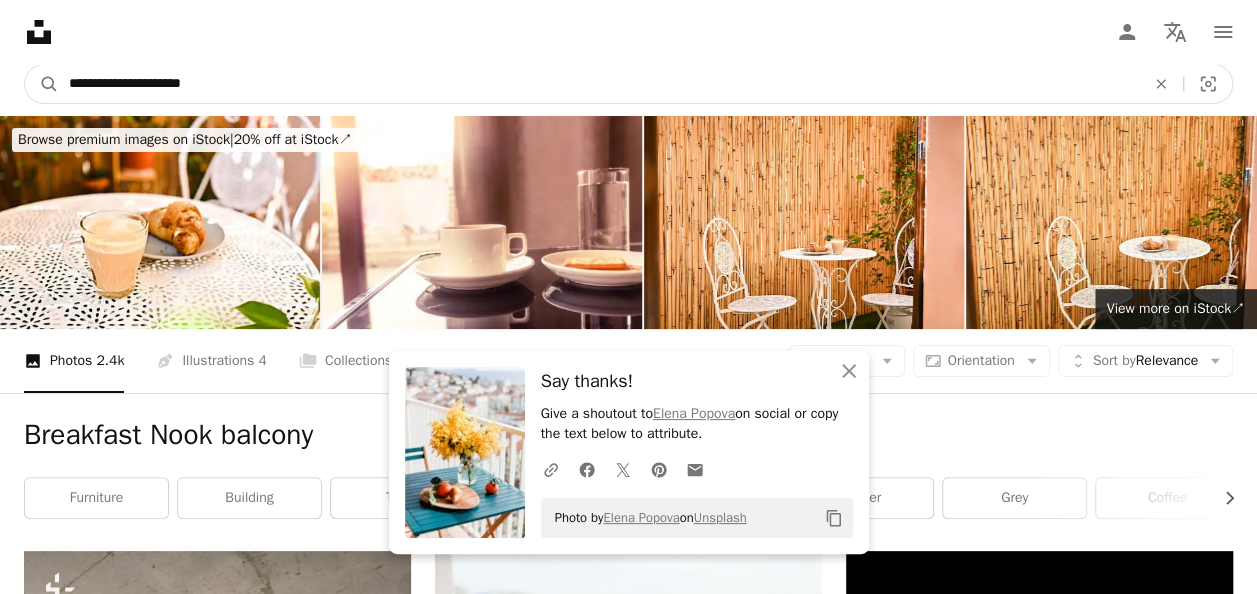 click on "**********" at bounding box center (599, 84) 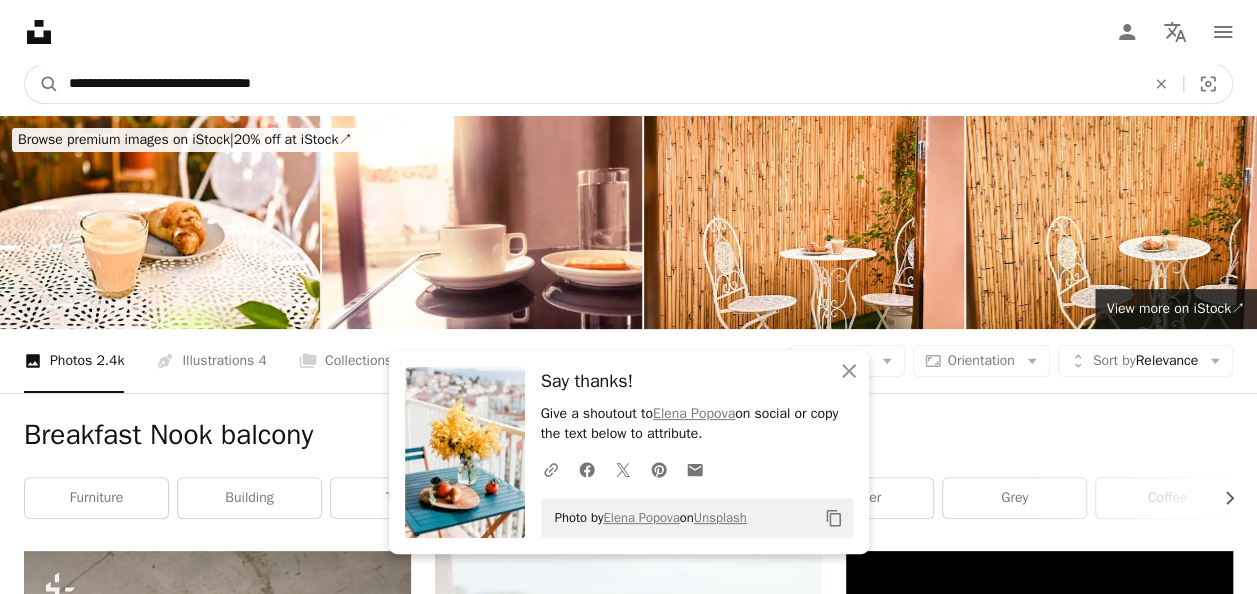 click on "**********" at bounding box center [599, 84] 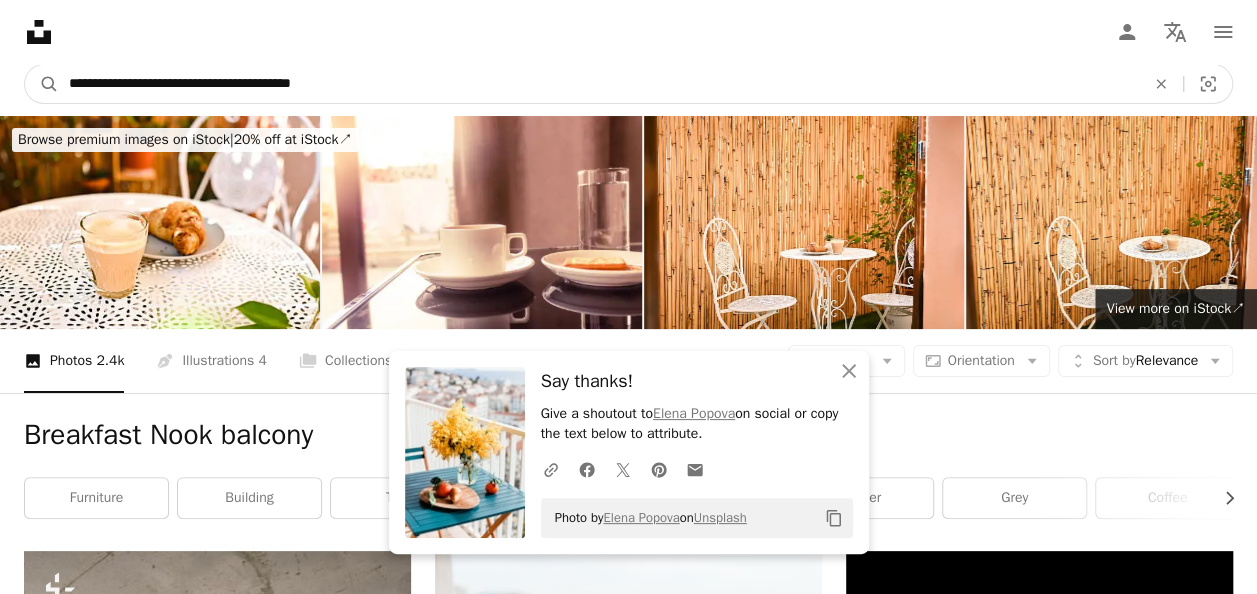 type on "**********" 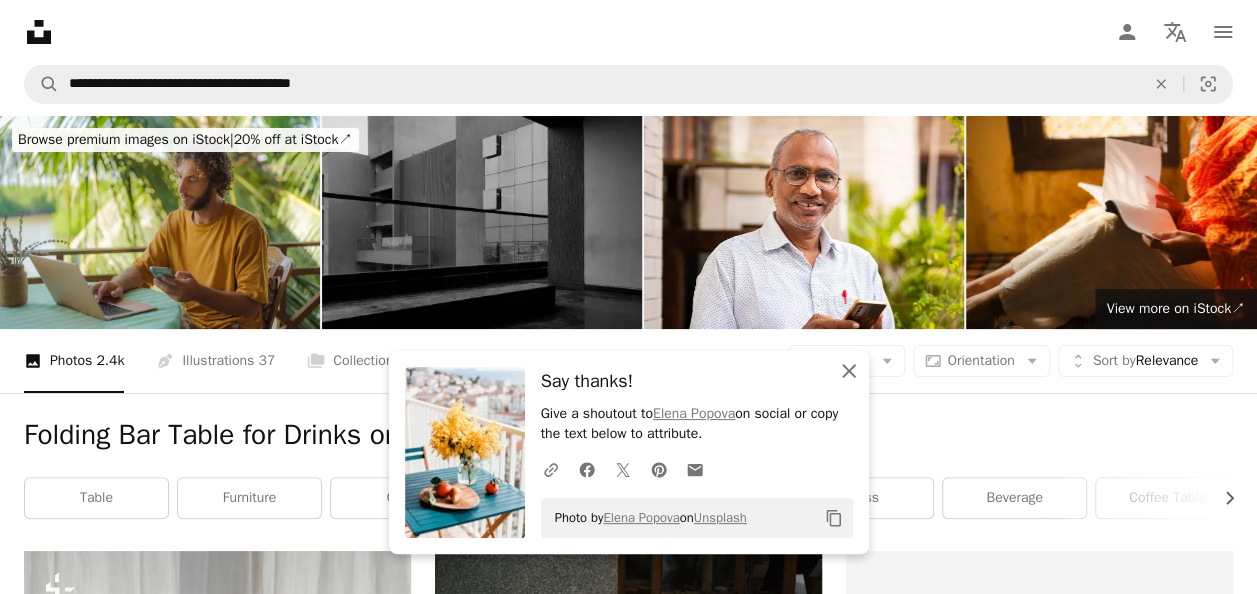 click on "An X shape" 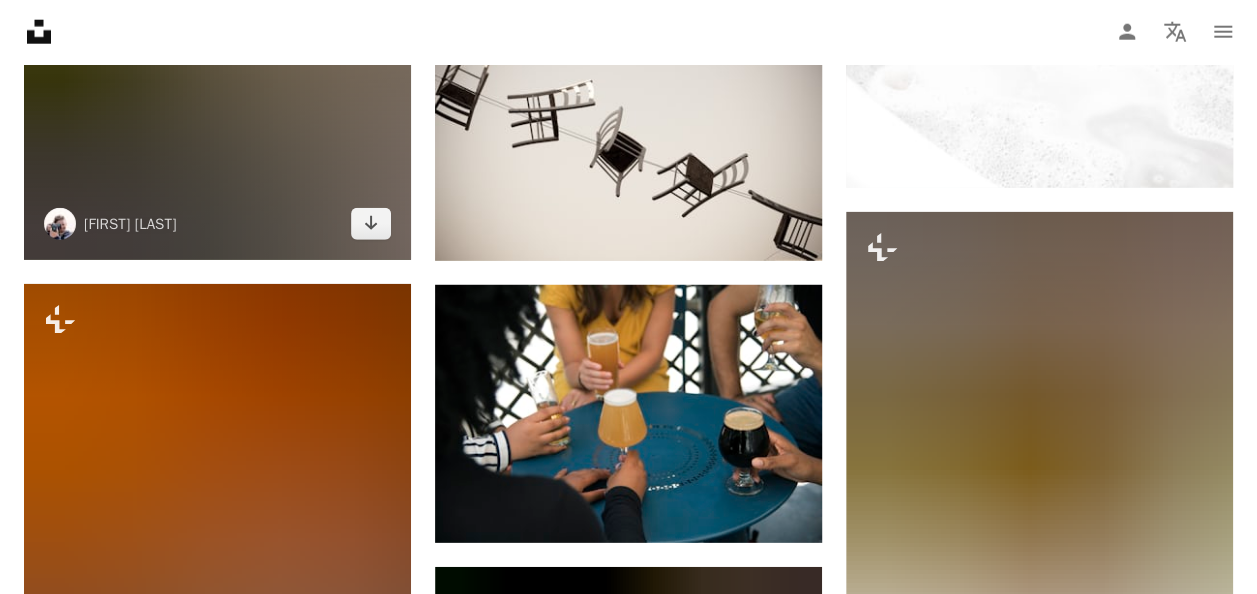scroll, scrollTop: 3146, scrollLeft: 0, axis: vertical 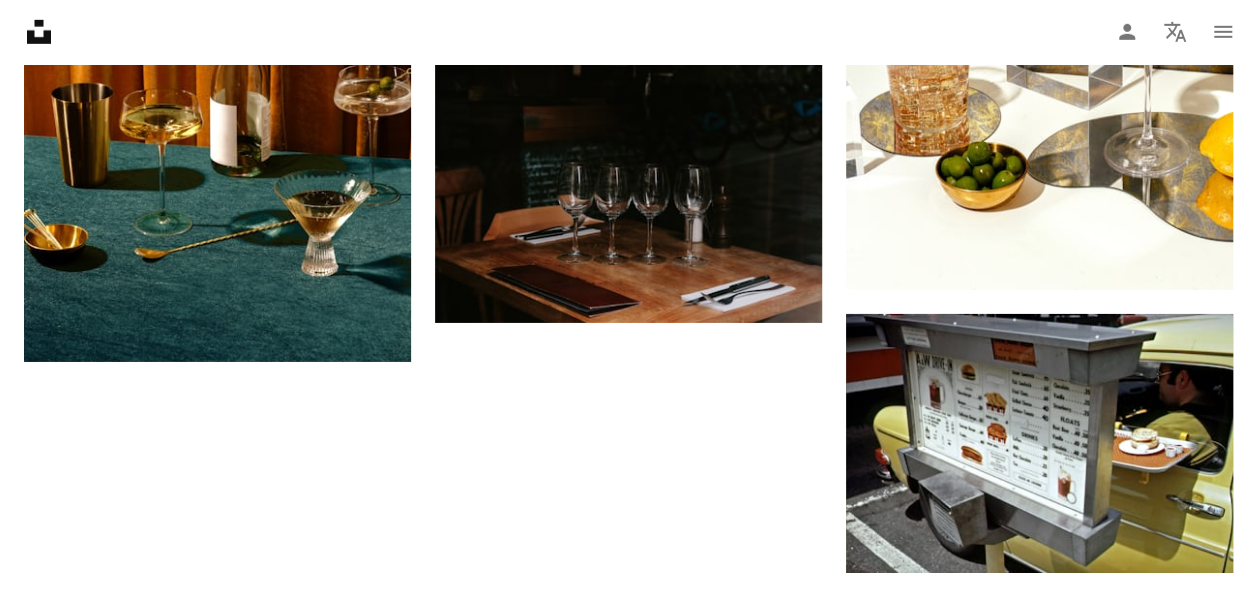 click on "Load more" at bounding box center (628, 935) 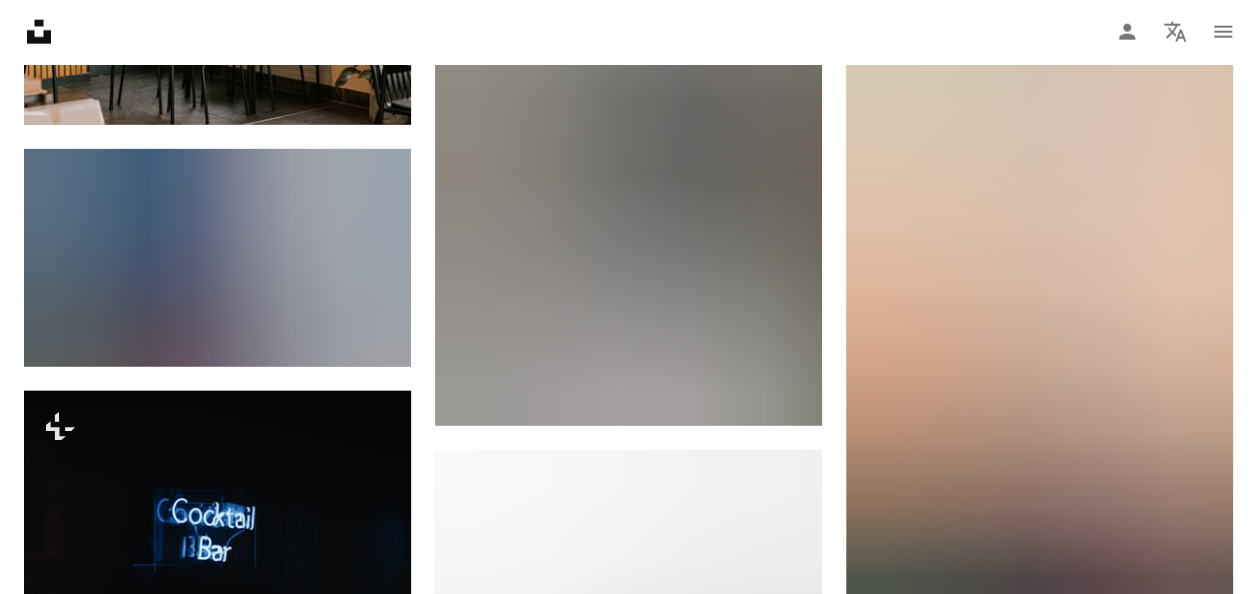 scroll, scrollTop: 6115, scrollLeft: 0, axis: vertical 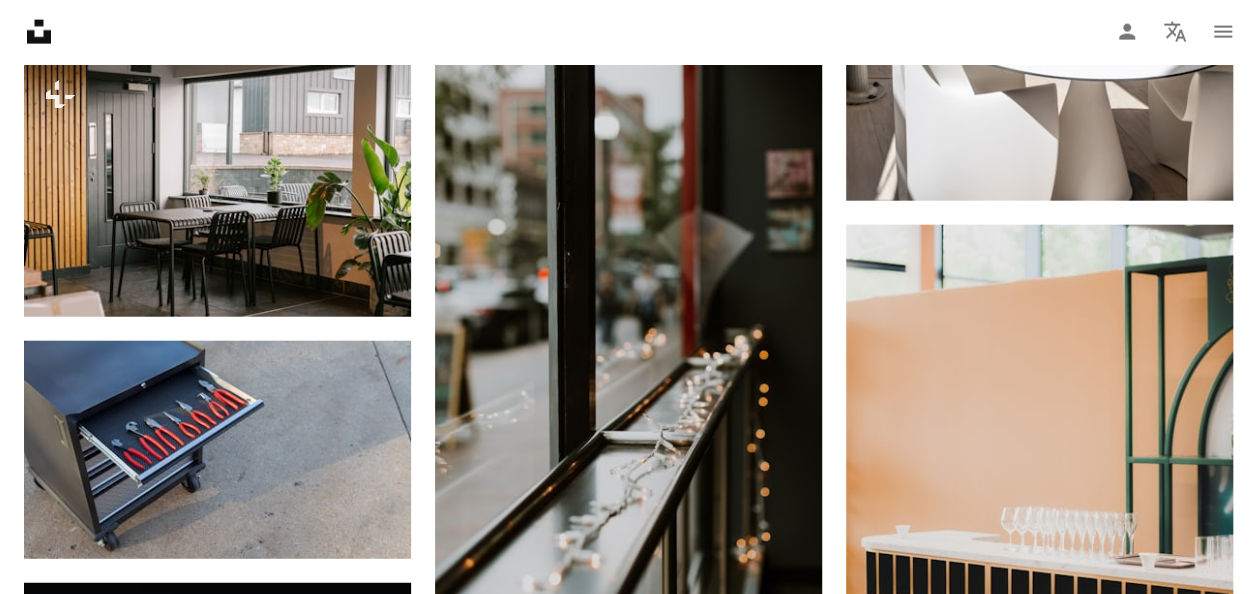 click at bounding box center [217, 1123] 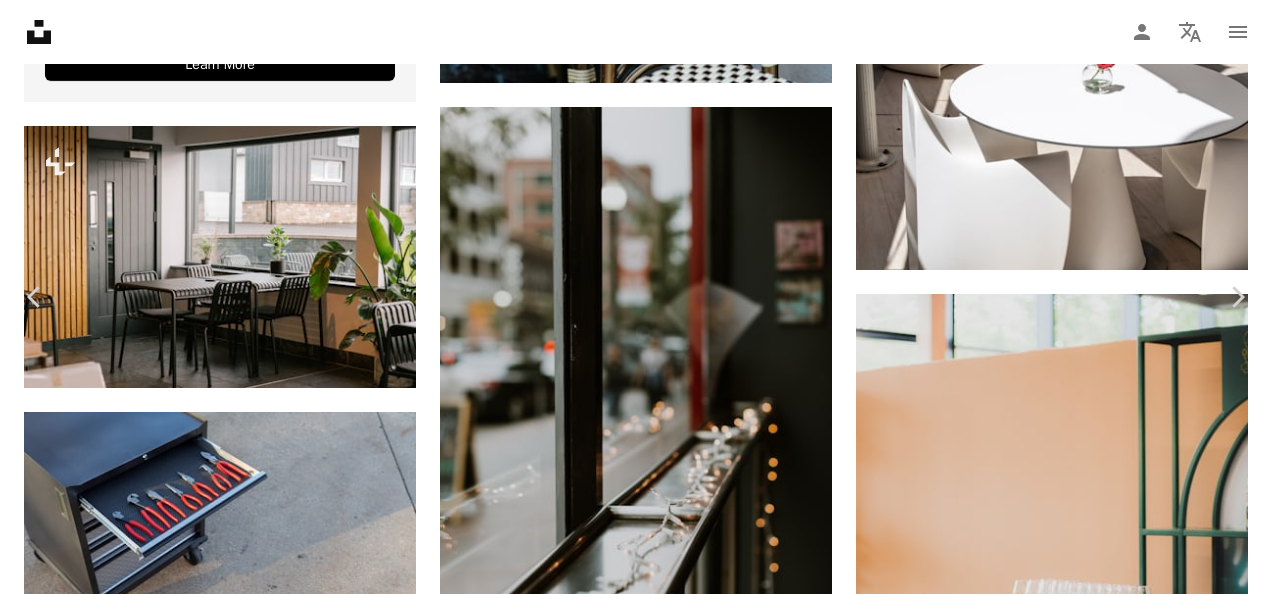 click on "An X shape Chevron left Chevron right Rémi Boyer Available for hire A checkmark inside of a circle A heart A plus sign Edit image   Plus sign for Unsplash+ Download free Chevron down Zoom in Views 939,754 Downloads 2,411 Featured in Photos A forward-right arrow Share Info icon Info More Actions A map marker [CITY], [COUNTRY] Calendar outlined Published on  September 11, 2019 Camera FUJIFILM, X-T20 Safety Free to use under the  Unsplash License light wood table industrial design restaurant cafe furniture chair brown [CITY] dining table plywood cafeteria Backgrounds Browse premium related images on iStock  |  Save 20% with code UNSPLASH20 View more on iStock  ↗ Related images A heart A plus sign Mathias Reding Available for hire A checkmark inside of a circle Arrow pointing down A heart A plus sign Maximilian Zahn Available for hire A checkmark inside of a circle Arrow pointing down A heart A plus sign Ilya Monistah Available for hire A checkmark inside of a circle Arrow pointing down Plus sign for Unsplash+" at bounding box center (636, 5042) 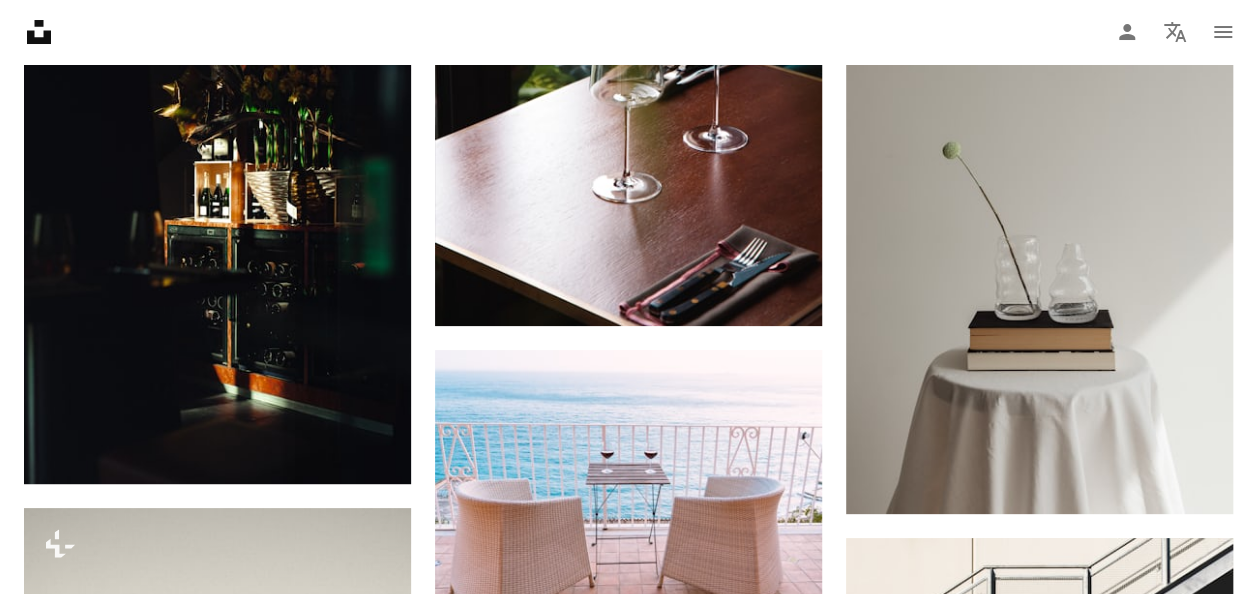 scroll, scrollTop: 7617, scrollLeft: 0, axis: vertical 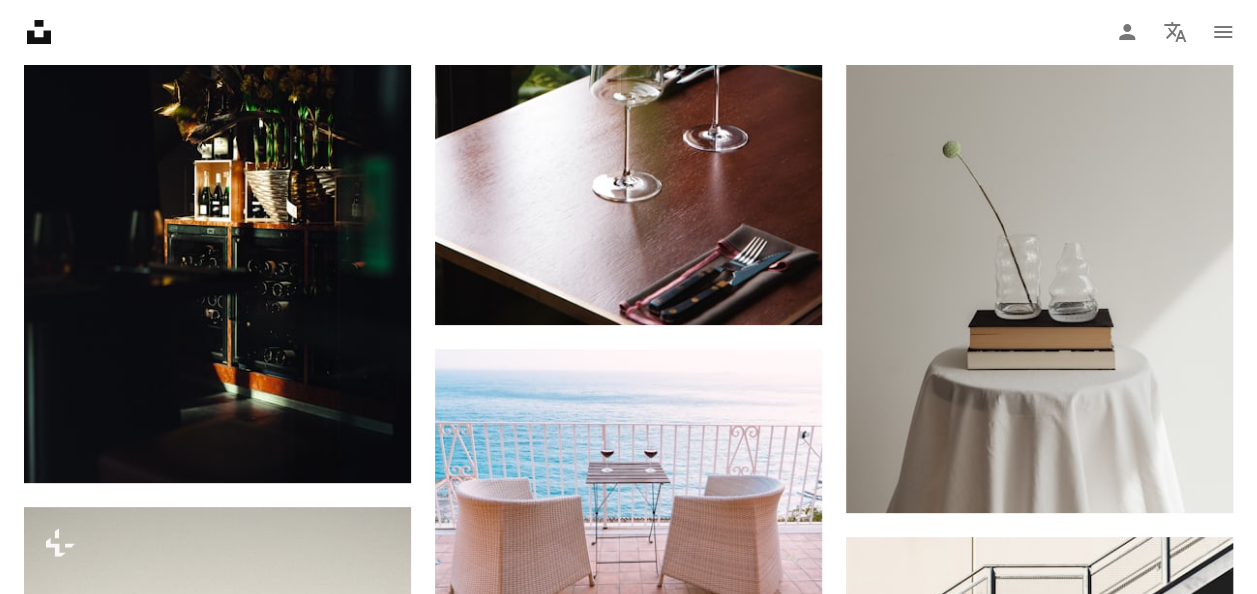 click at bounding box center (1039, 1622) 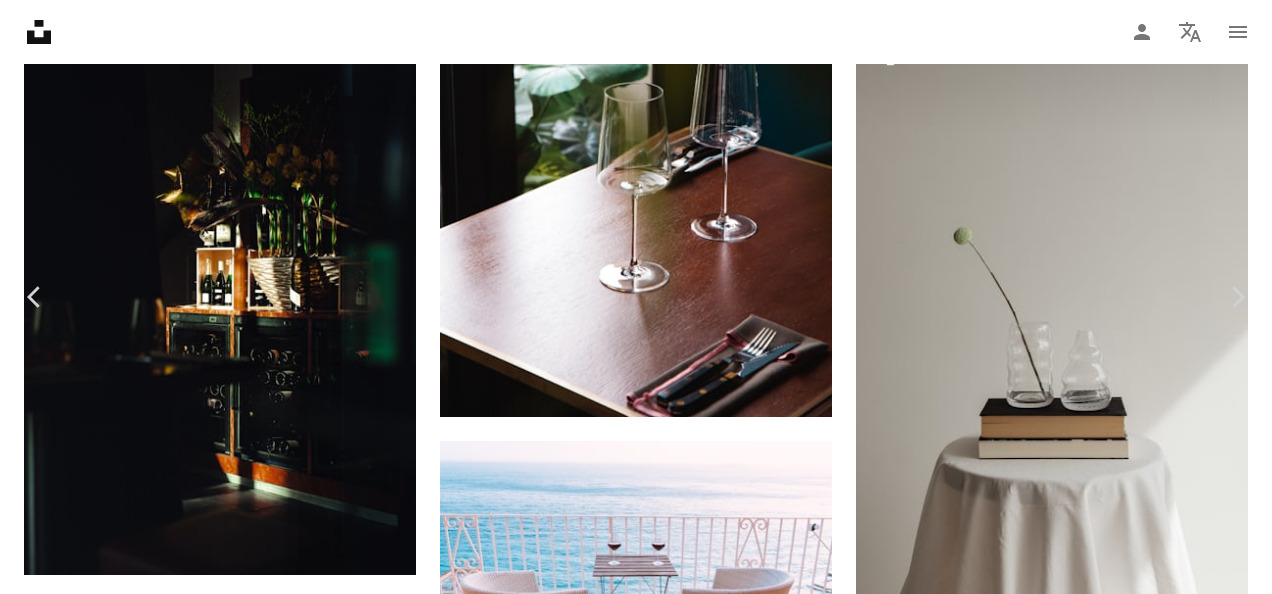 click on "An X shape Chevron left Chevron right Jiawei Zhao jiaweizhao A heart A plus sign Edit image   Plus sign for Unsplash+ Download free Chevron down Zoom in Views 259,642 Downloads 1,914 Featured in Photos A forward-right arrow Share Info icon Info More Actions Calendar outlined Published on  August 11, 2021 Camera SONY, ILCE-6400 Safety Free to use under the  Unsplash License building interior design restaurant room furniture wood table chair brown housing dining table coffee table indoors lobby plywood cafeteria tabletop Free stock photos Browse premium related images on iStock  |  Save 20% with code UNSPLASH20 View more on iStock  ↗ Related images A heart A plus sign amjad saleh Available for hire A checkmark inside of a circle Arrow pointing down A heart A plus sign Roozbeh Eslami Arrow pointing down A heart A plus sign Ceyda Çiftci Available for hire A checkmark inside of a circle Arrow pointing down A heart A plus sign Andres Molina Available for hire A checkmark inside of a circle Arrow pointing down" at bounding box center (636, 6218) 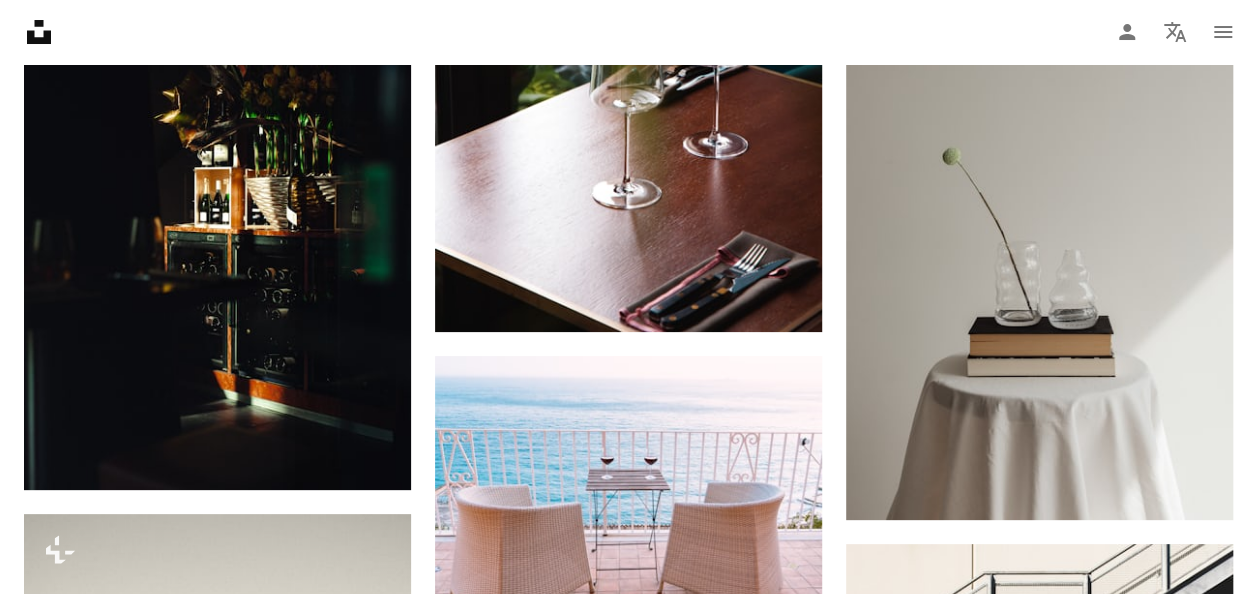 scroll, scrollTop: 7608, scrollLeft: 0, axis: vertical 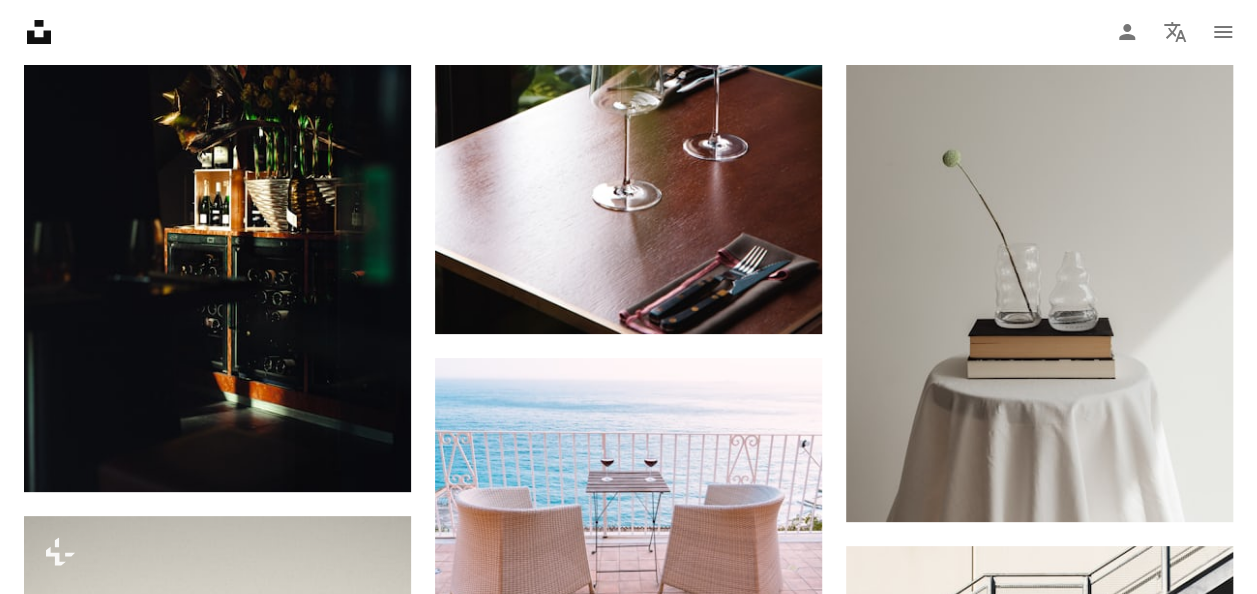 click at bounding box center [1039, 1631] 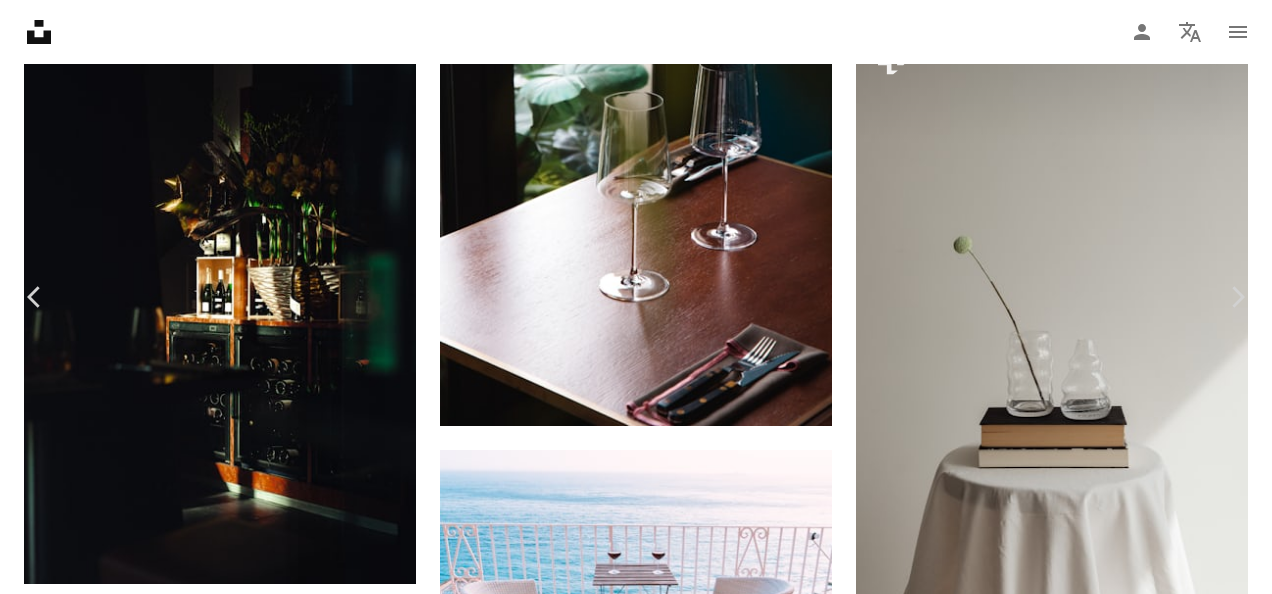 click on "Chevron down" 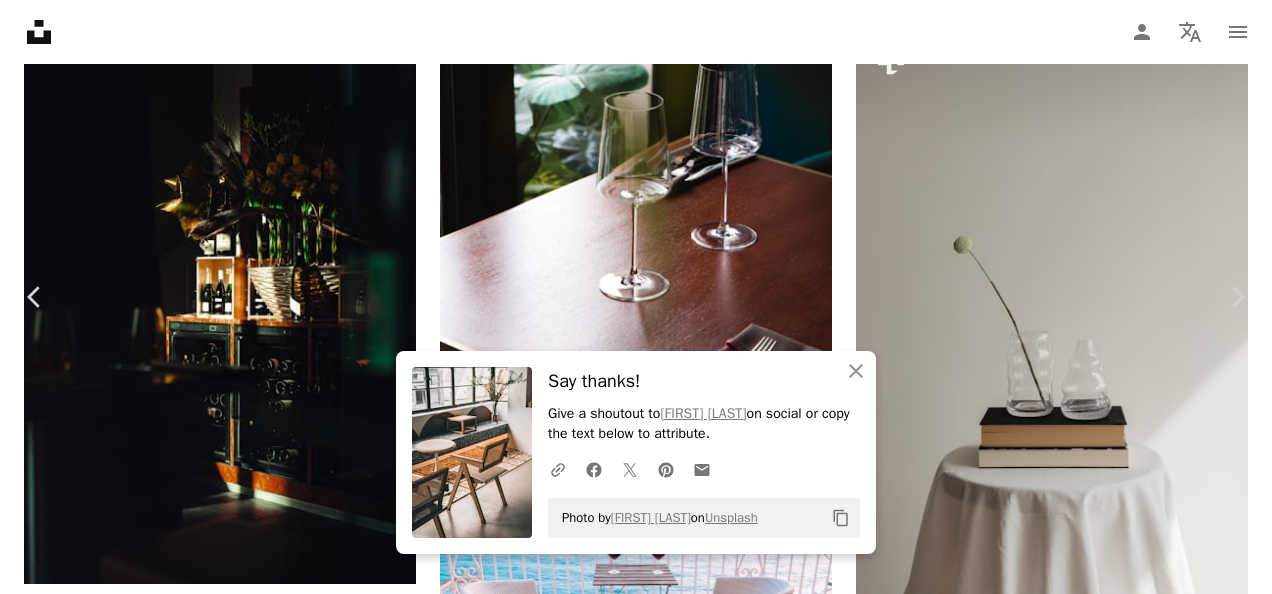 click on "An X shape" at bounding box center (20, 20) 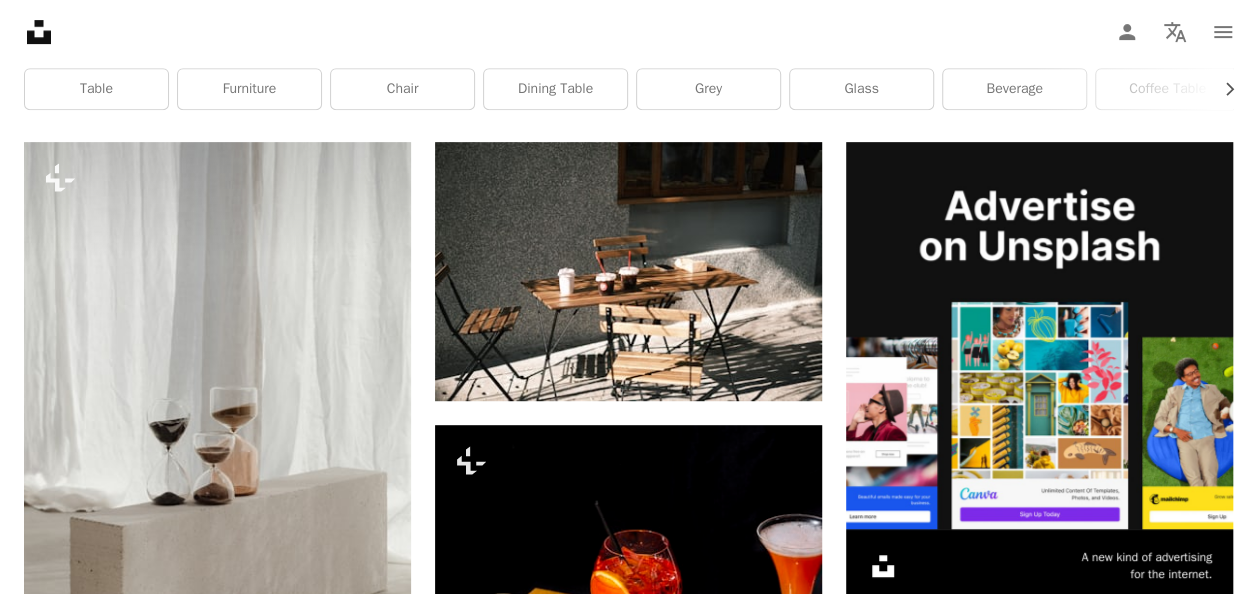 scroll, scrollTop: 0, scrollLeft: 0, axis: both 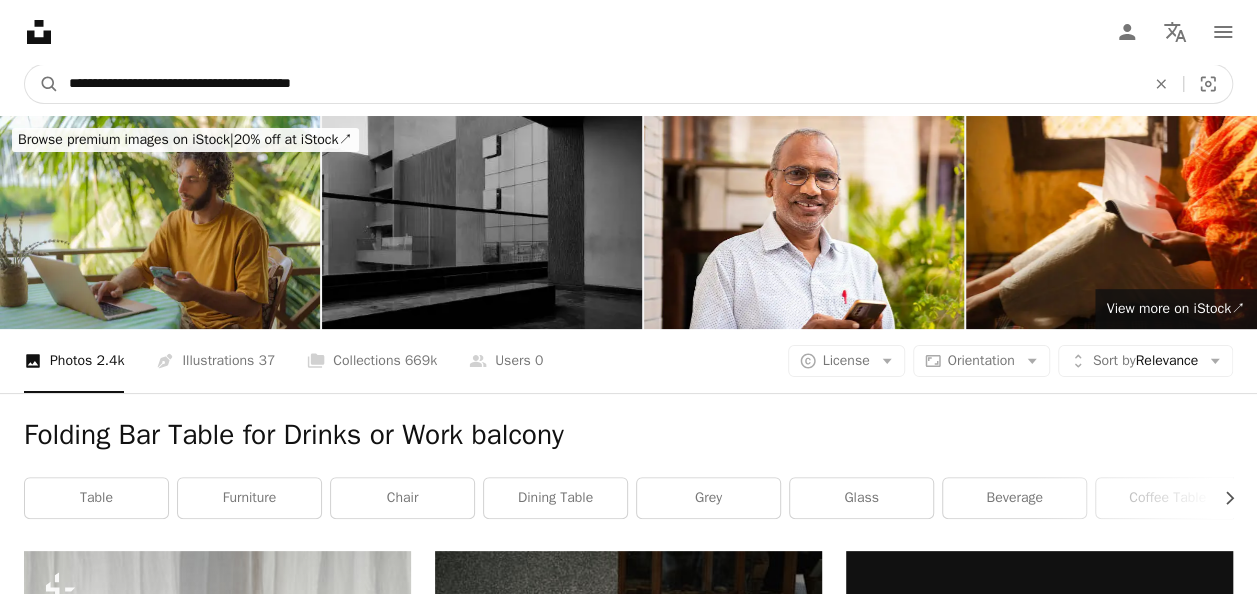 click on "**********" at bounding box center (599, 84) 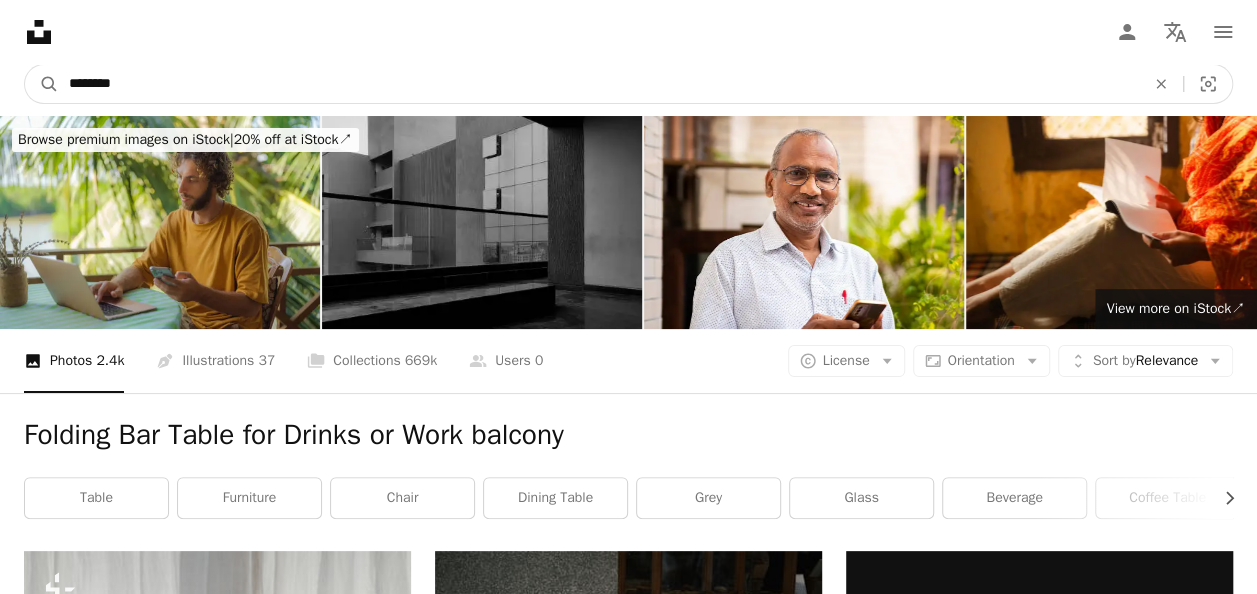 paste on "**********" 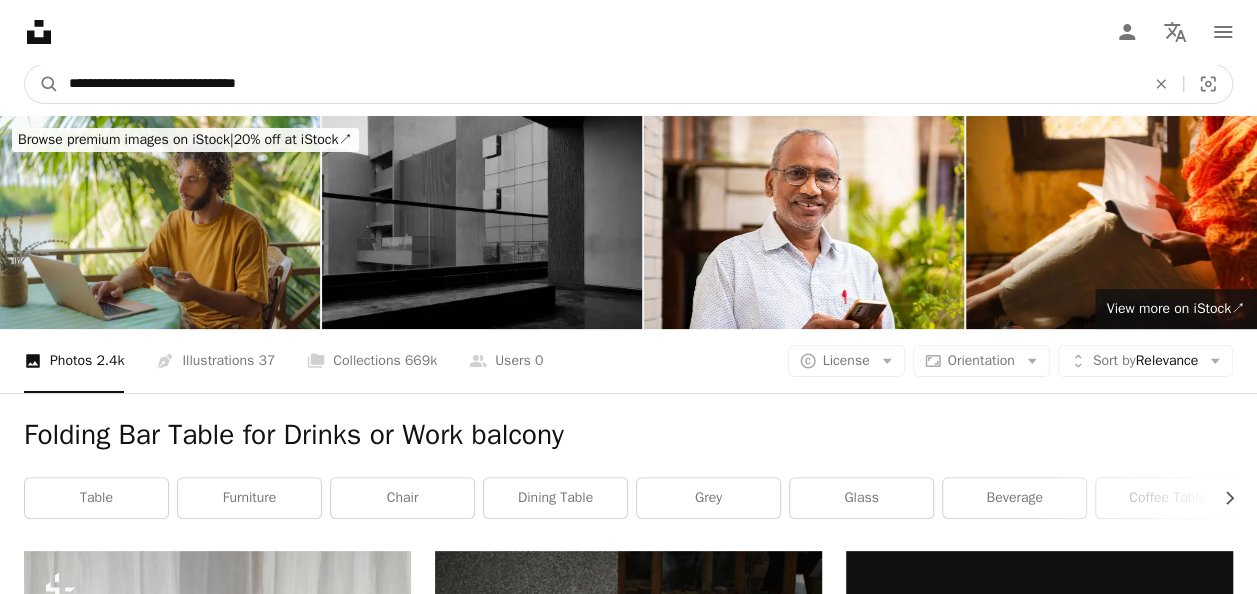 type on "**********" 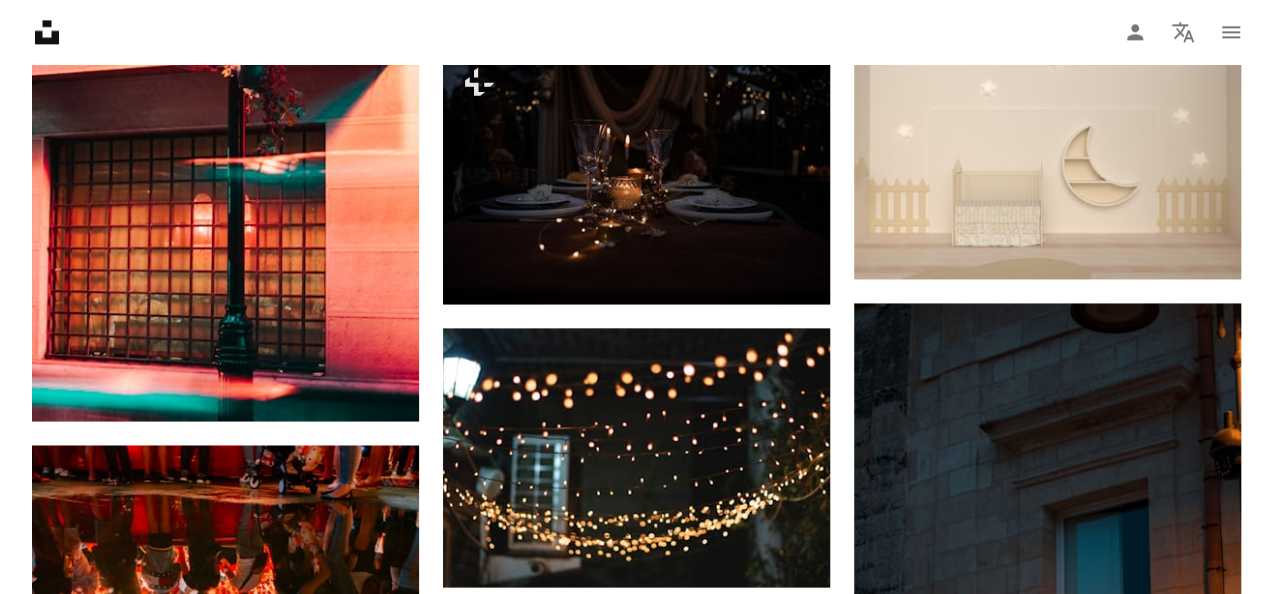 scroll, scrollTop: 1379, scrollLeft: 0, axis: vertical 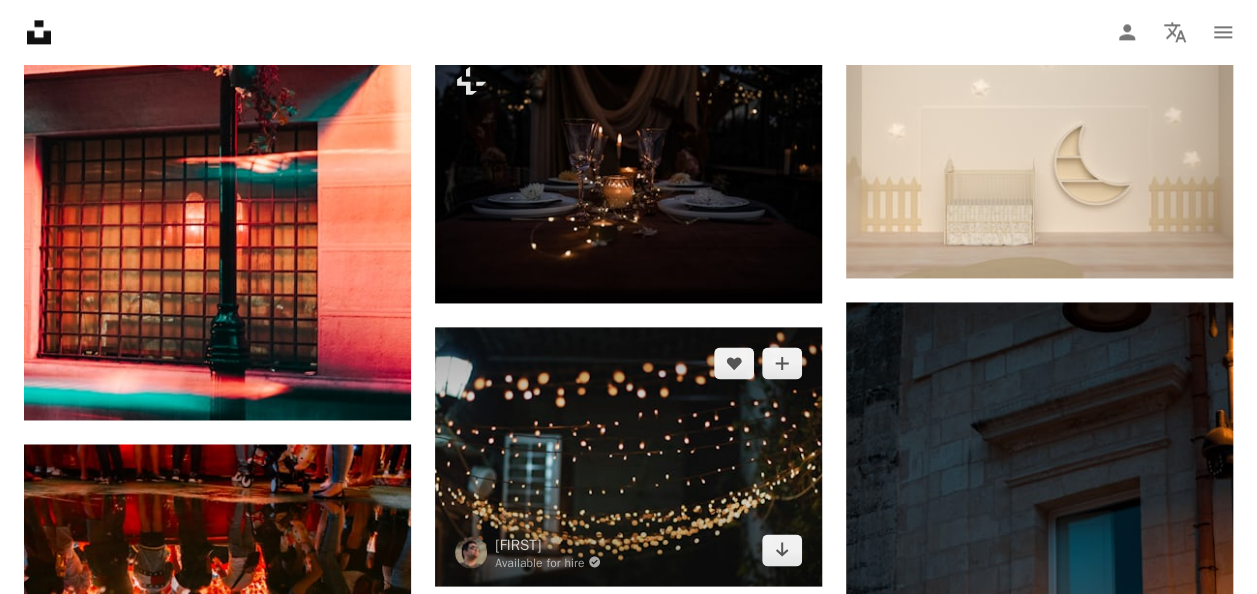 click at bounding box center (628, 456) 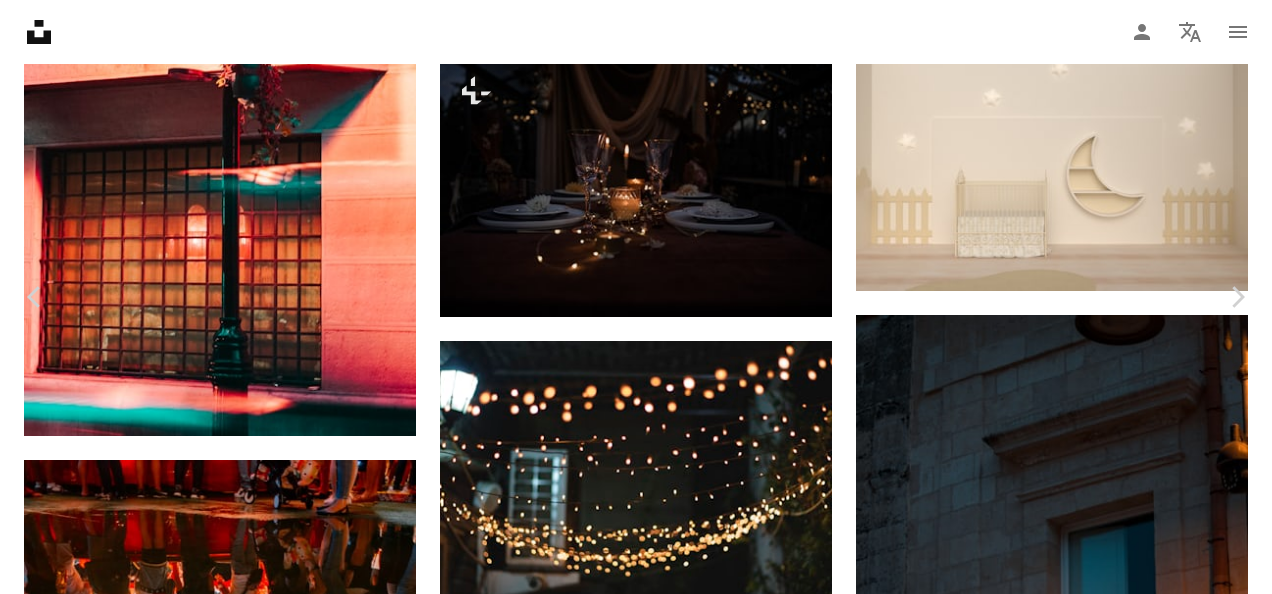 drag, startPoint x: 1125, startPoint y: 50, endPoint x: 1028, endPoint y: 102, distance: 110.059074 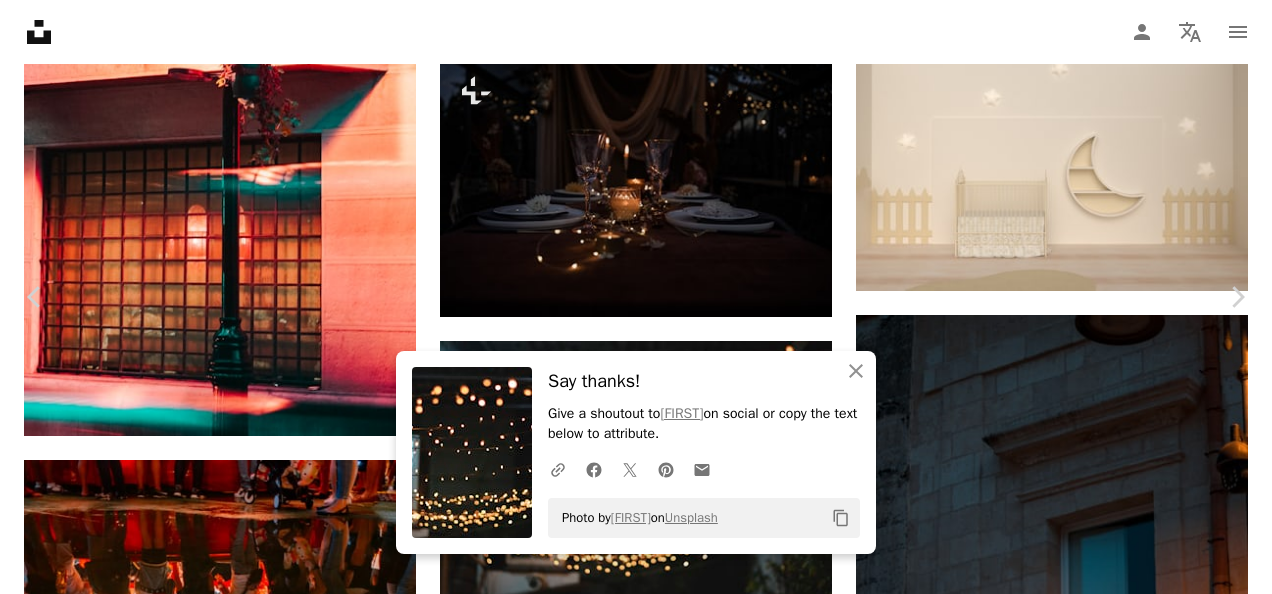 click at bounding box center [629, 3644] 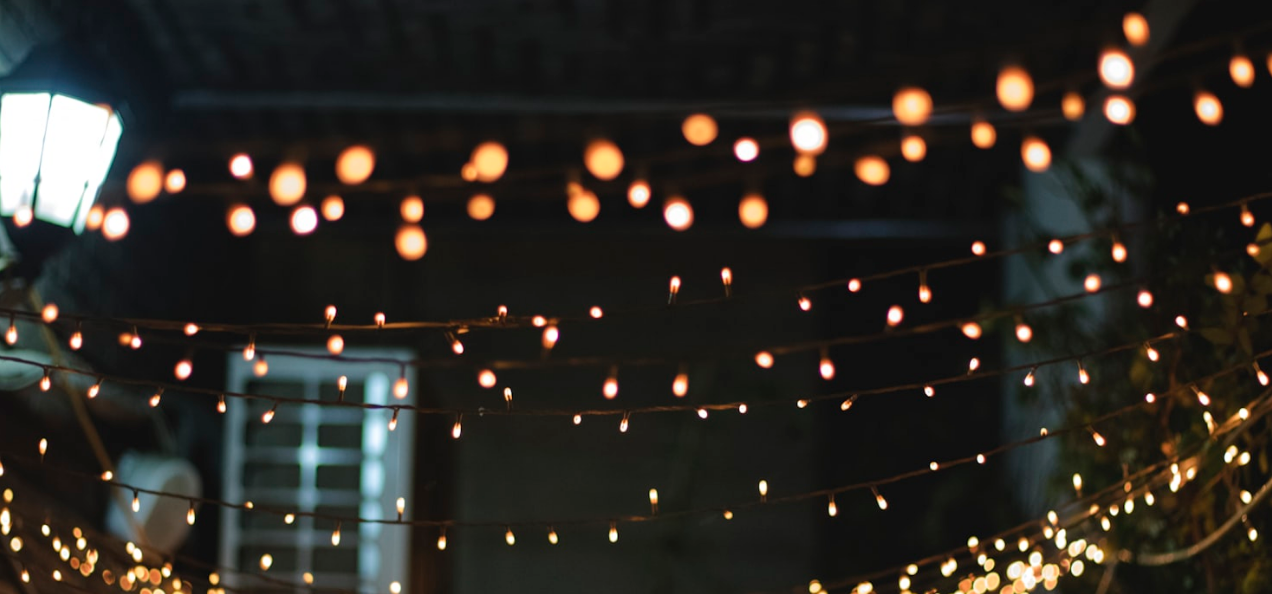scroll, scrollTop: 117, scrollLeft: 0, axis: vertical 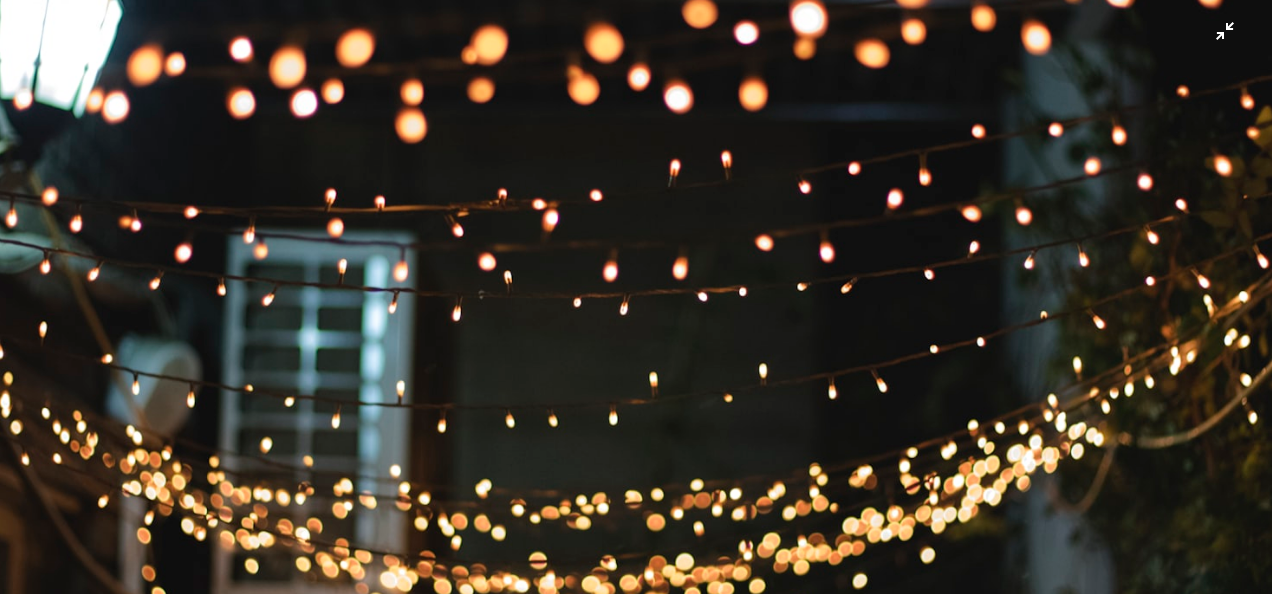 click at bounding box center (636, 306) 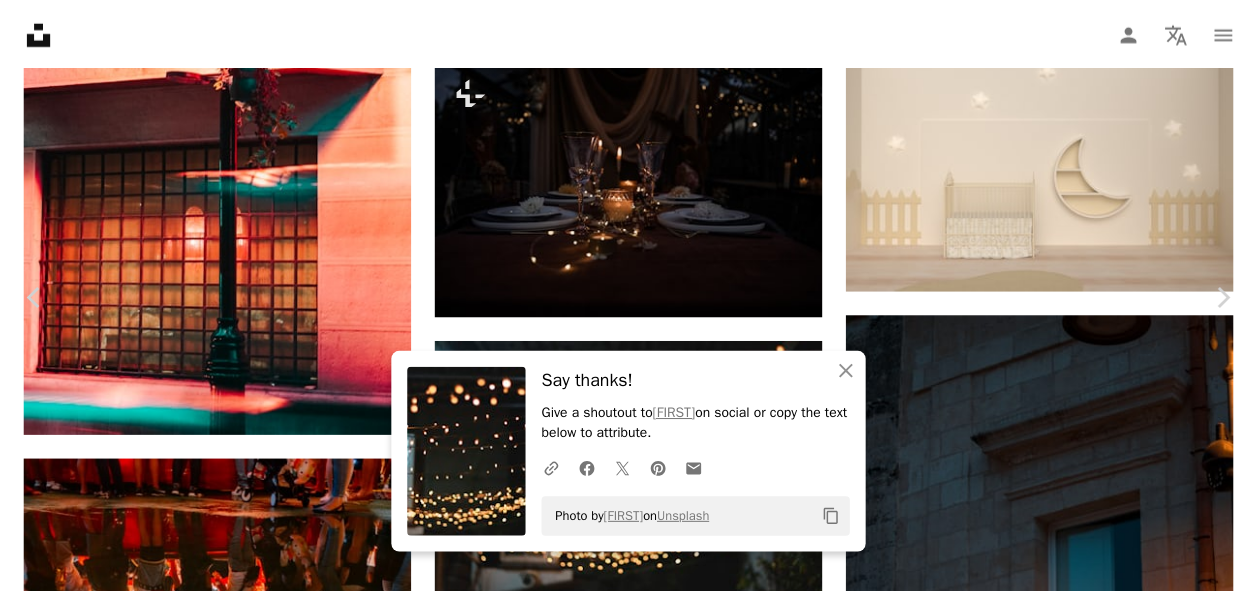 scroll, scrollTop: 74, scrollLeft: 0, axis: vertical 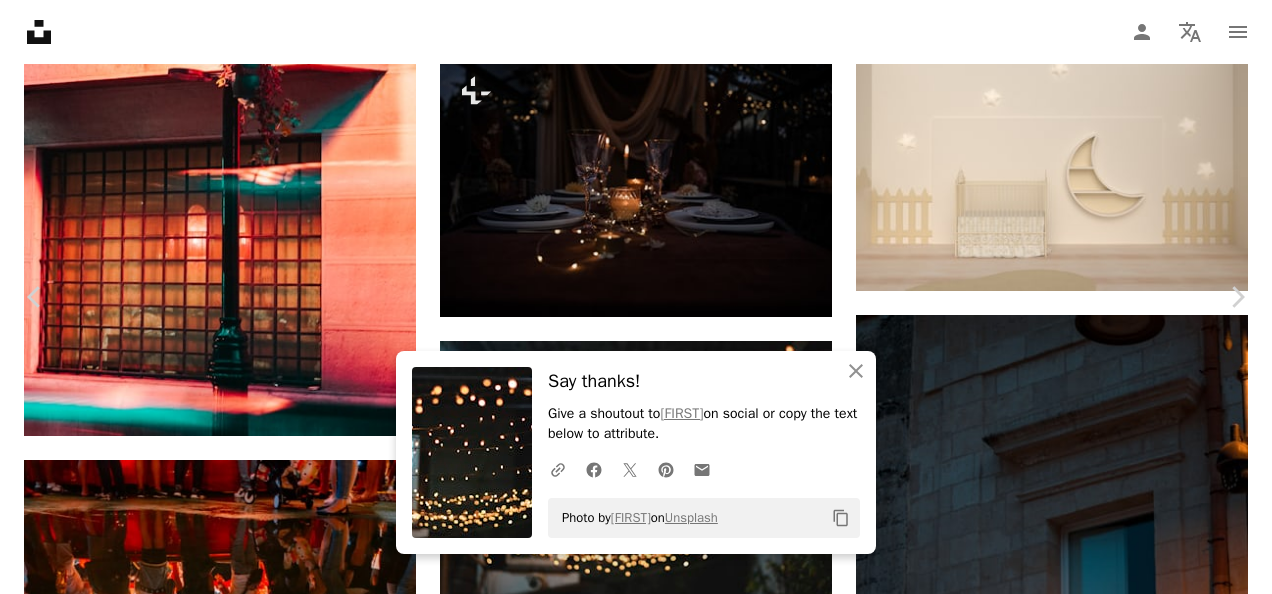 click on "An X shape" at bounding box center [20, 20] 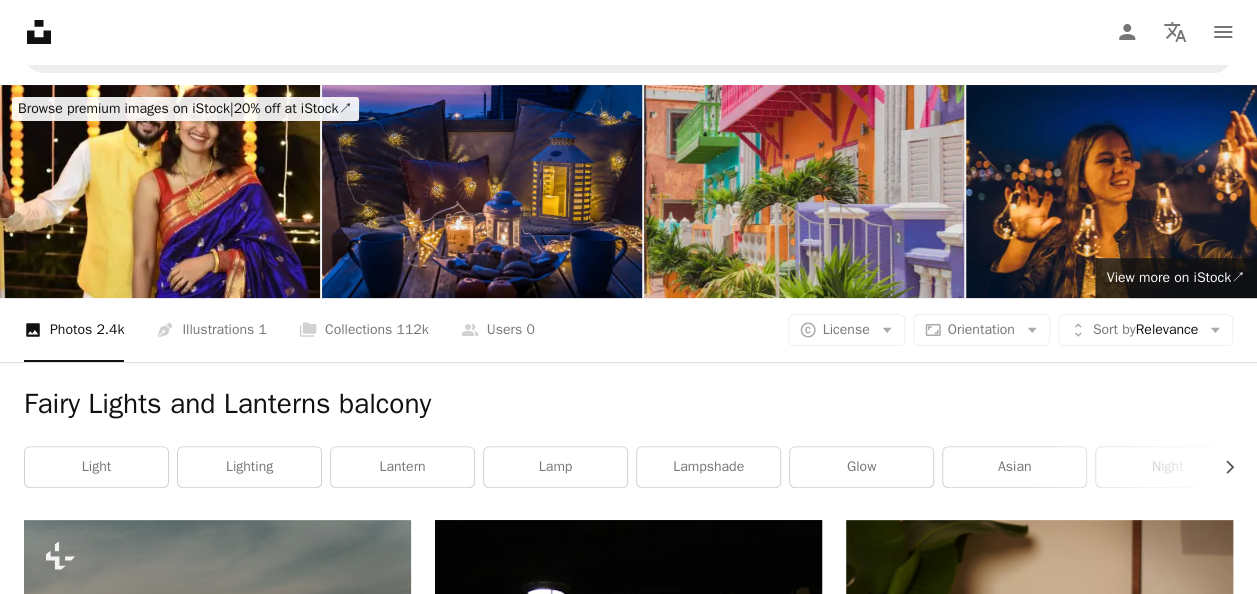 scroll, scrollTop: 0, scrollLeft: 0, axis: both 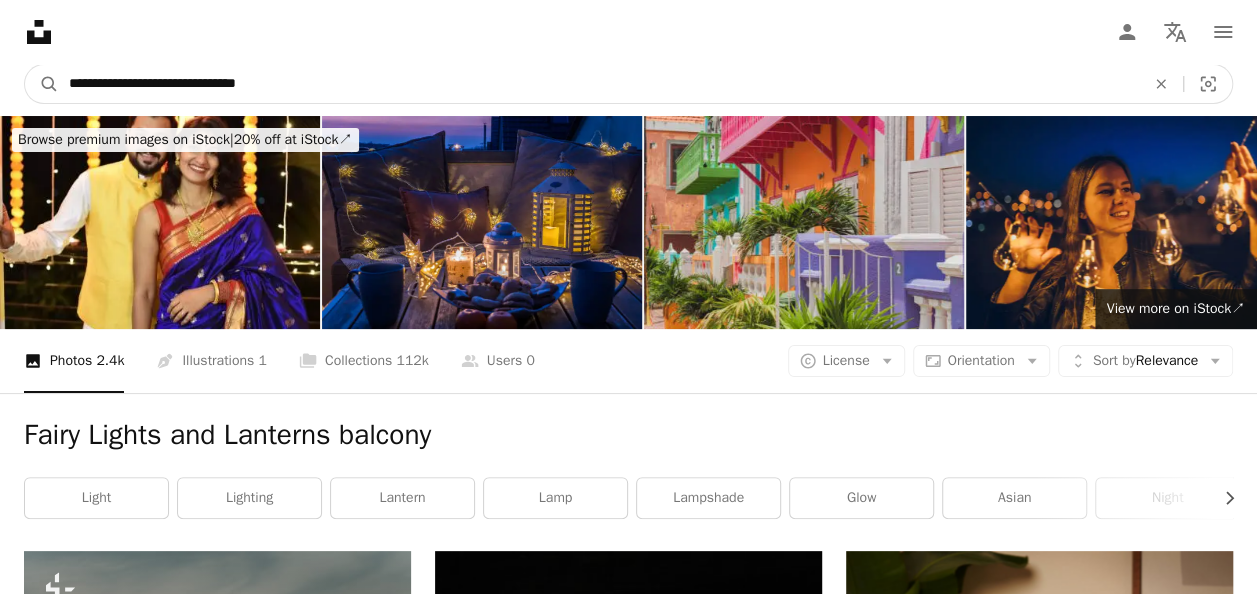 click on "**********" at bounding box center (599, 84) 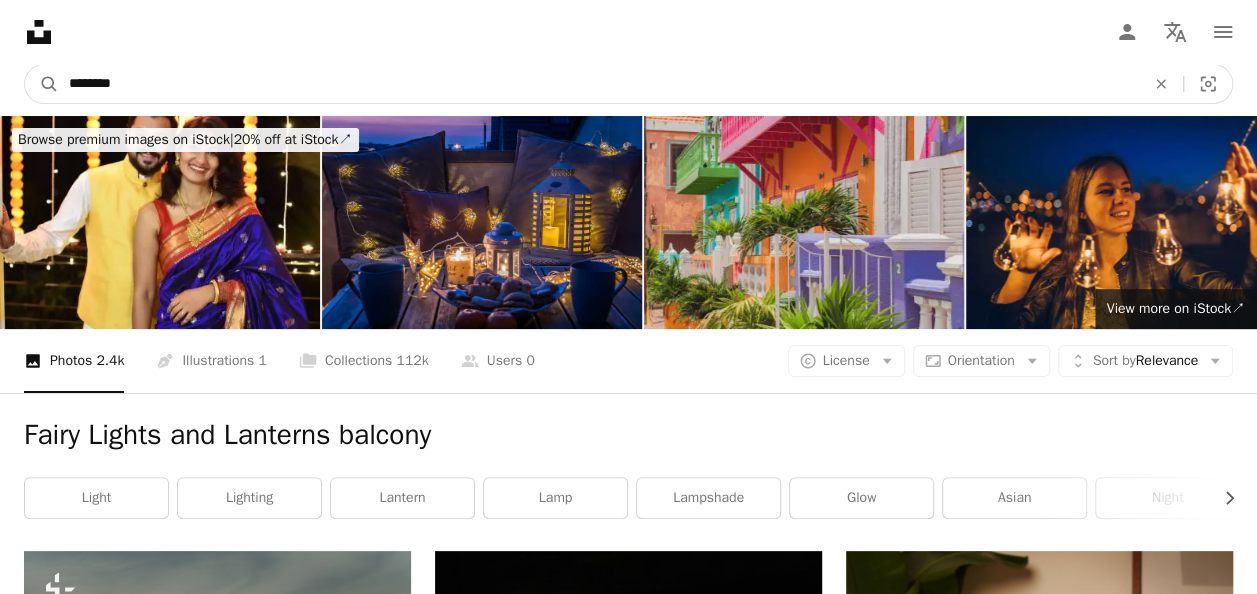 paste on "**********" 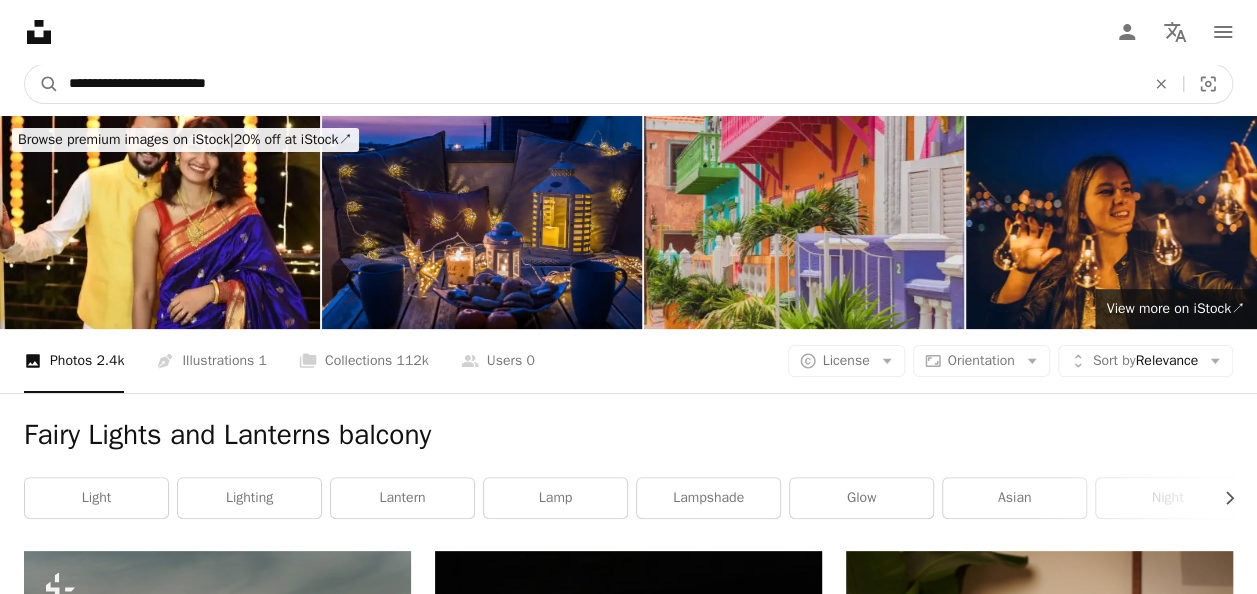 type on "**********" 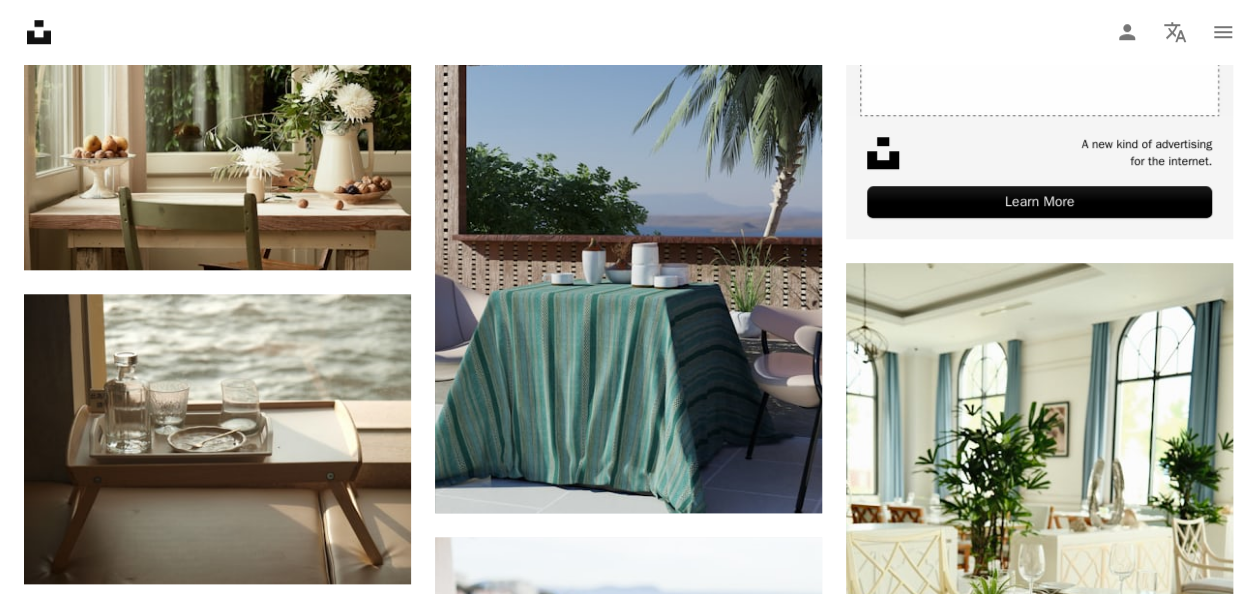scroll, scrollTop: 823, scrollLeft: 0, axis: vertical 